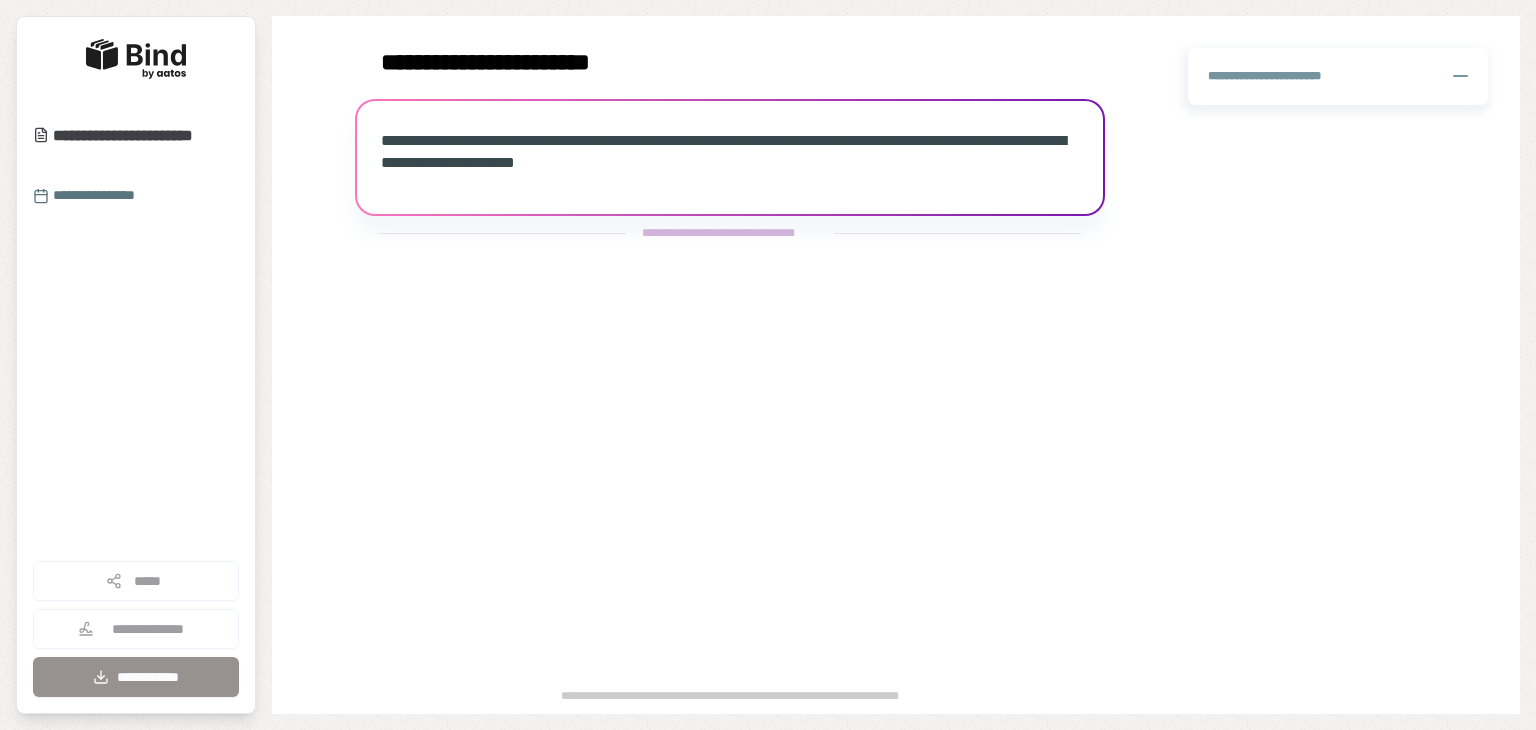 scroll, scrollTop: 0, scrollLeft: 0, axis: both 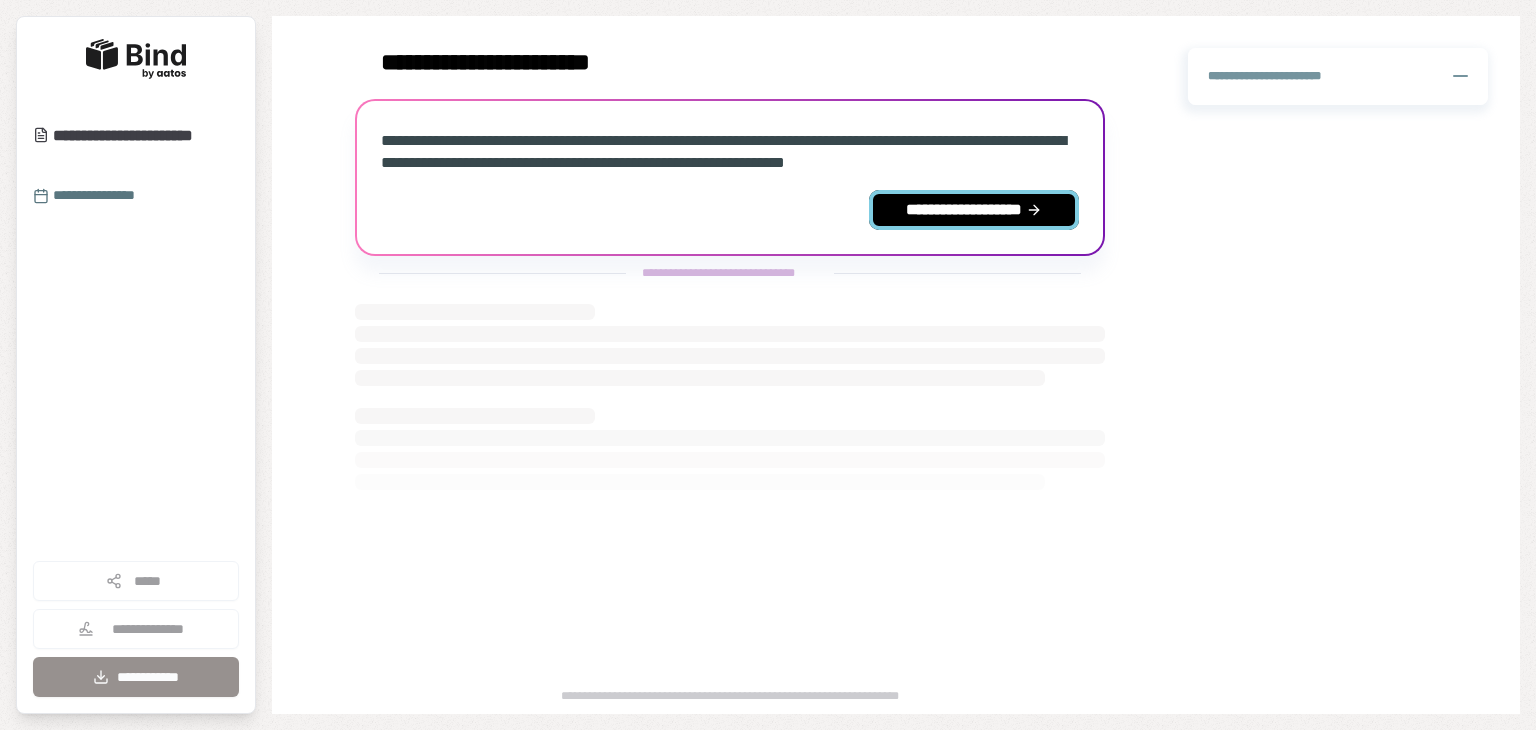 click on "**********" at bounding box center [974, 210] 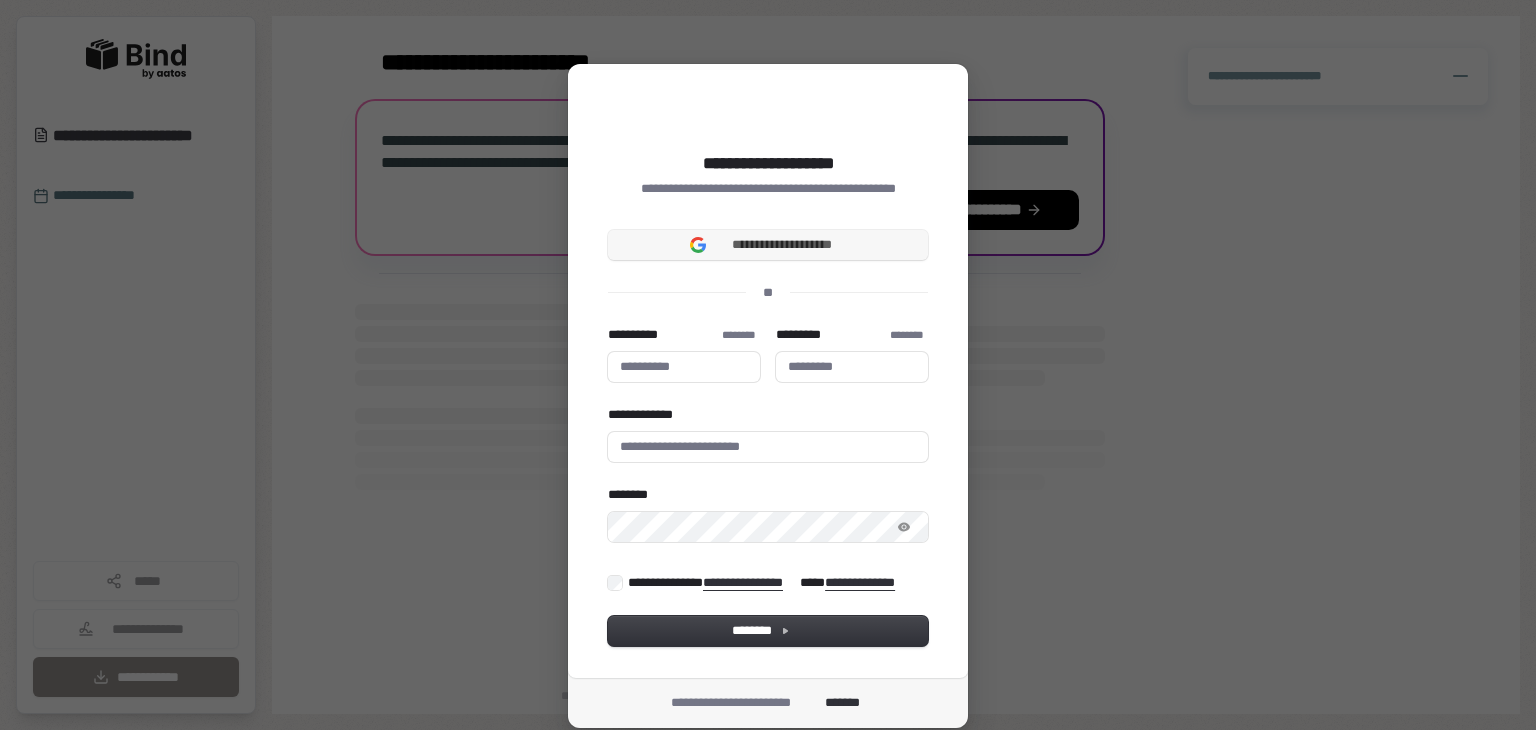 type 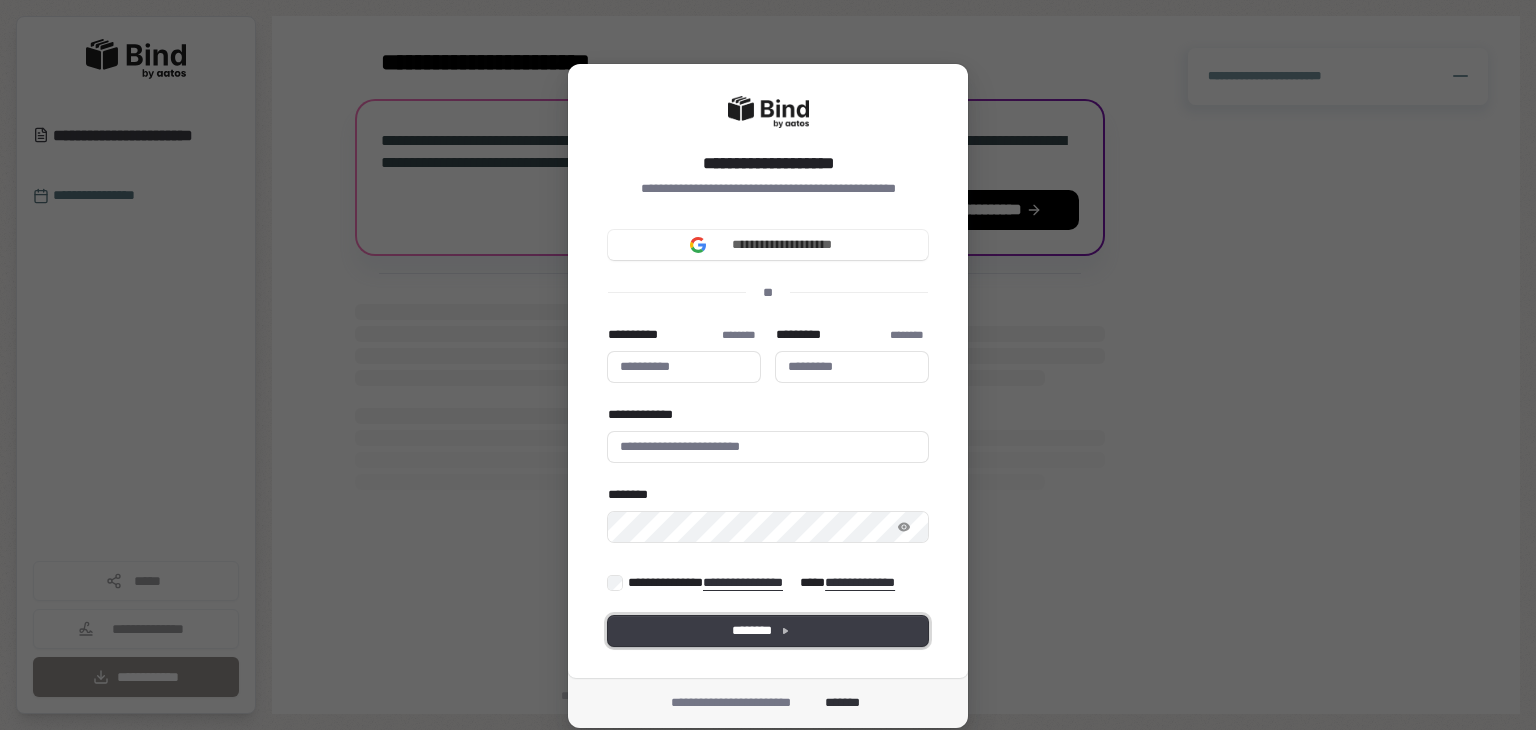 click on "********" at bounding box center [768, 631] 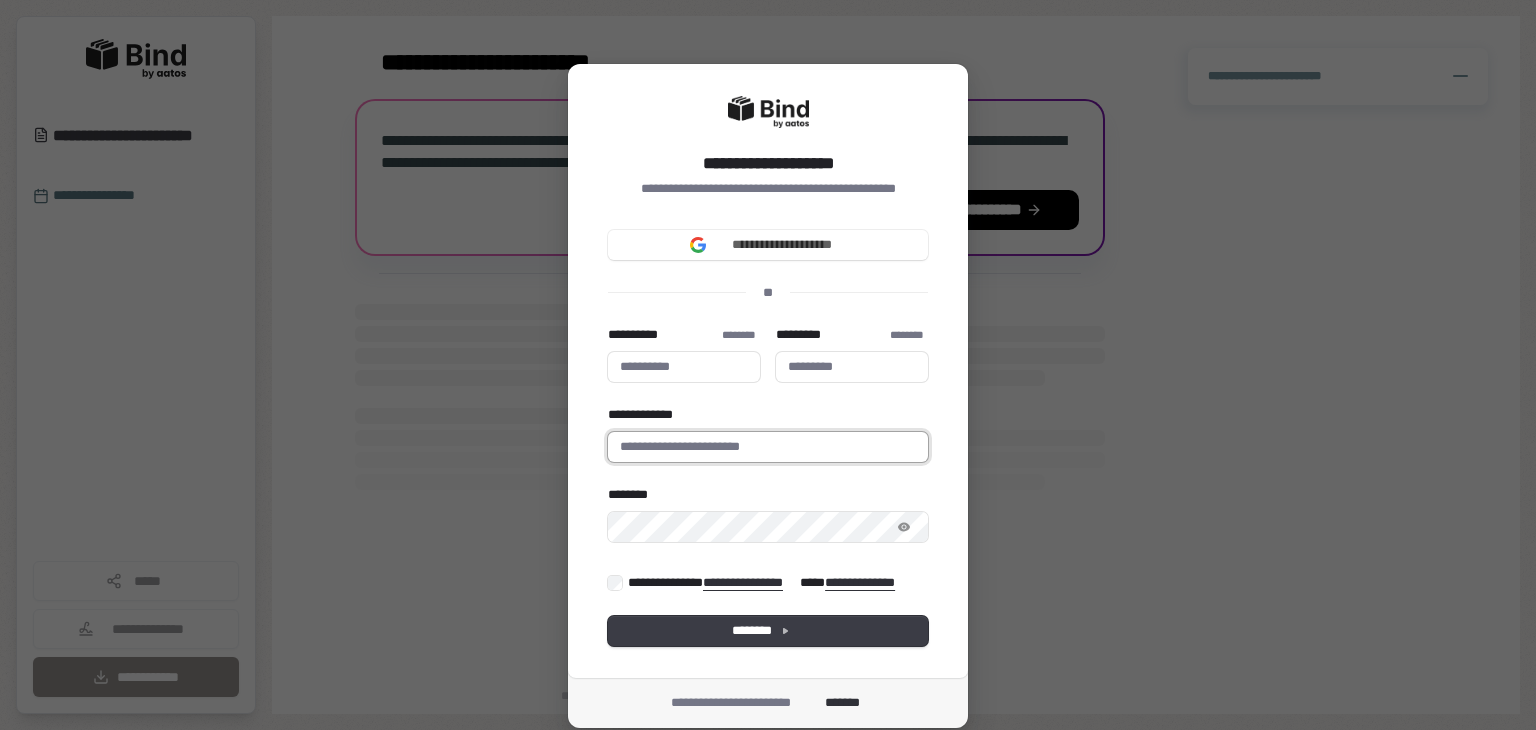 type 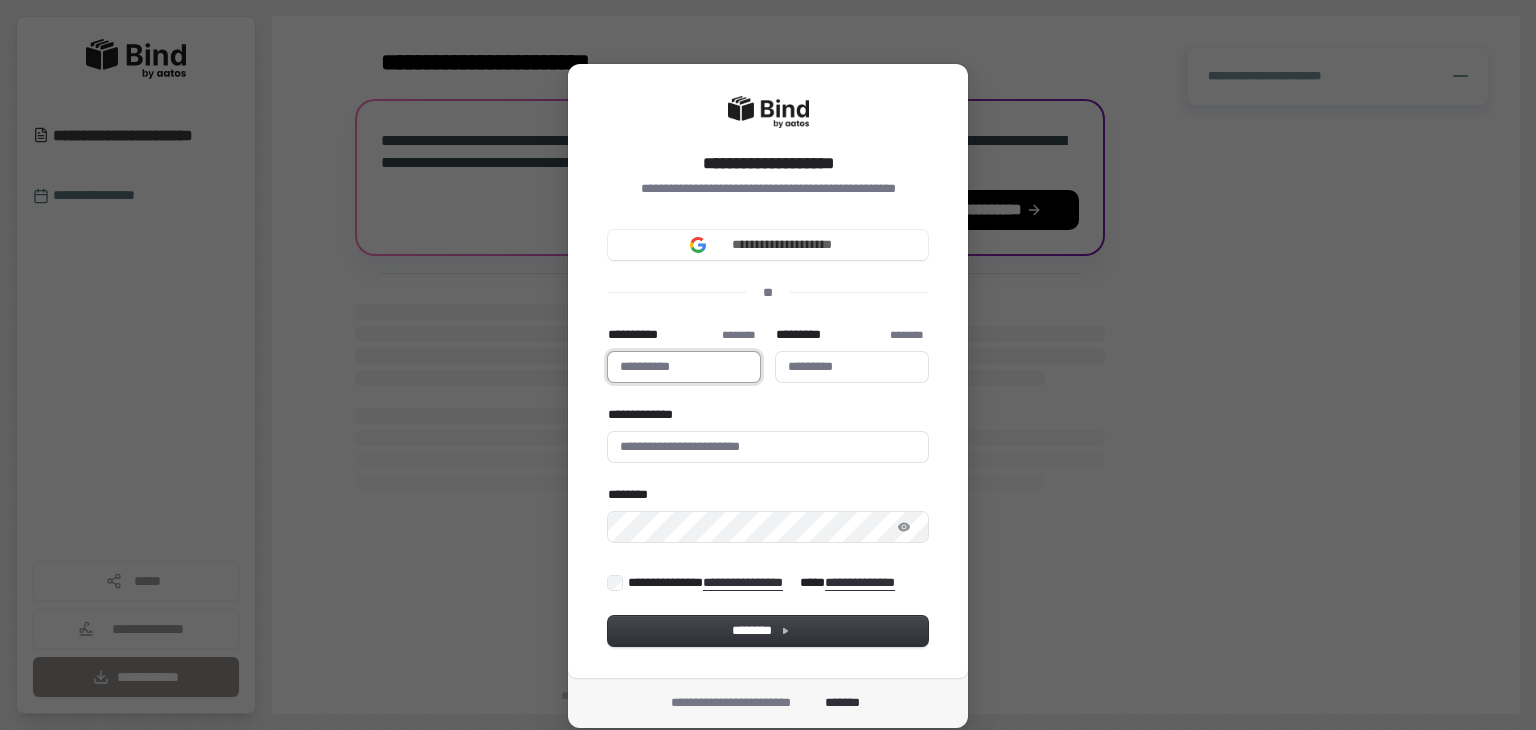 type 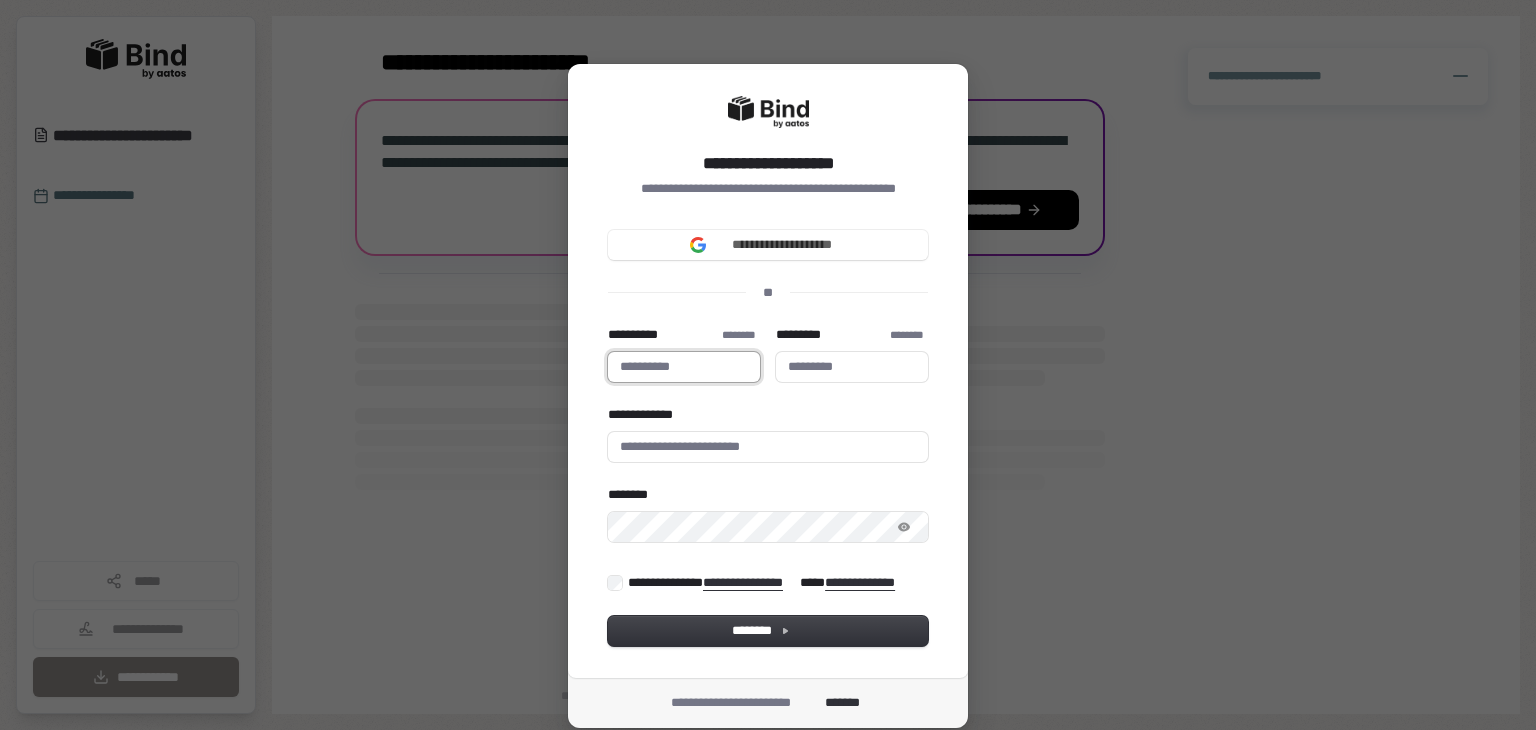 type on "*" 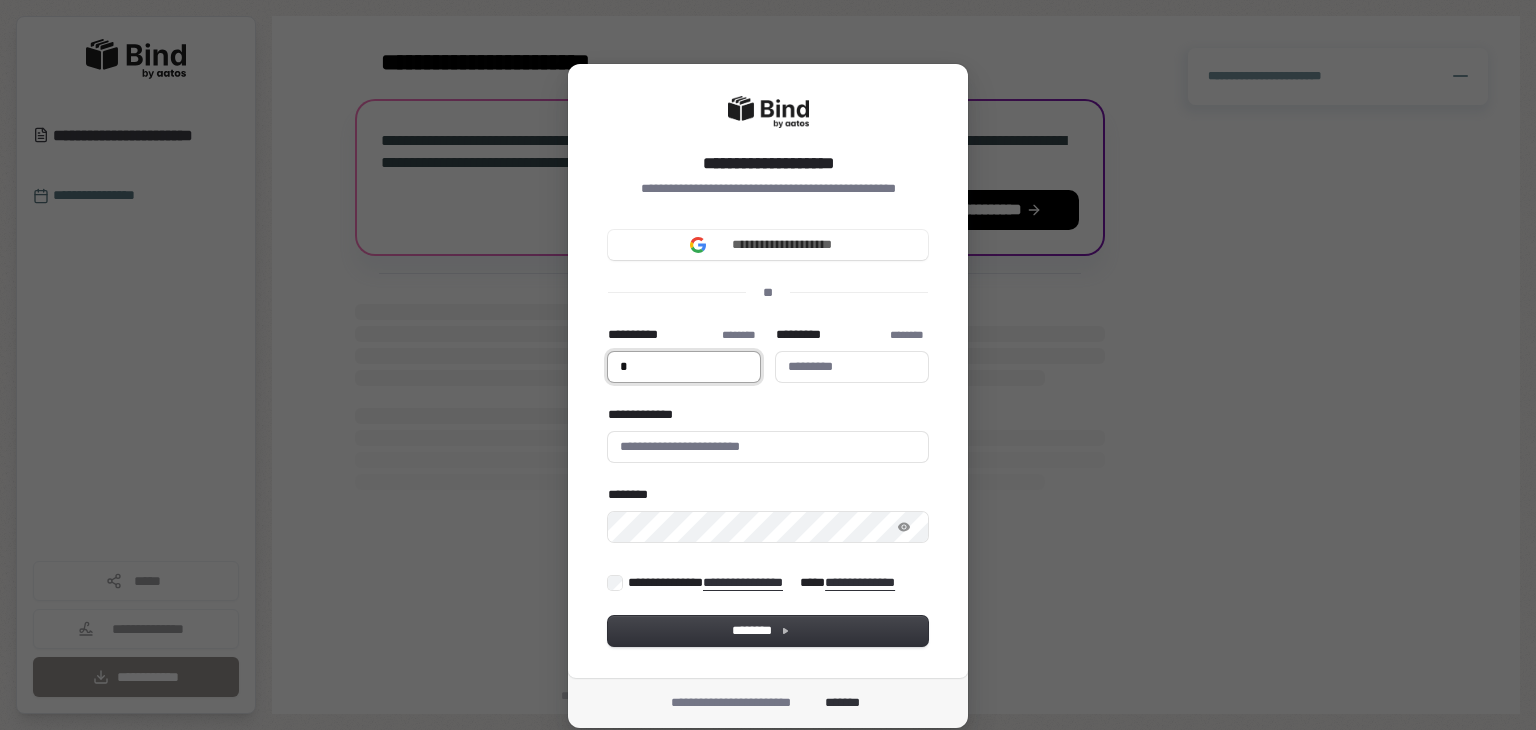 type on "**" 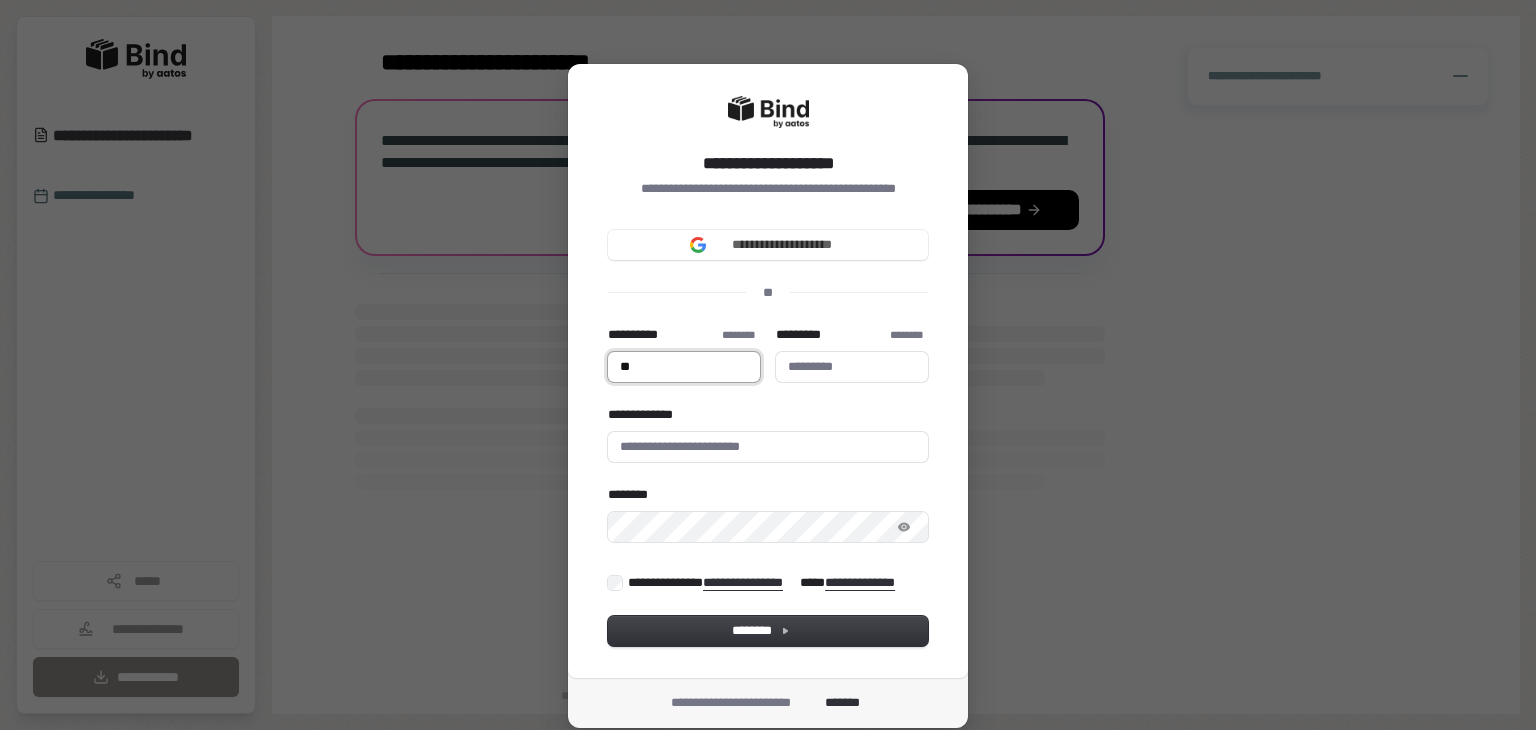 type on "***" 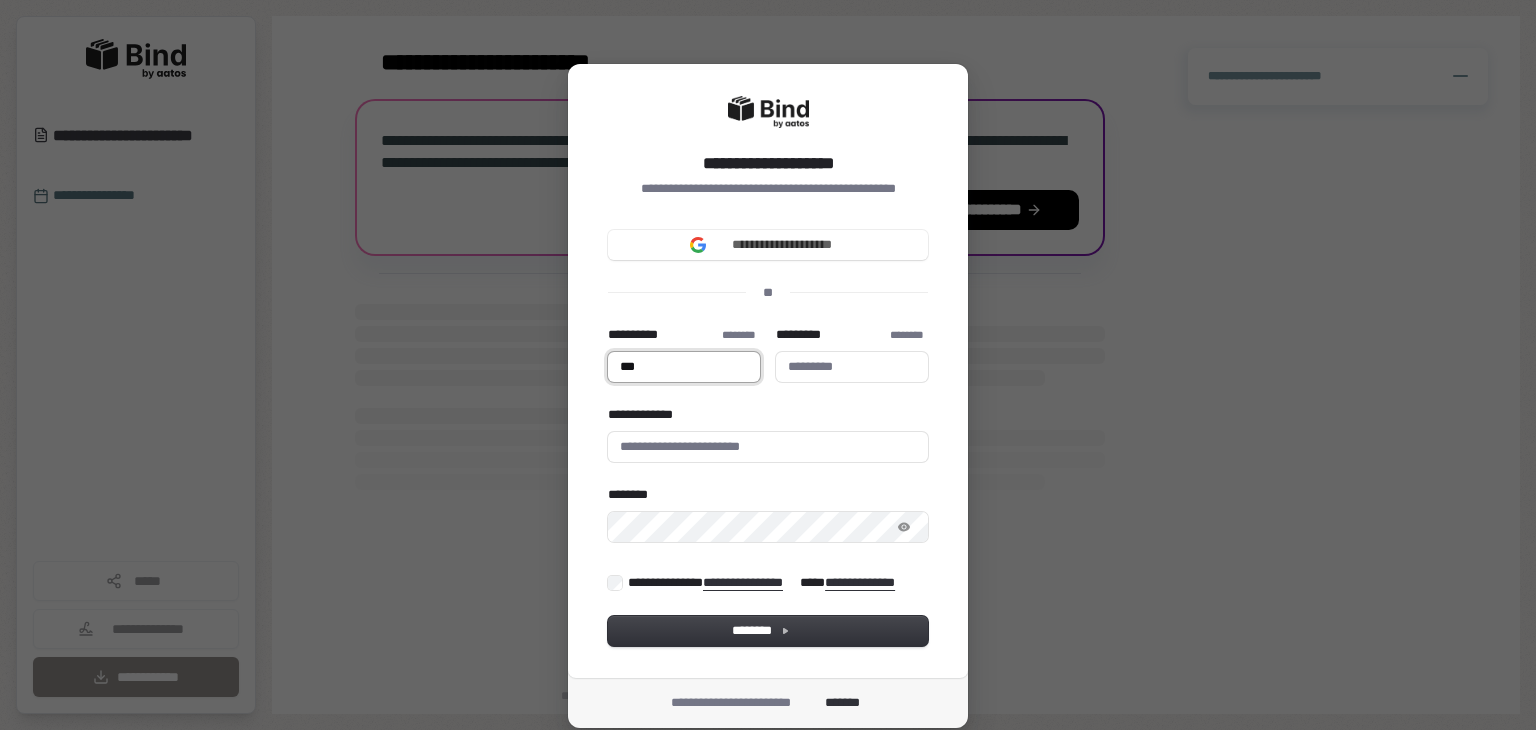 type on "****" 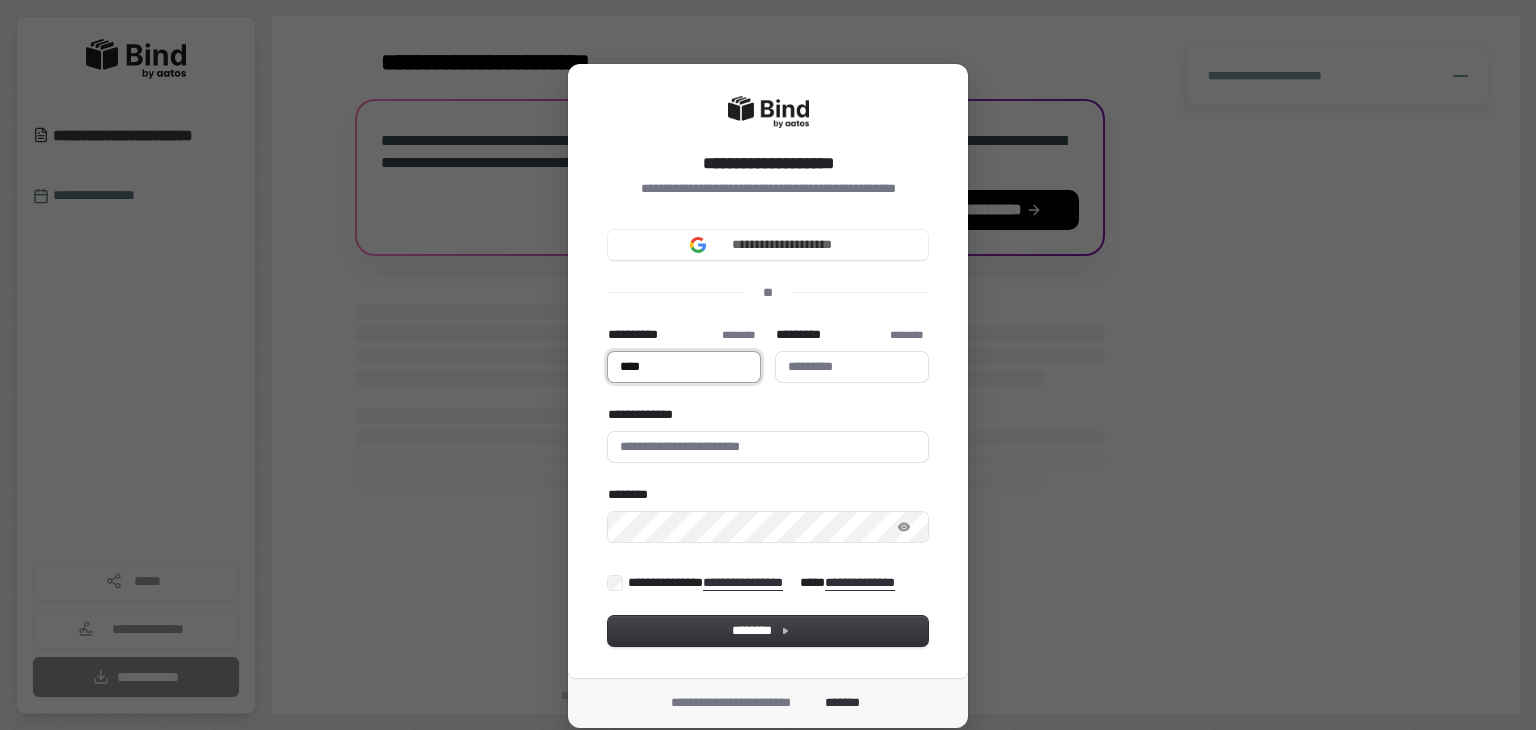 type on "*****" 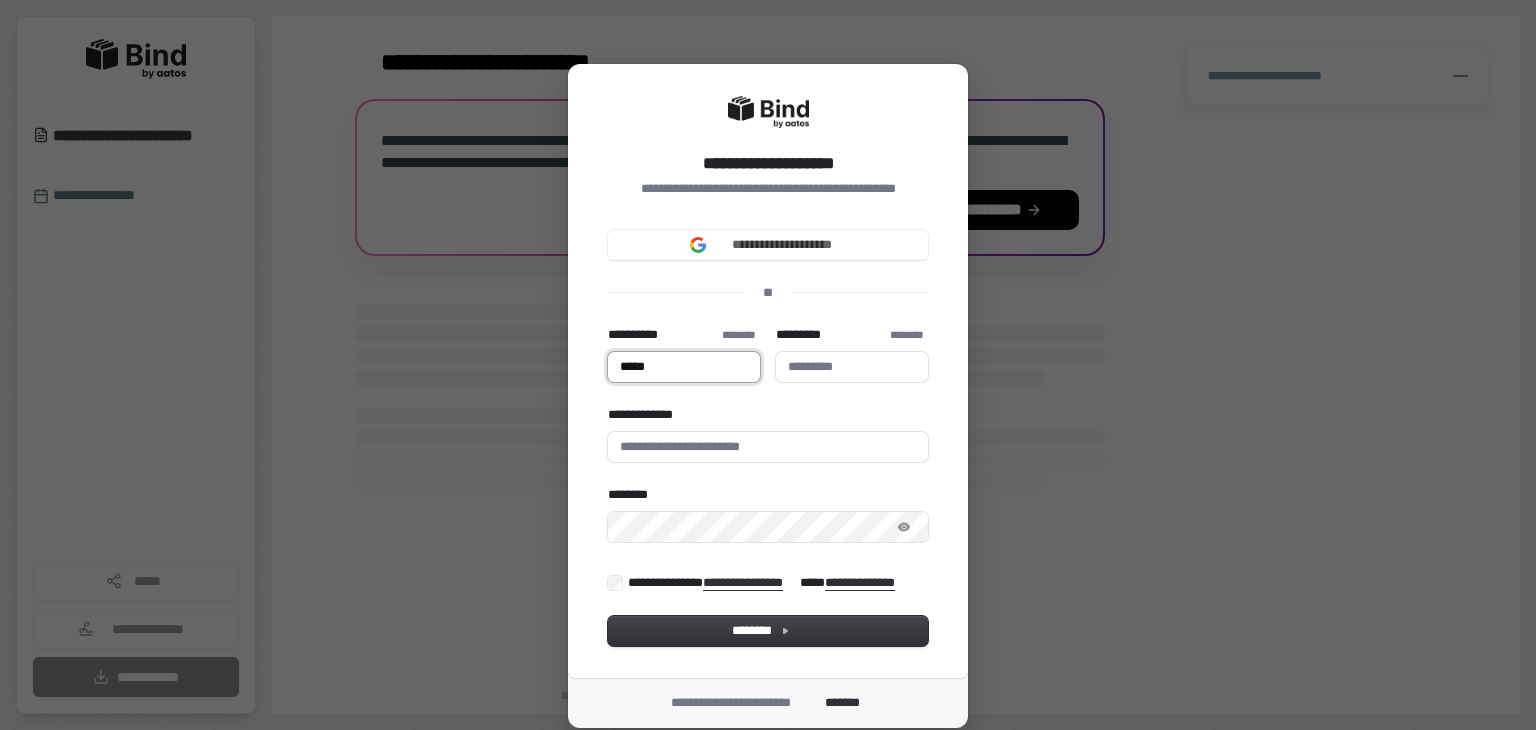 type on "******" 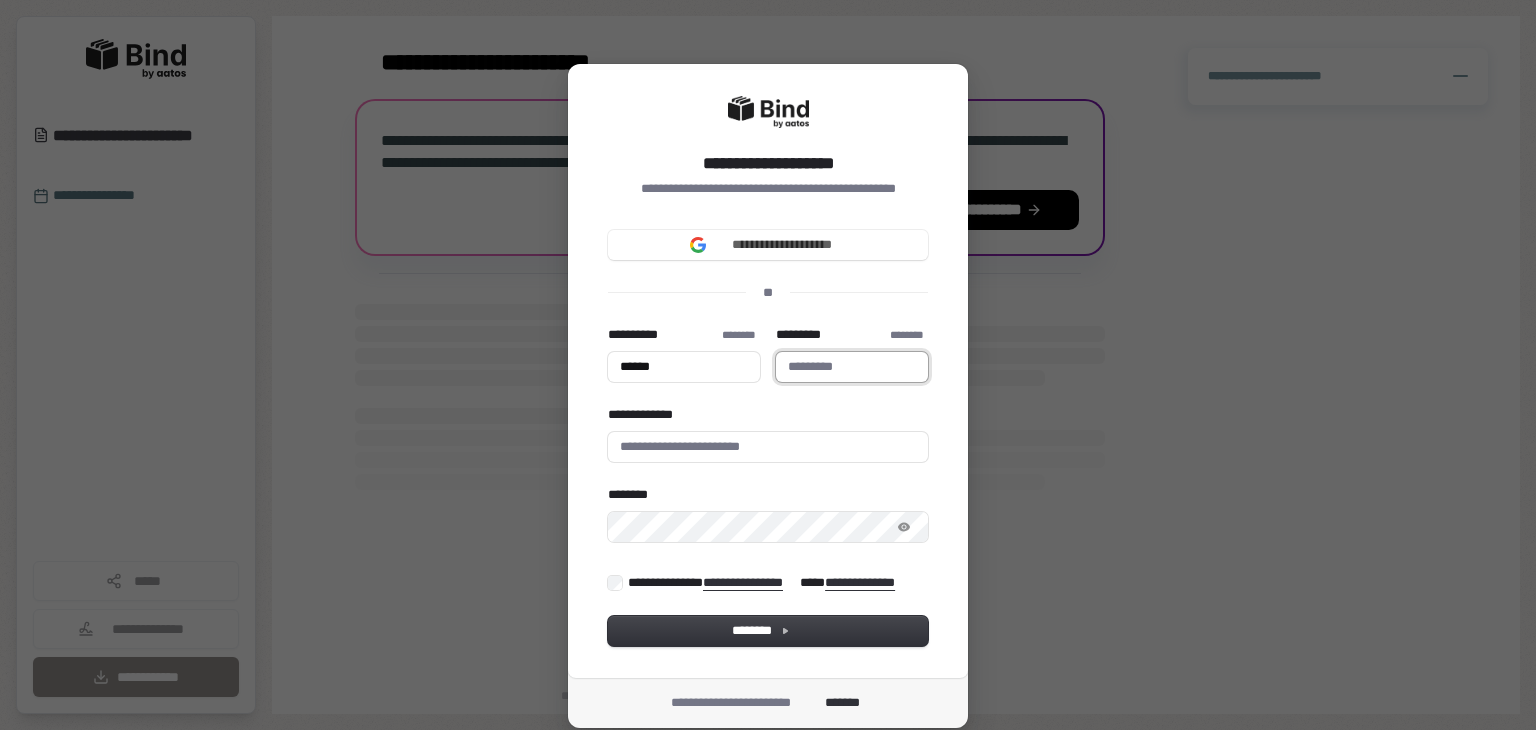 type on "******" 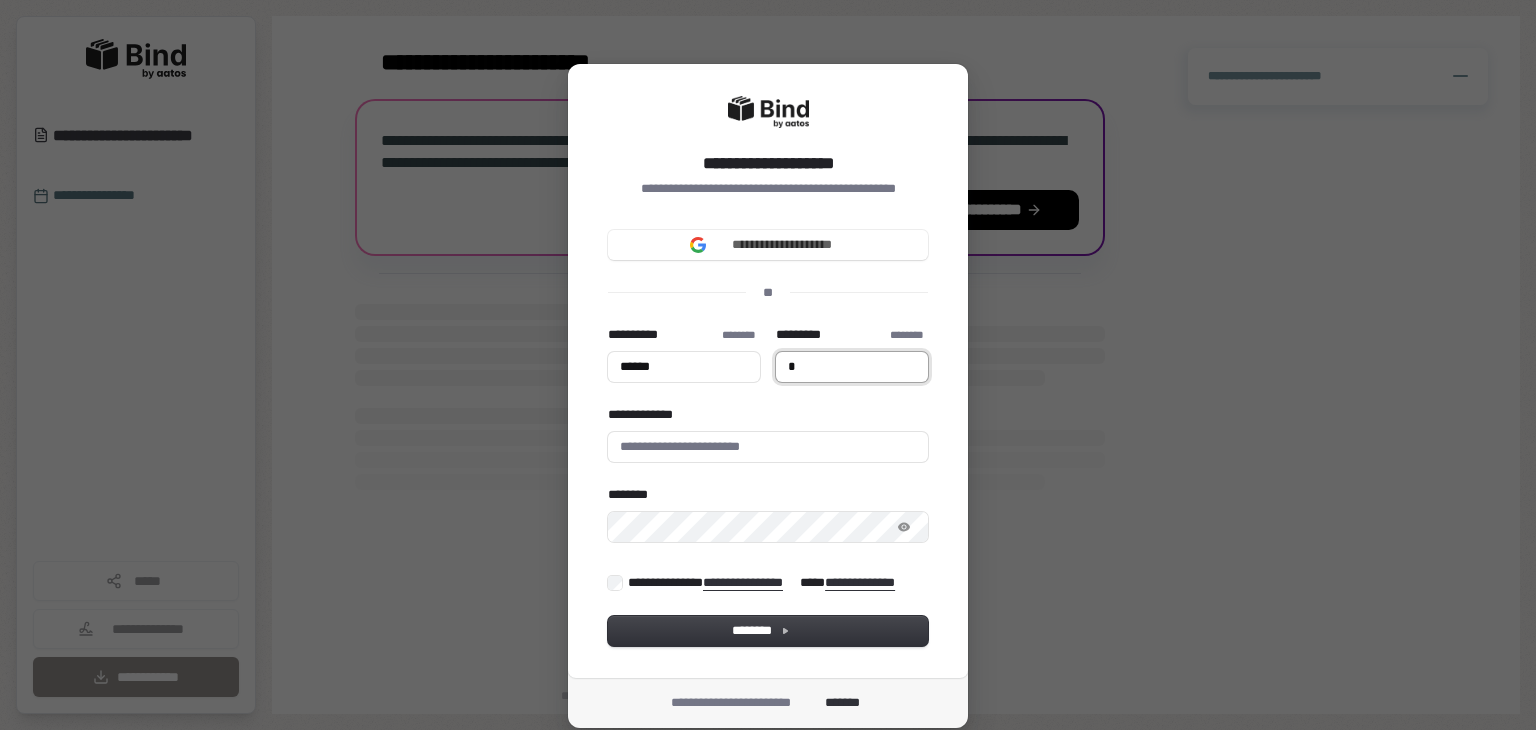 type on "******" 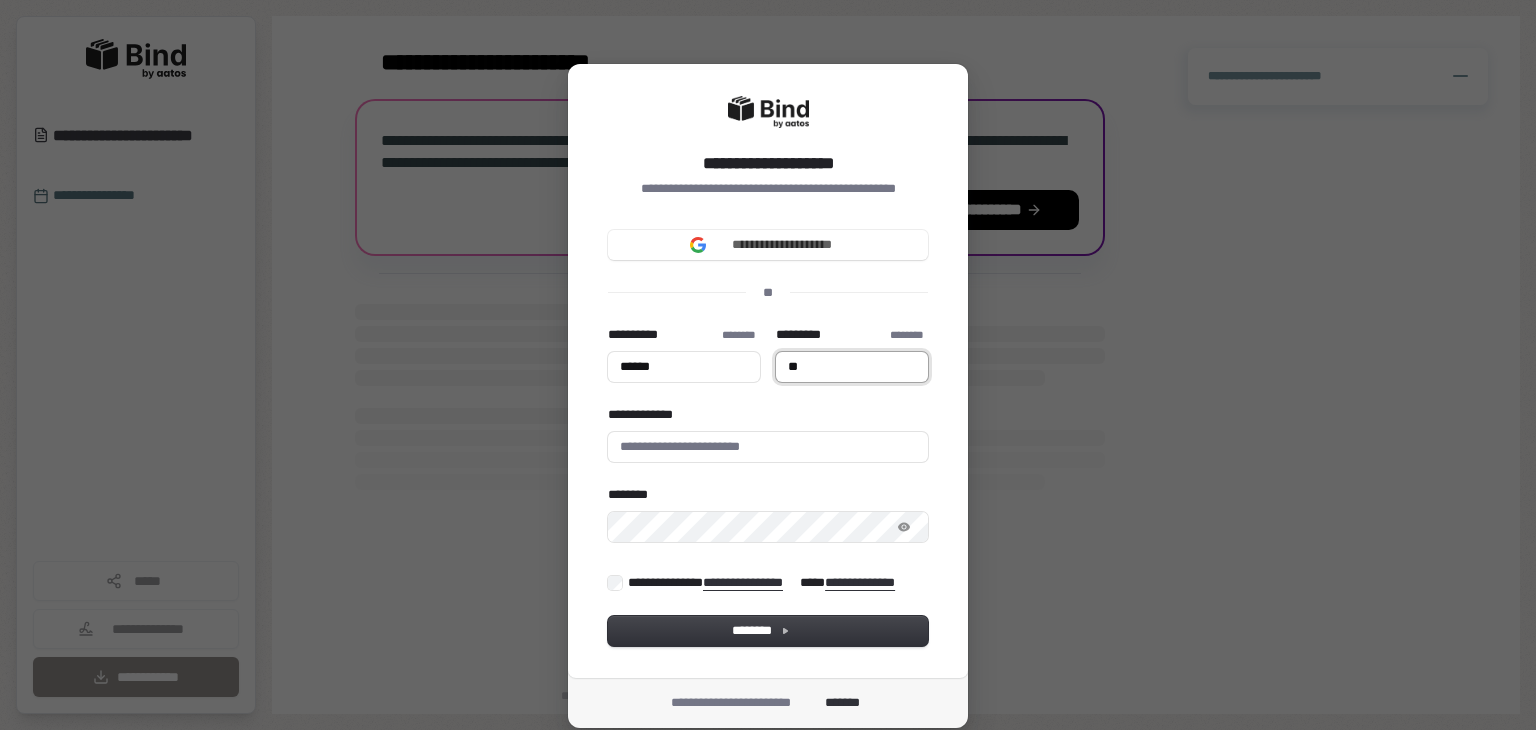 type on "******" 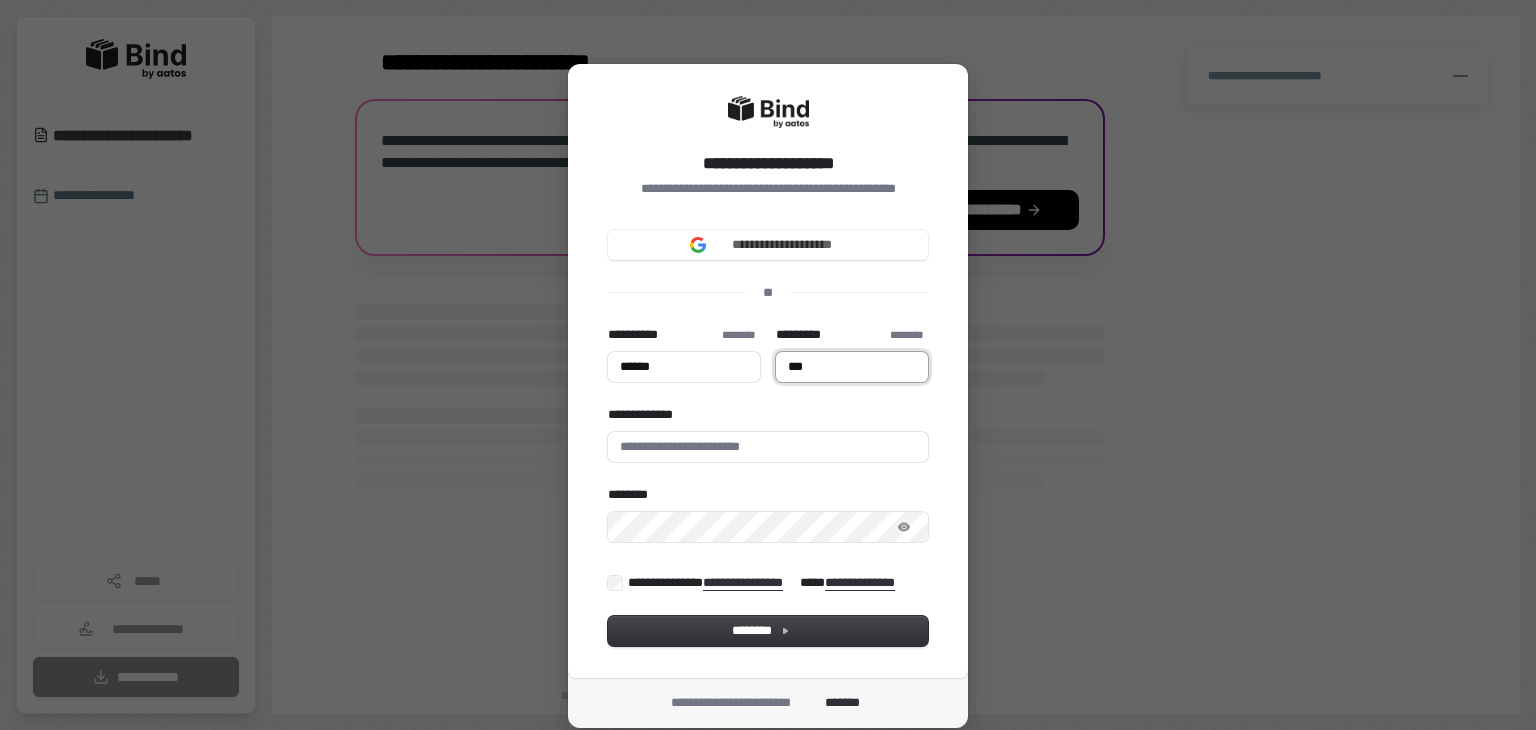 type on "******" 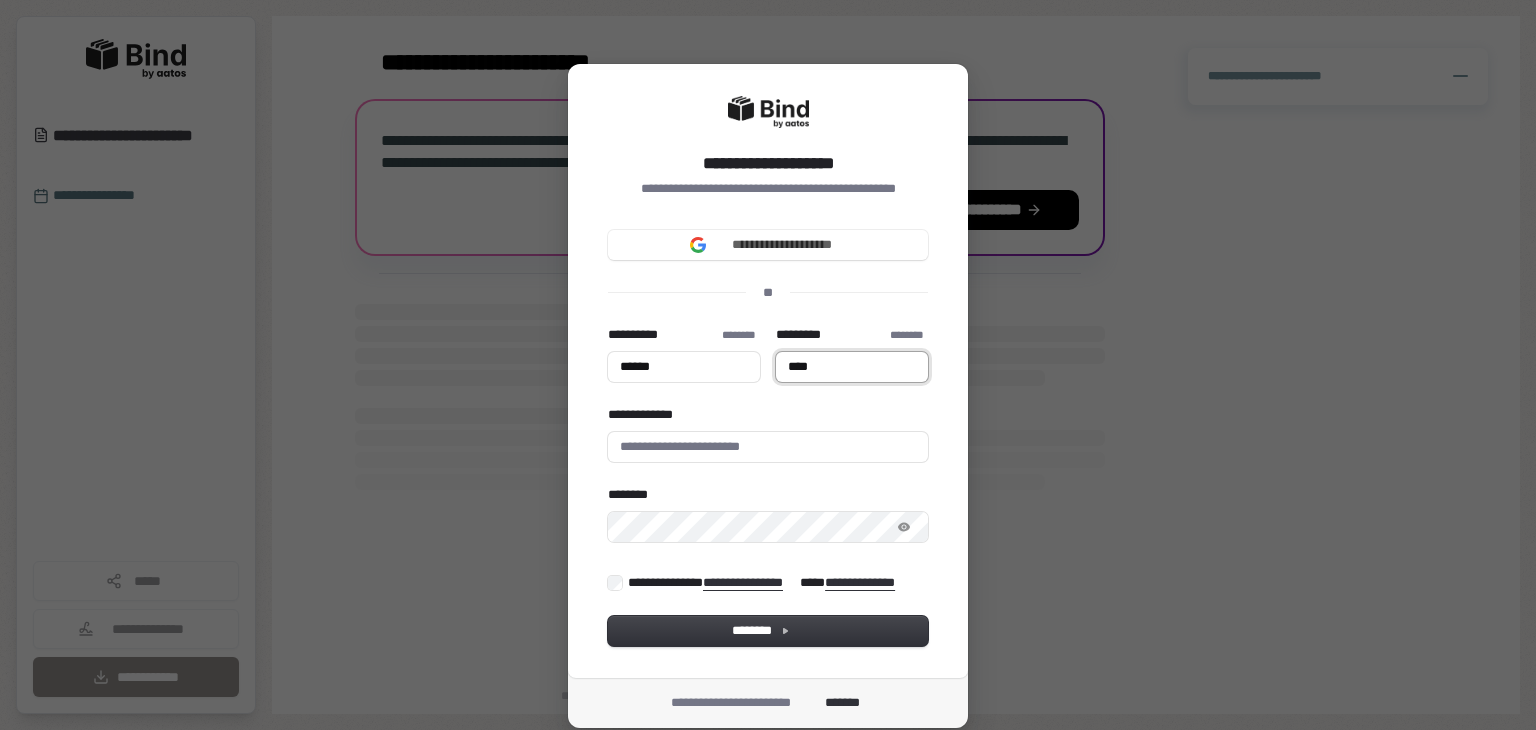 type on "******" 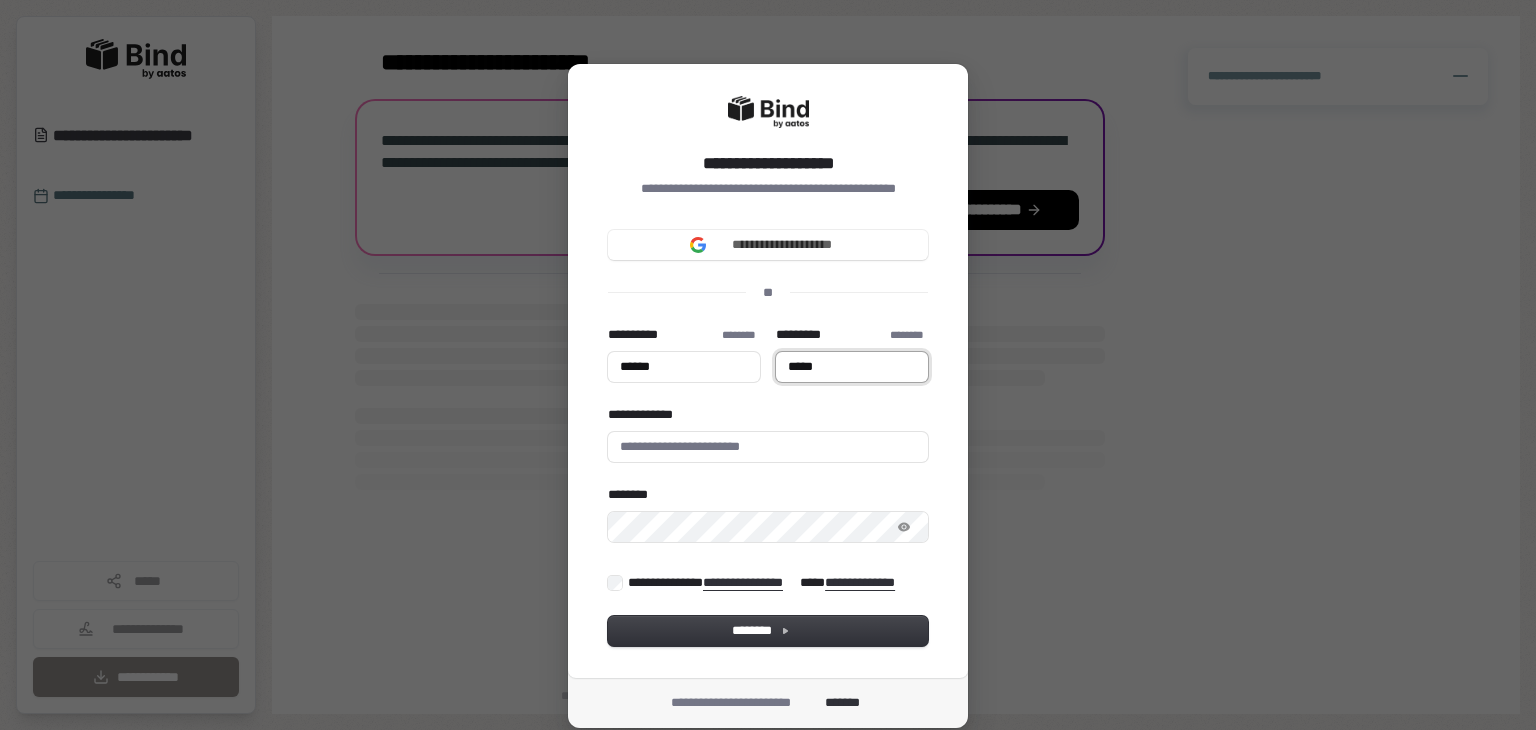 type on "******" 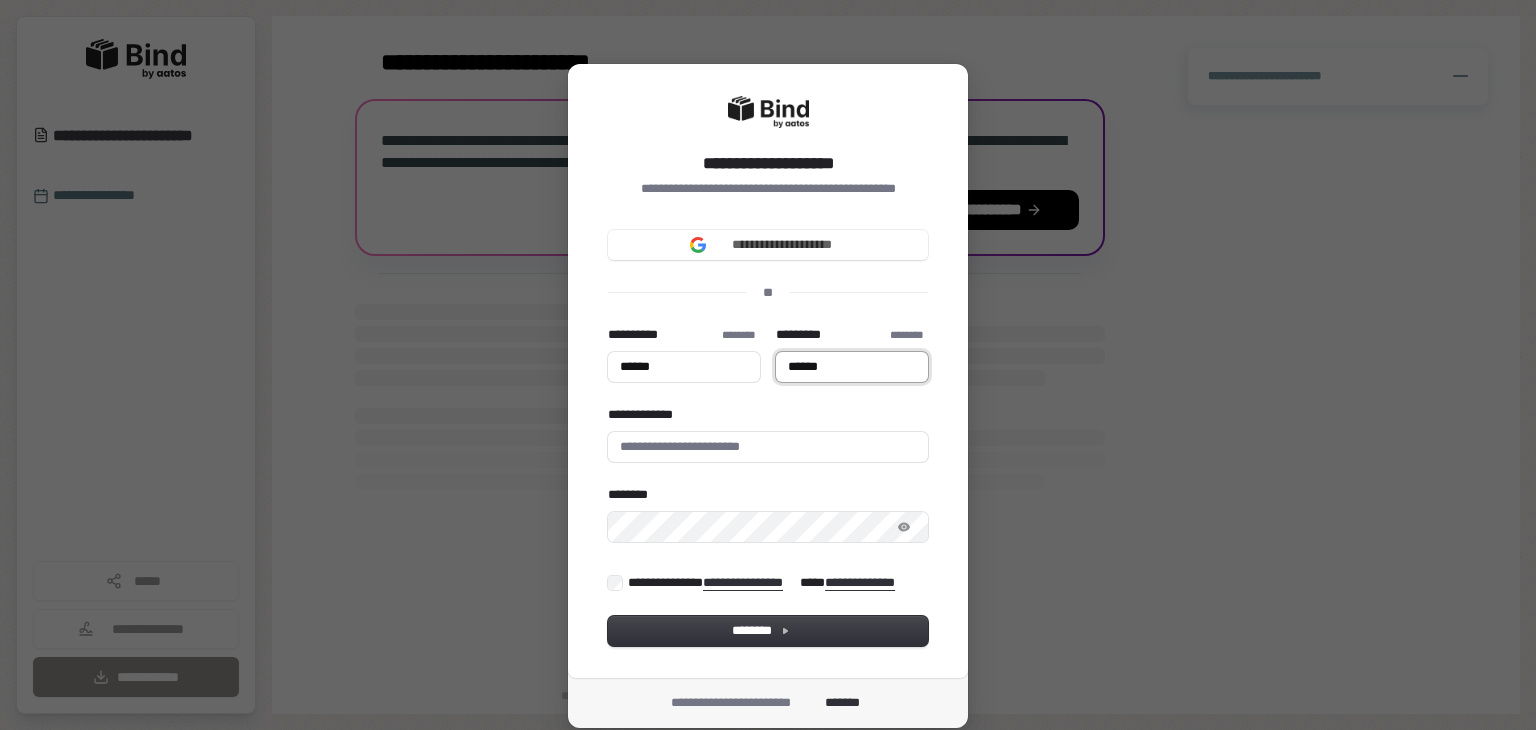 type on "******" 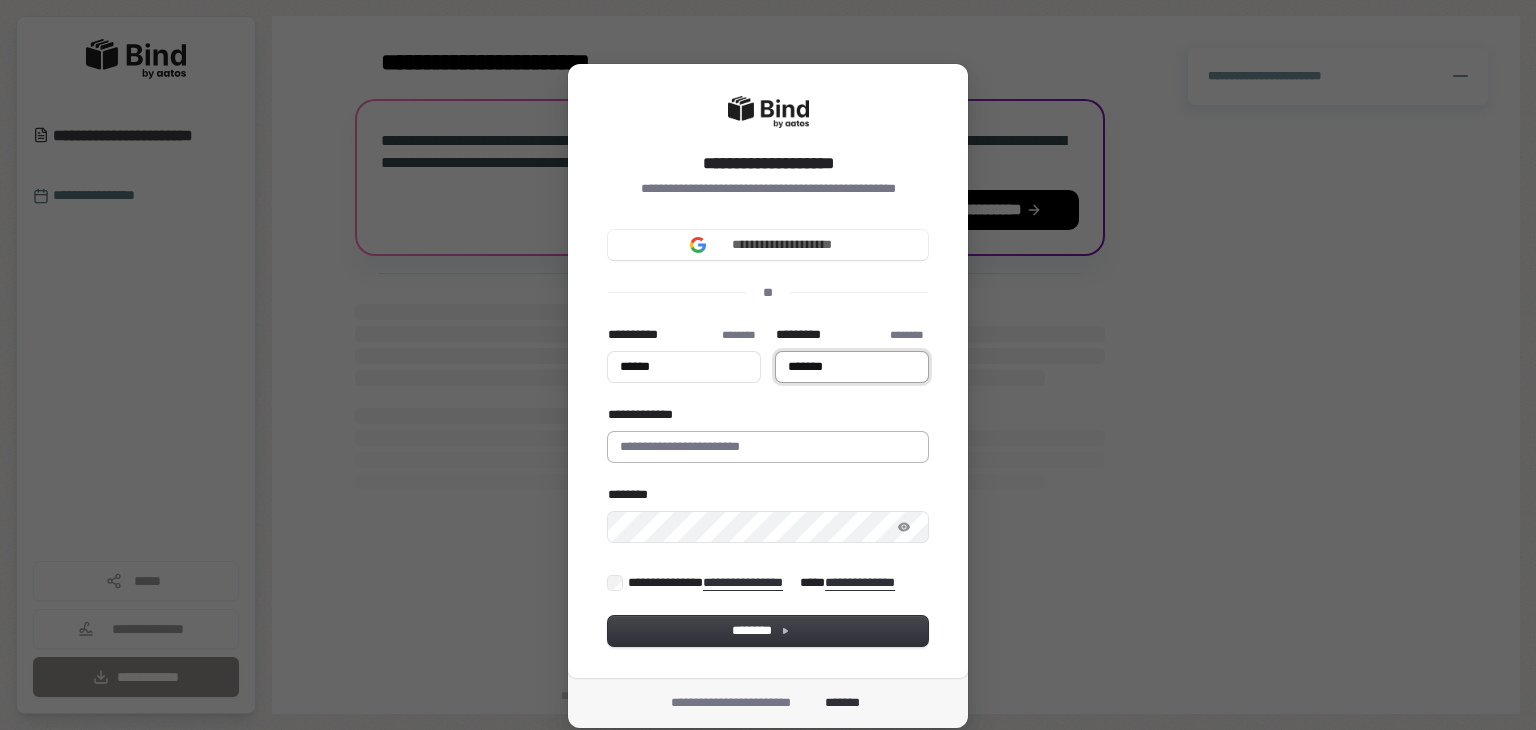 type on "*******" 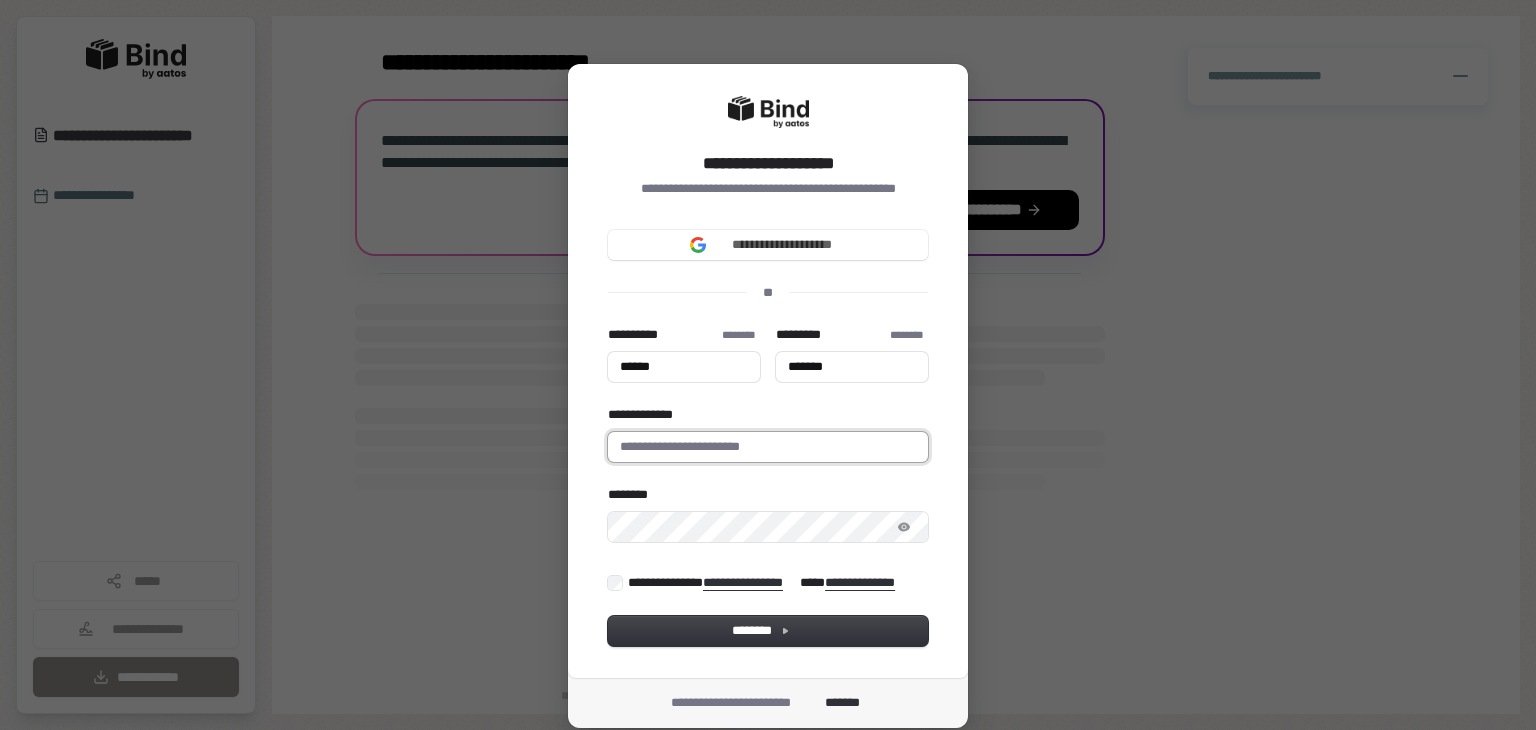 type on "******" 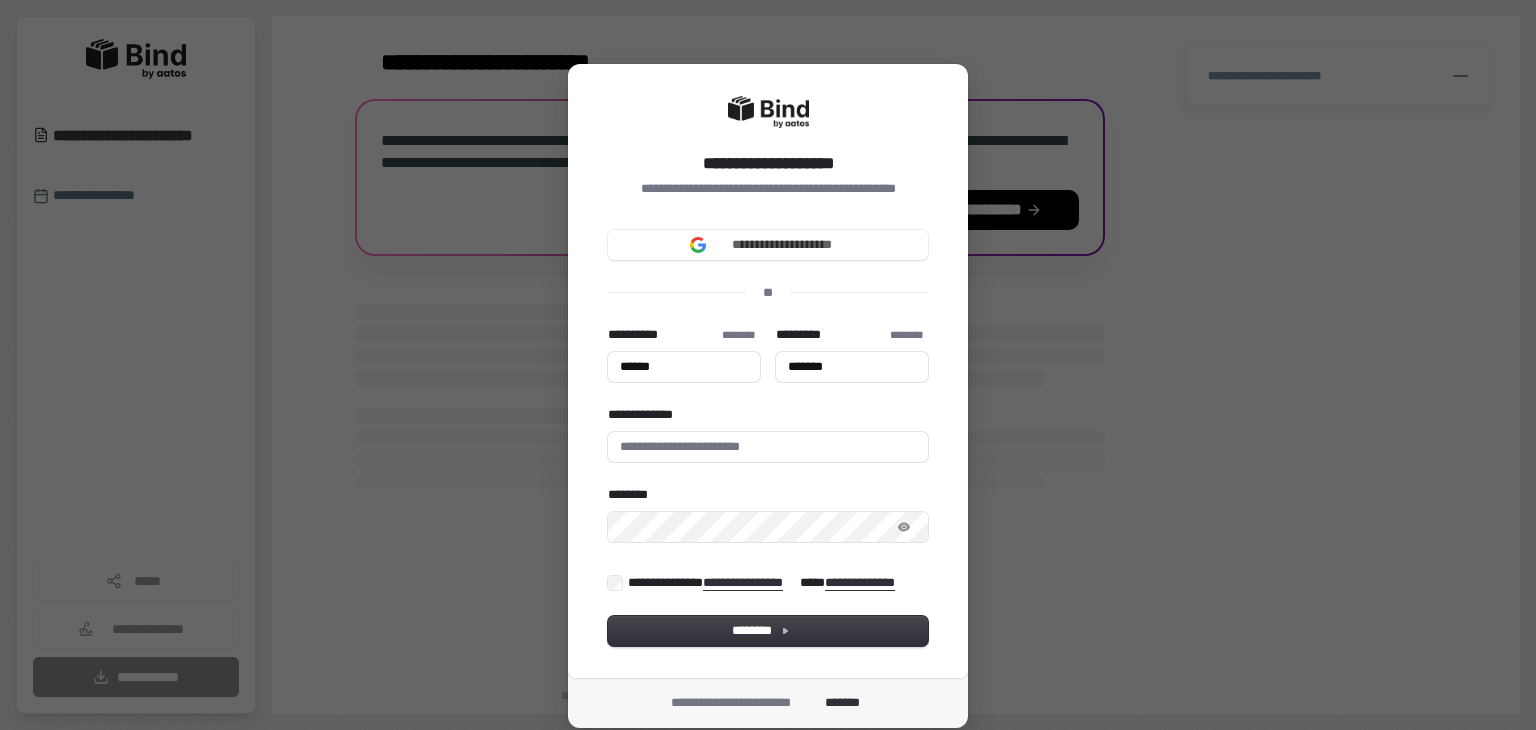 type on "******" 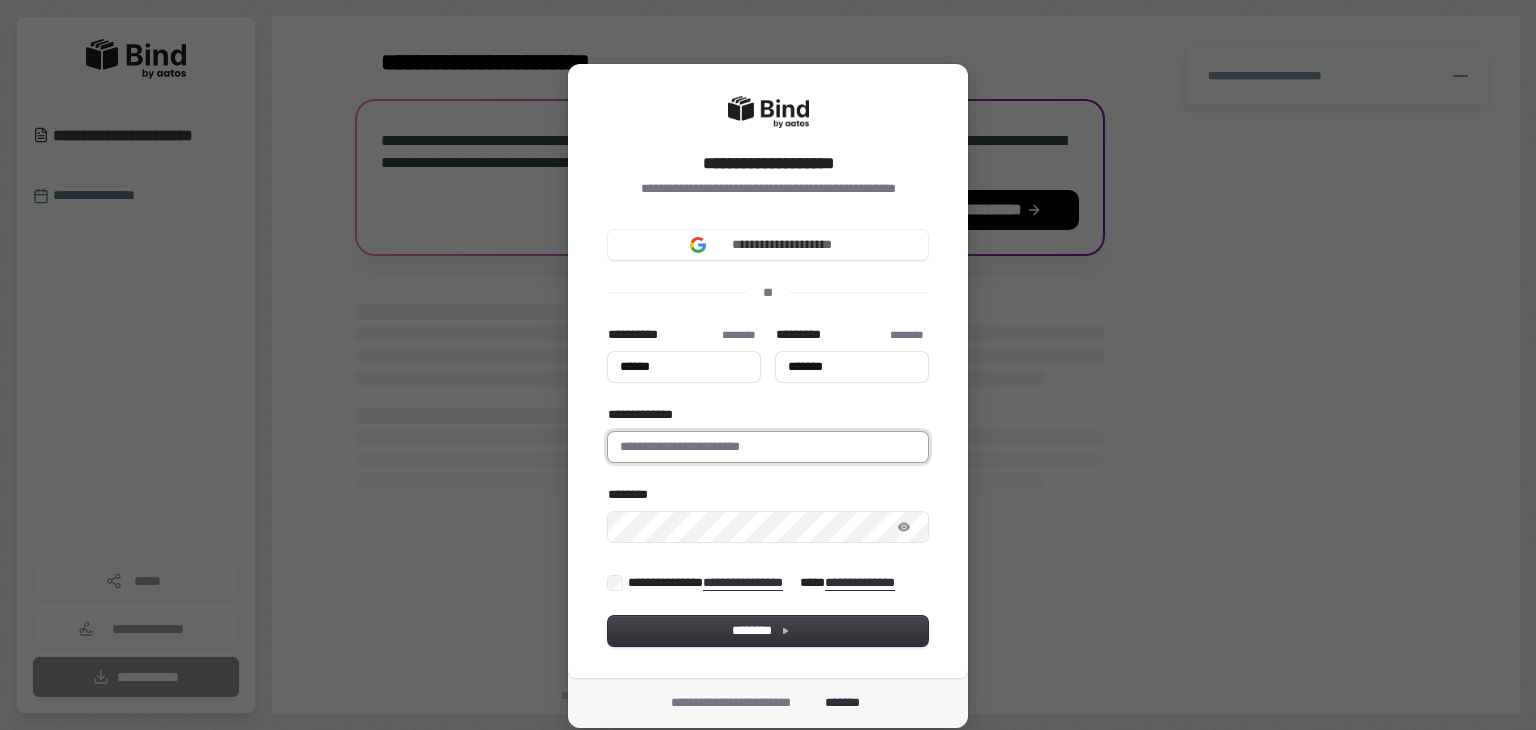 type on "******" 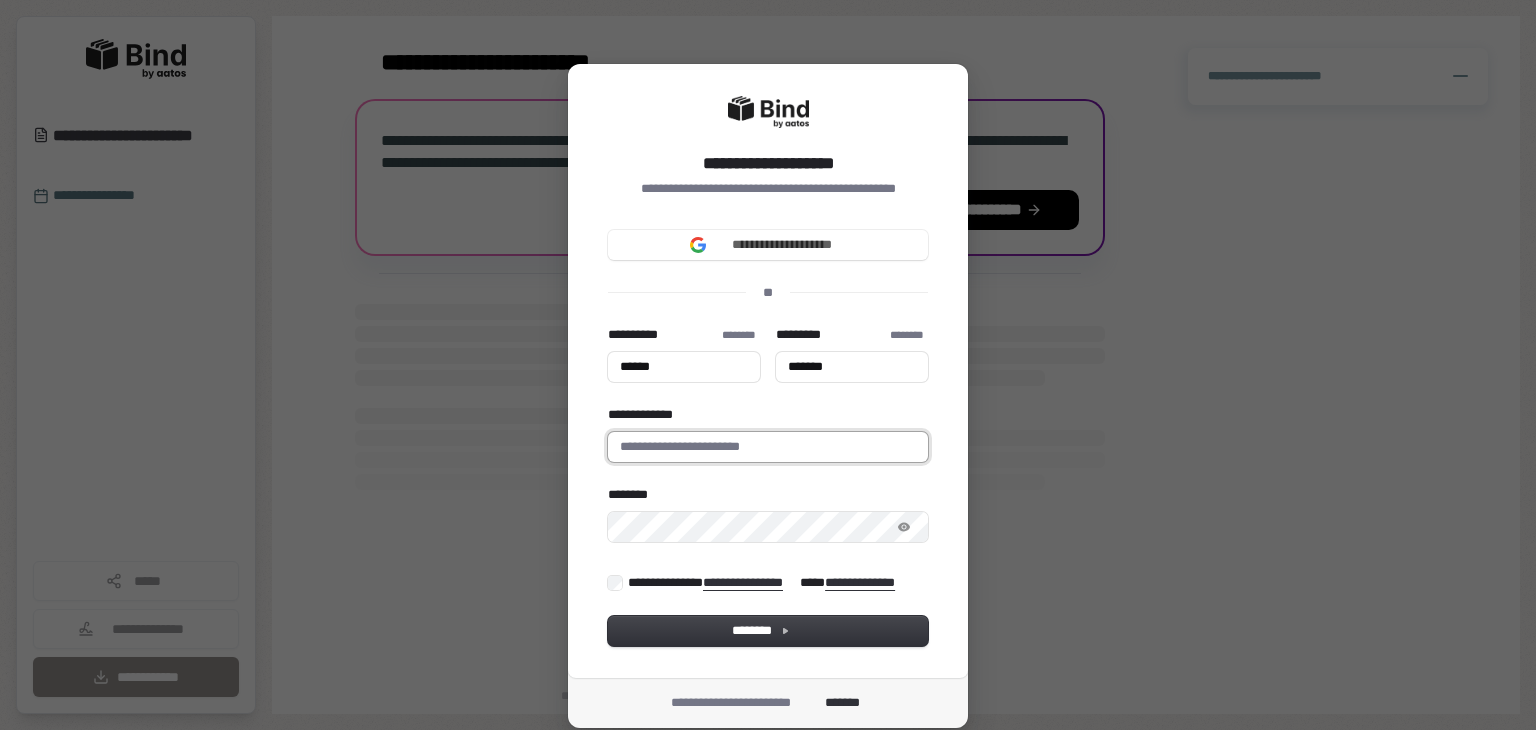 click on "**********" at bounding box center (768, 447) 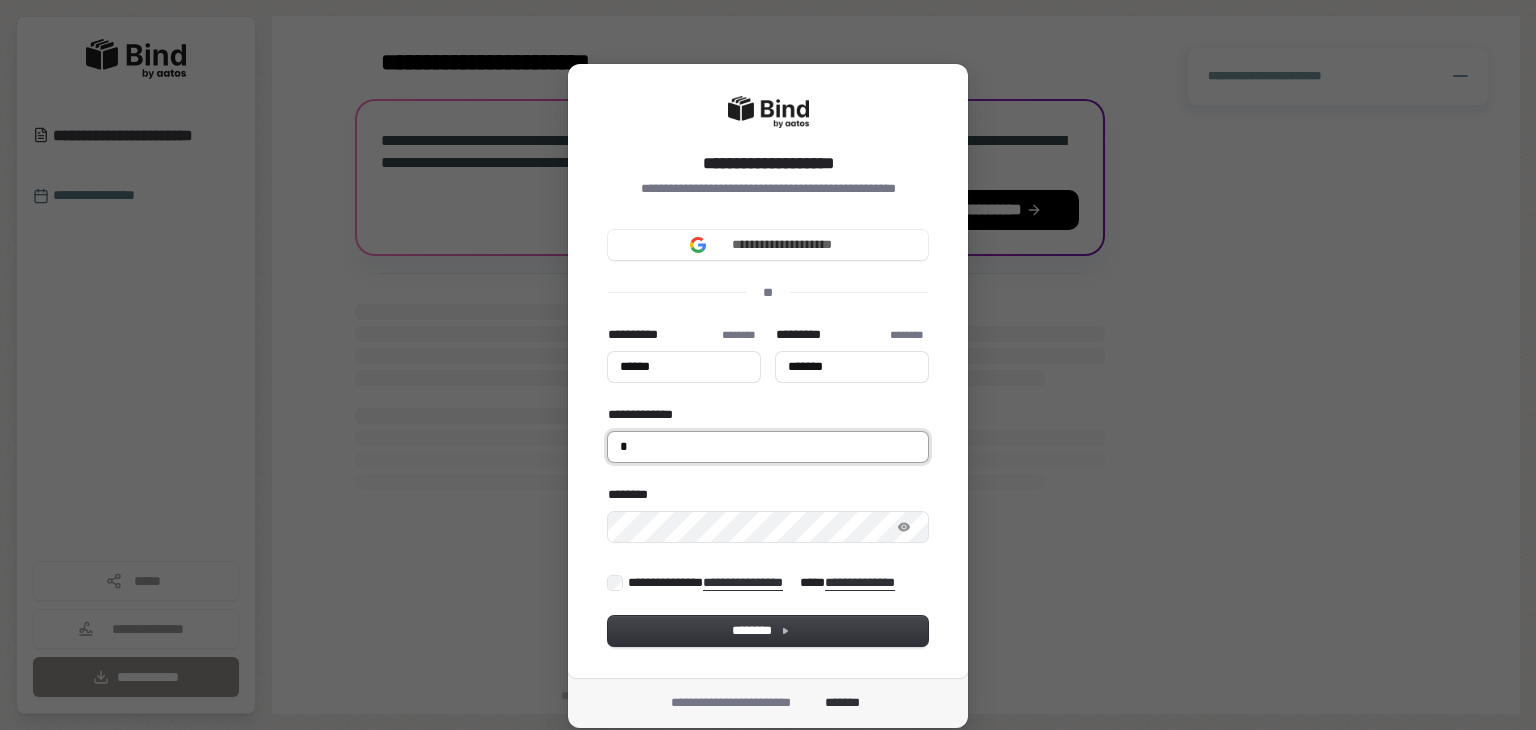 type on "**" 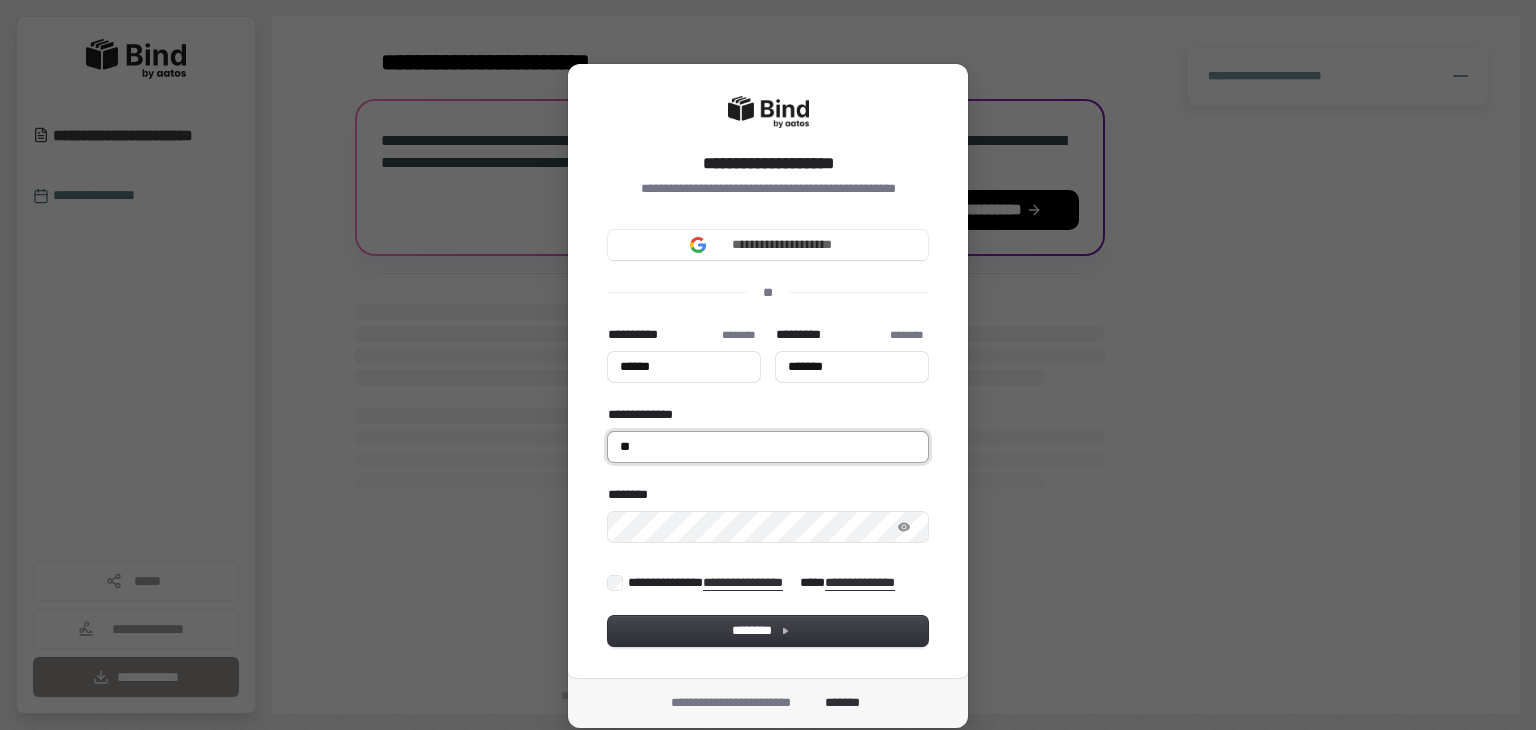 type on "******" 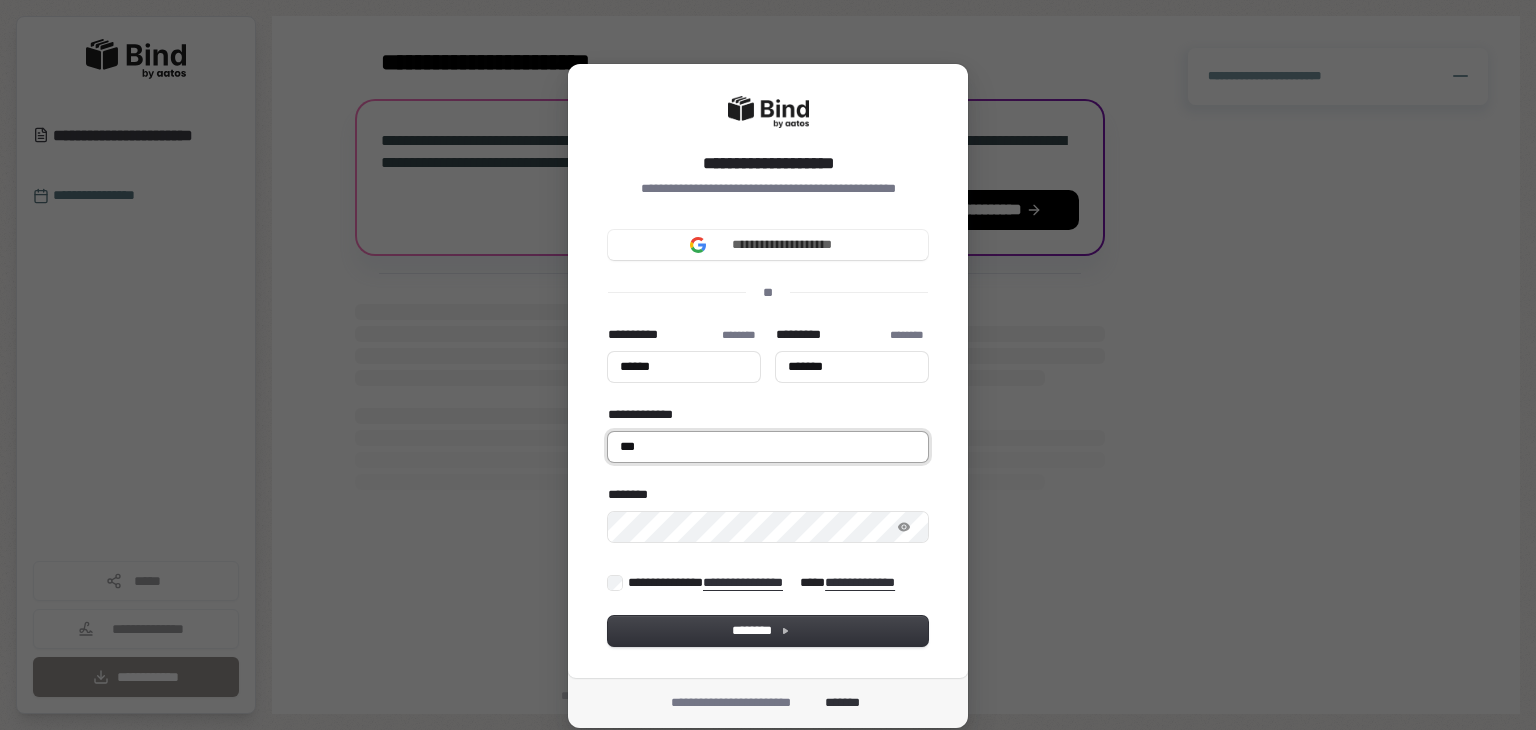 type on "******" 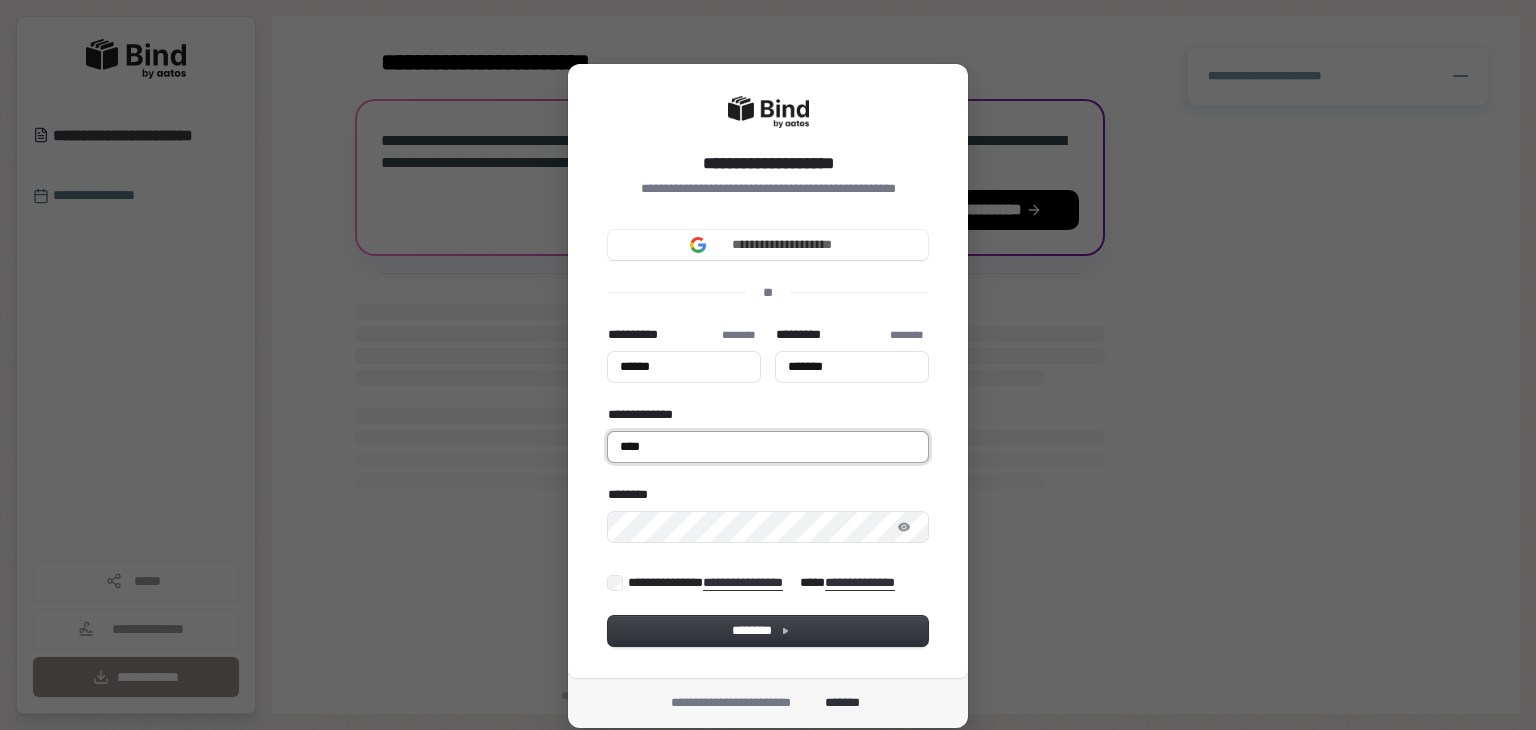 type on "******" 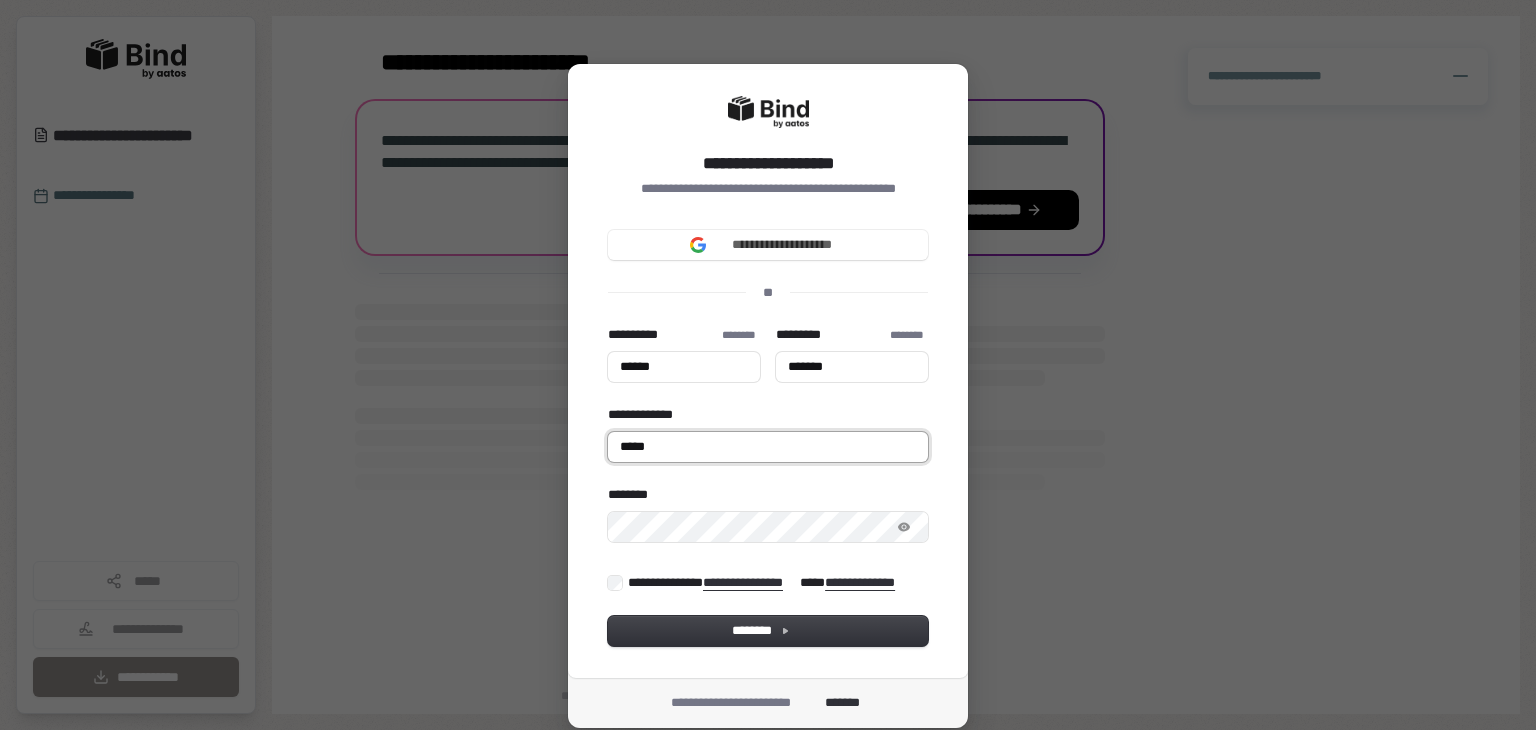 type on "******" 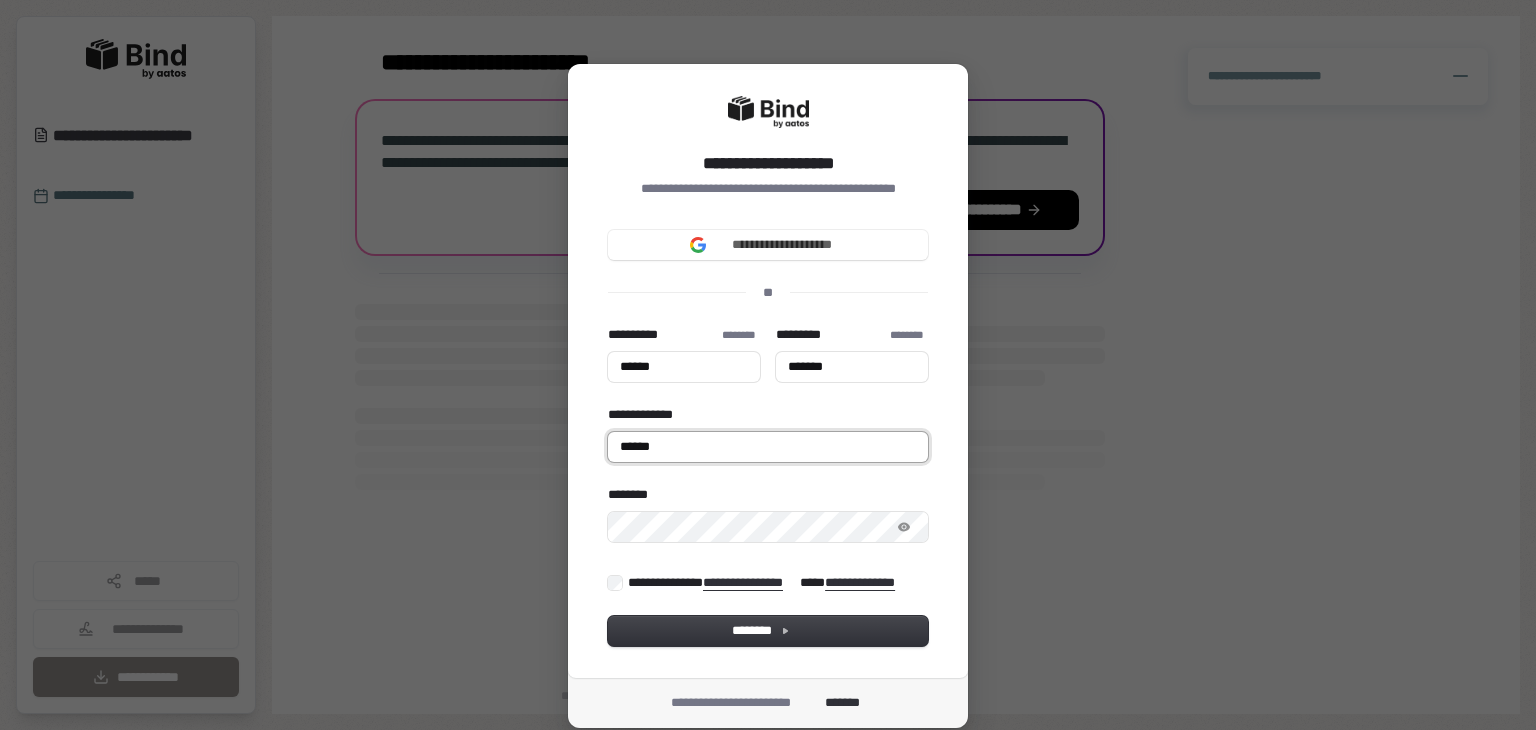 type on "******" 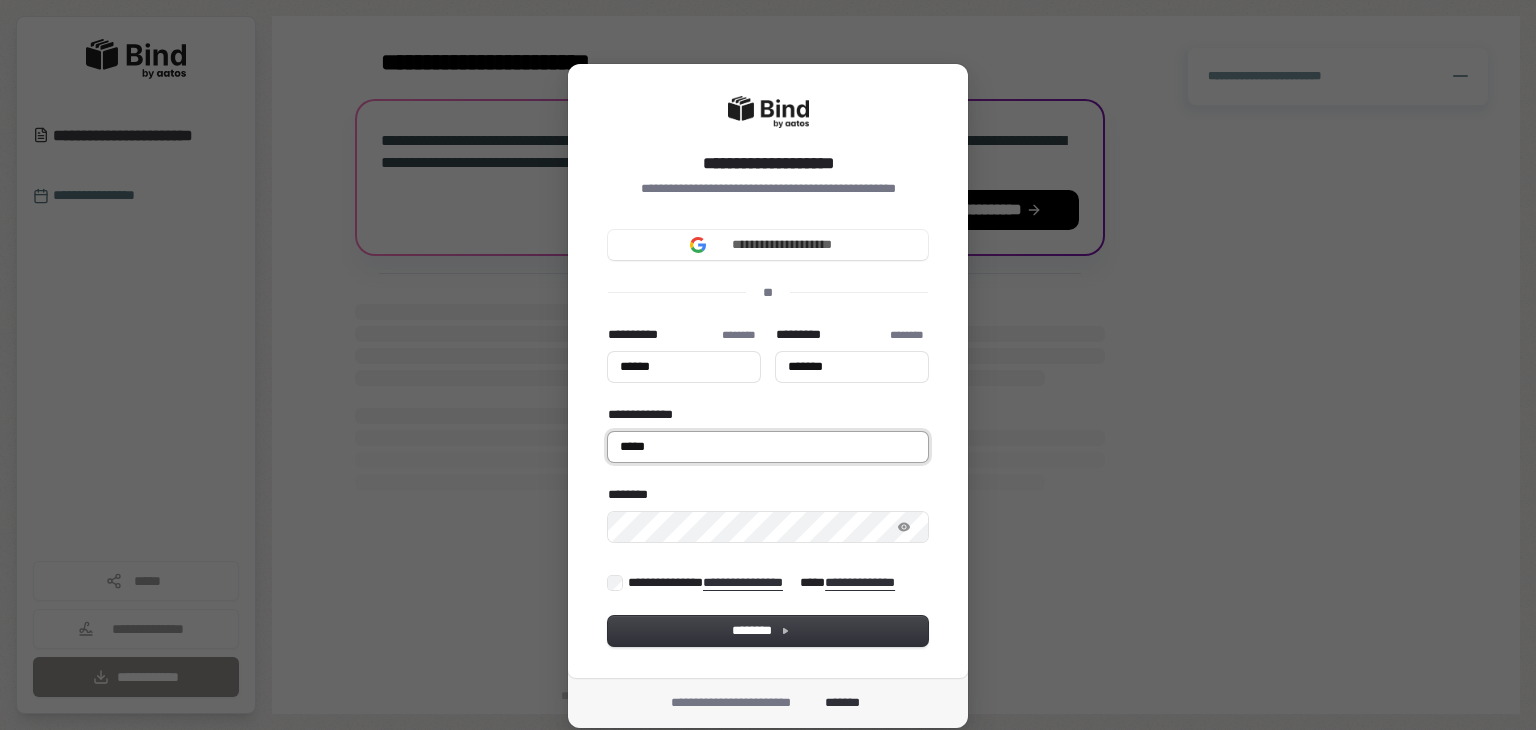 type on "******" 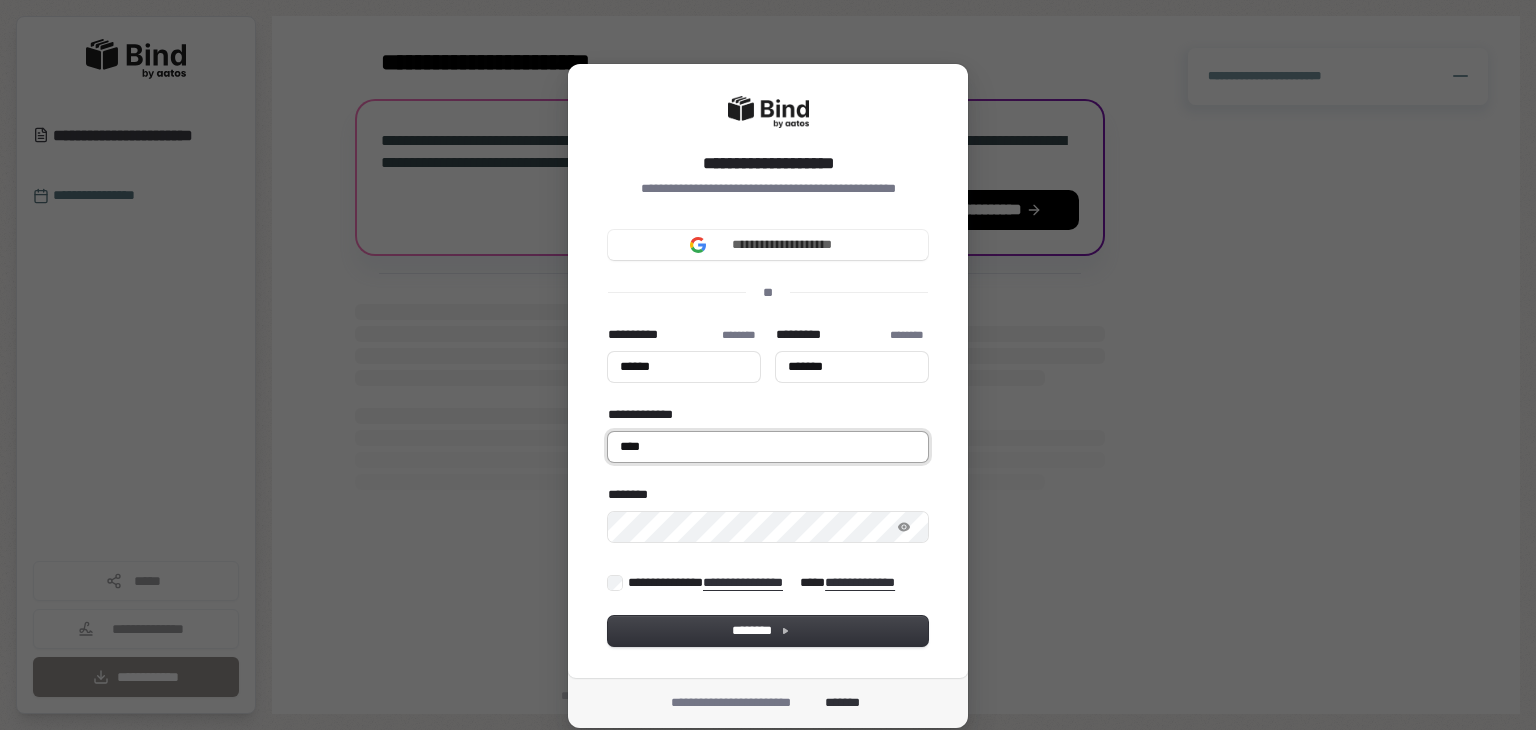 type on "******" 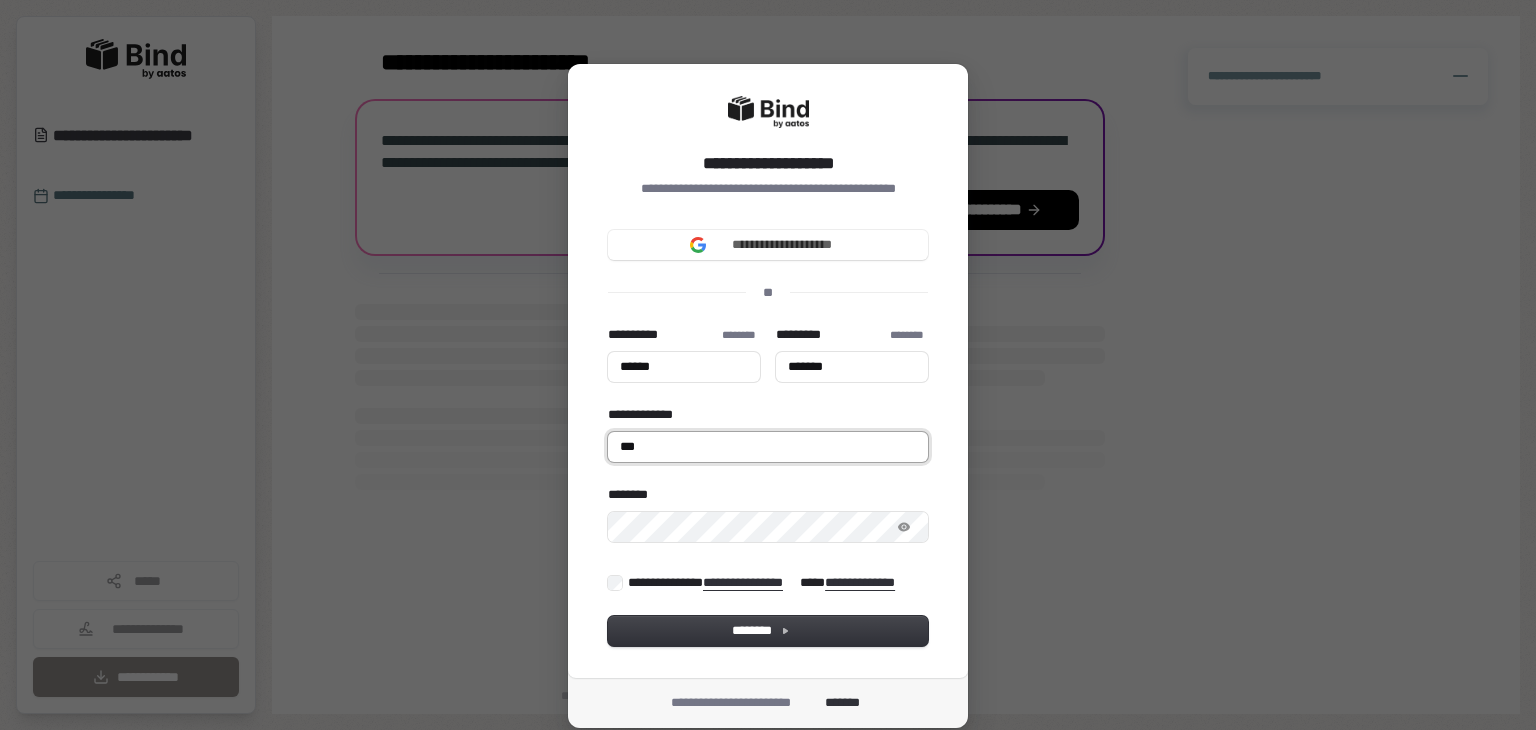 type on "******" 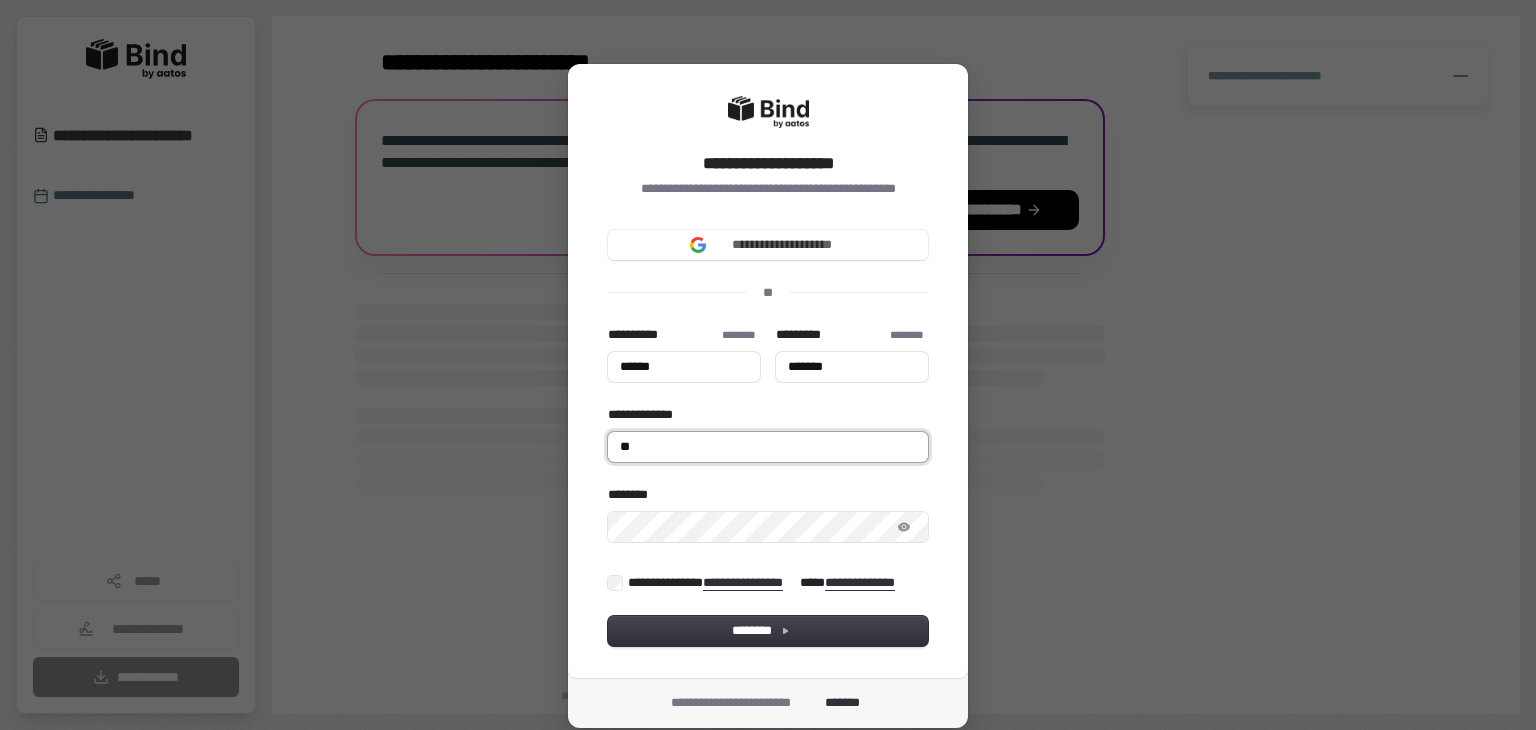 type on "******" 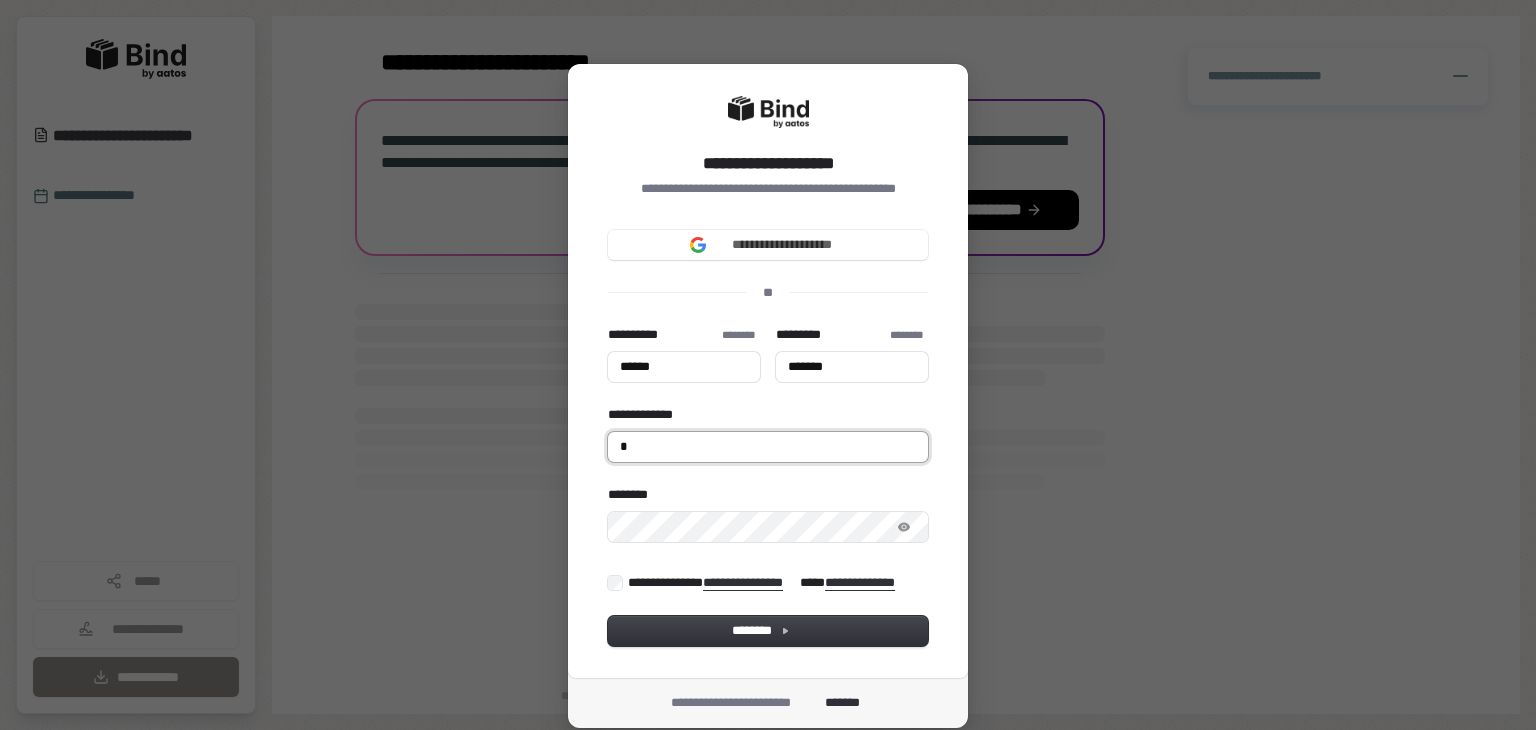 type on "******" 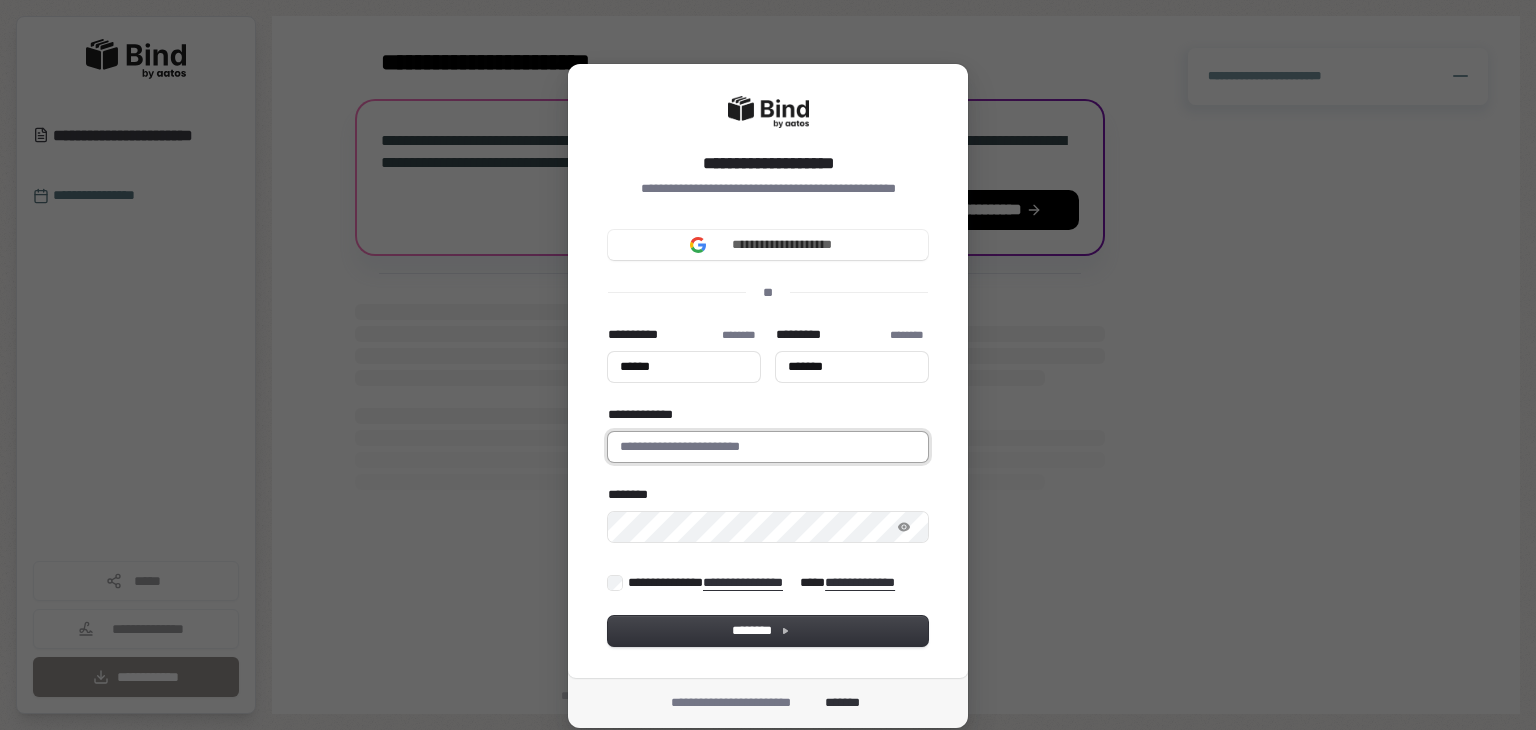 type on "******" 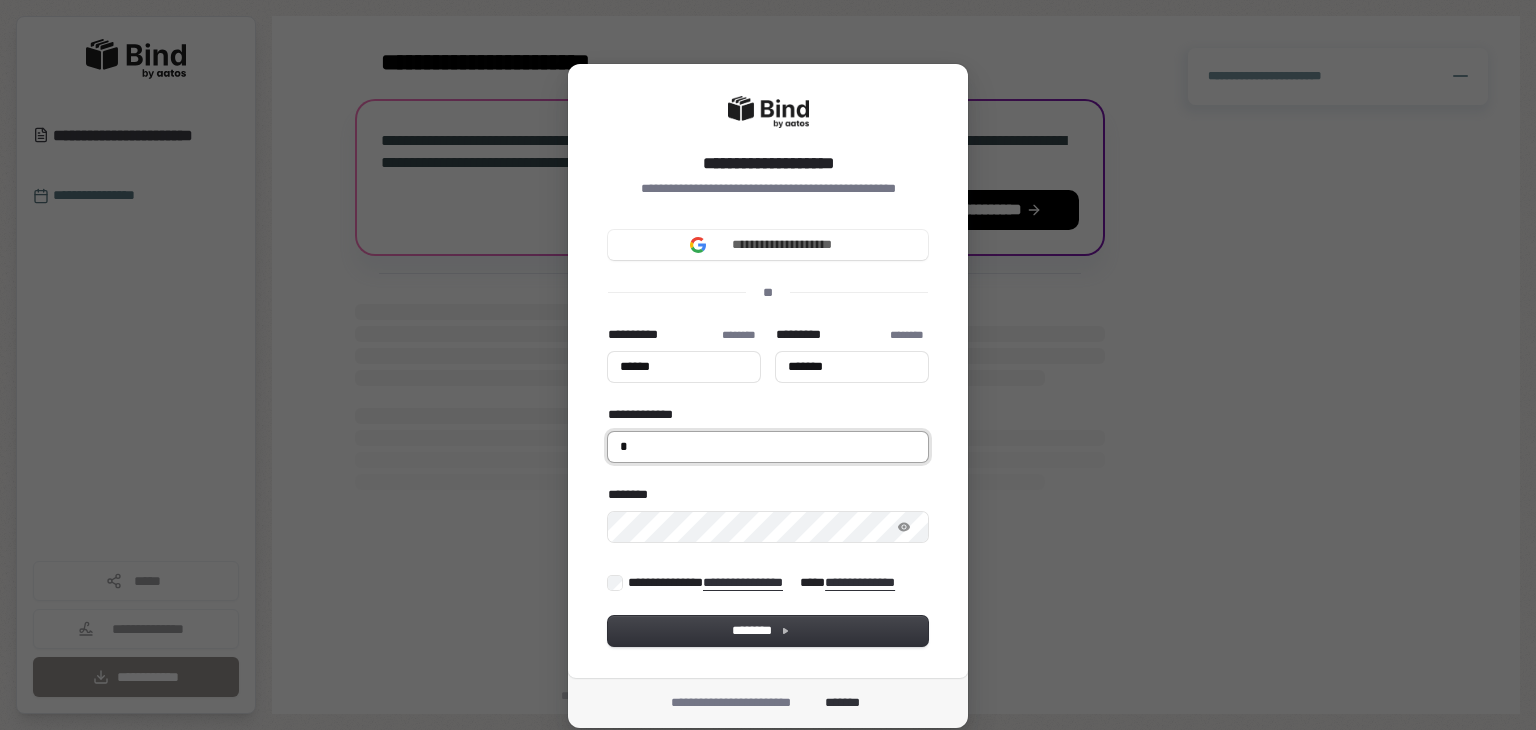 type on "******" 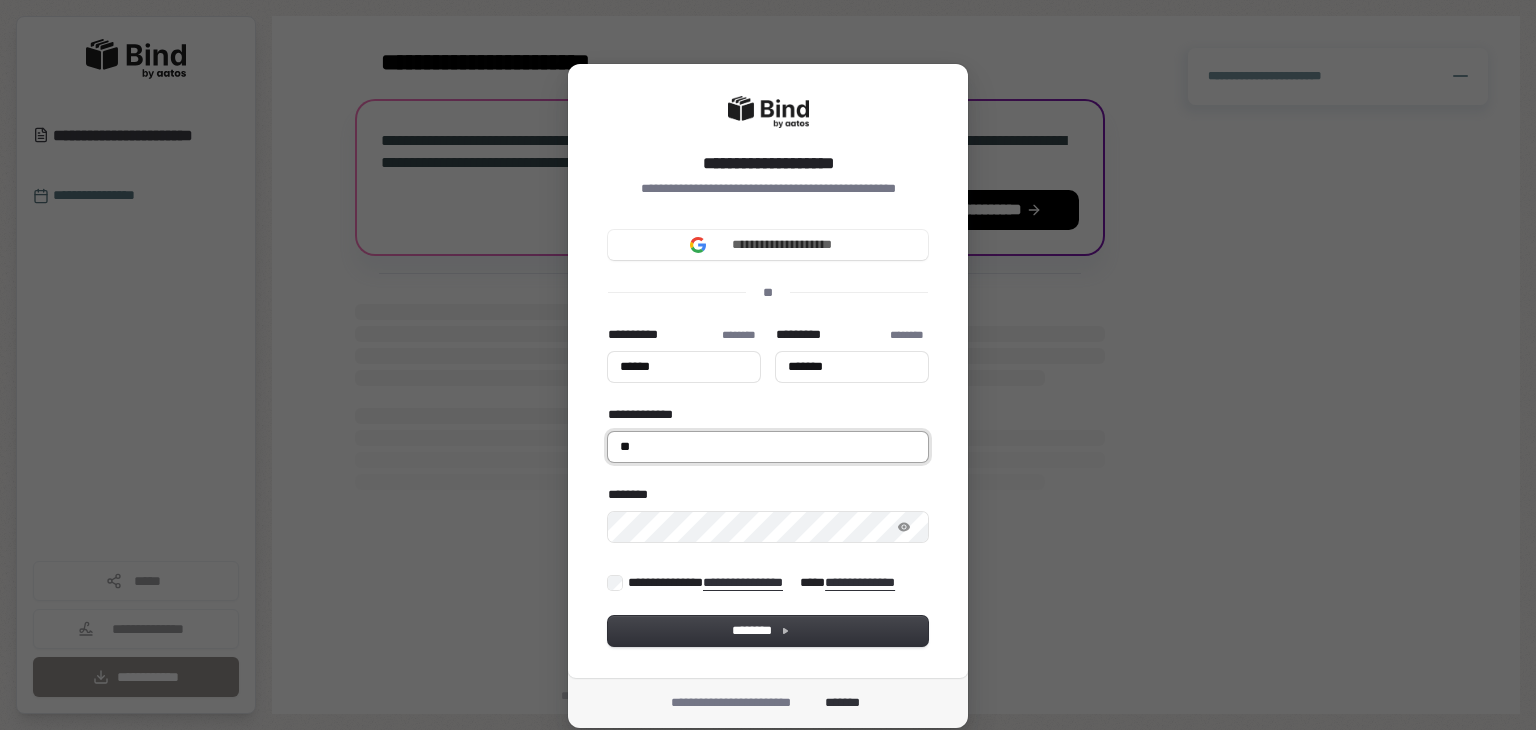 type on "******" 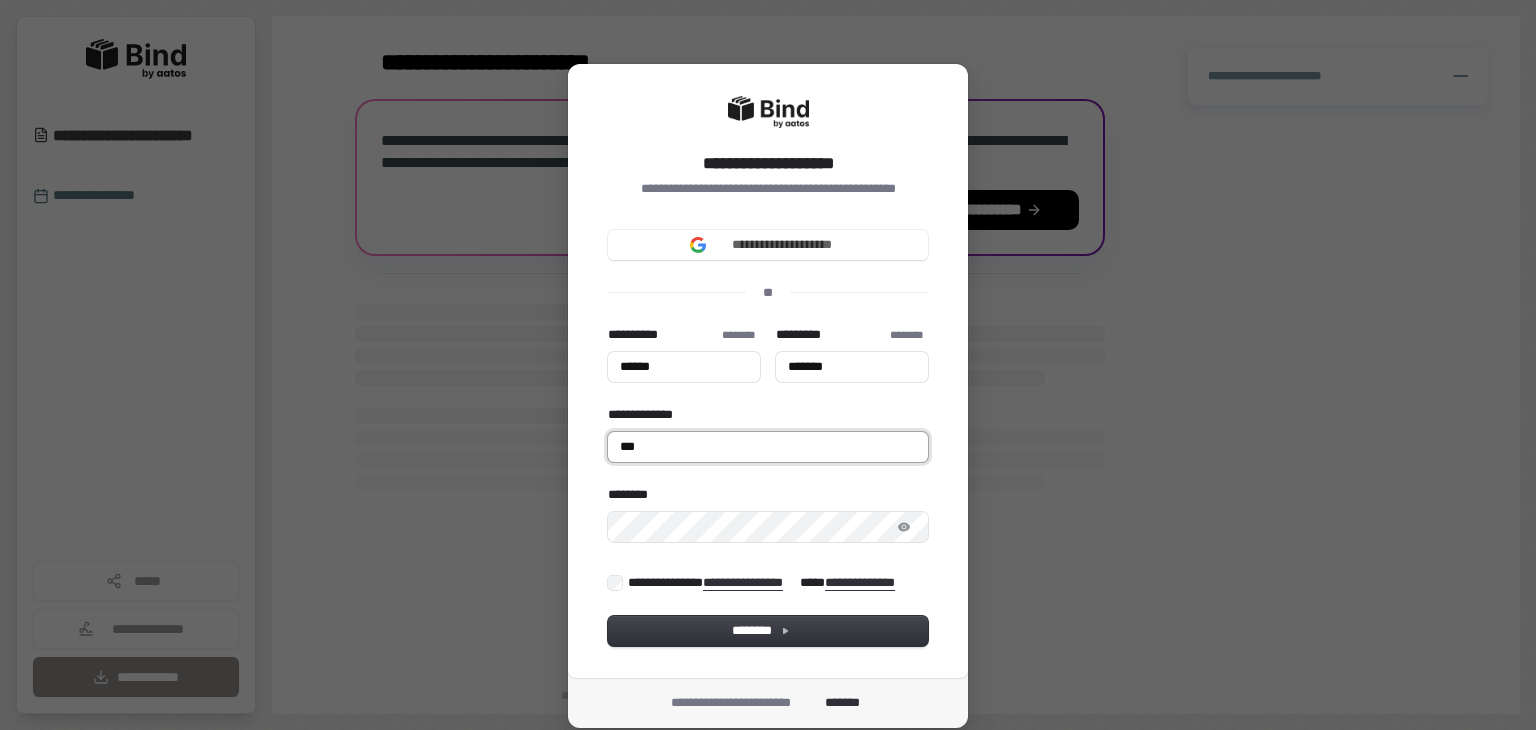 type on "******" 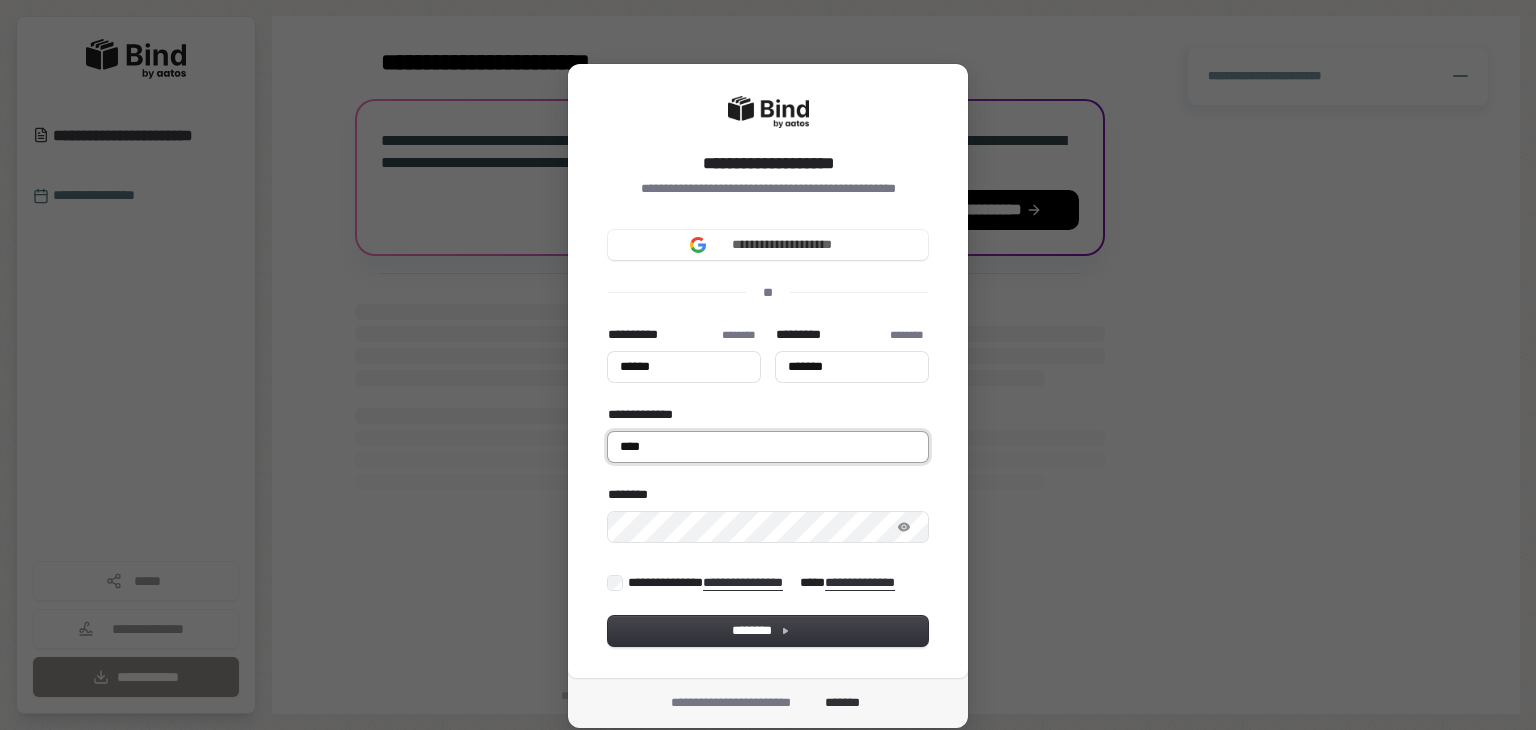 type on "******" 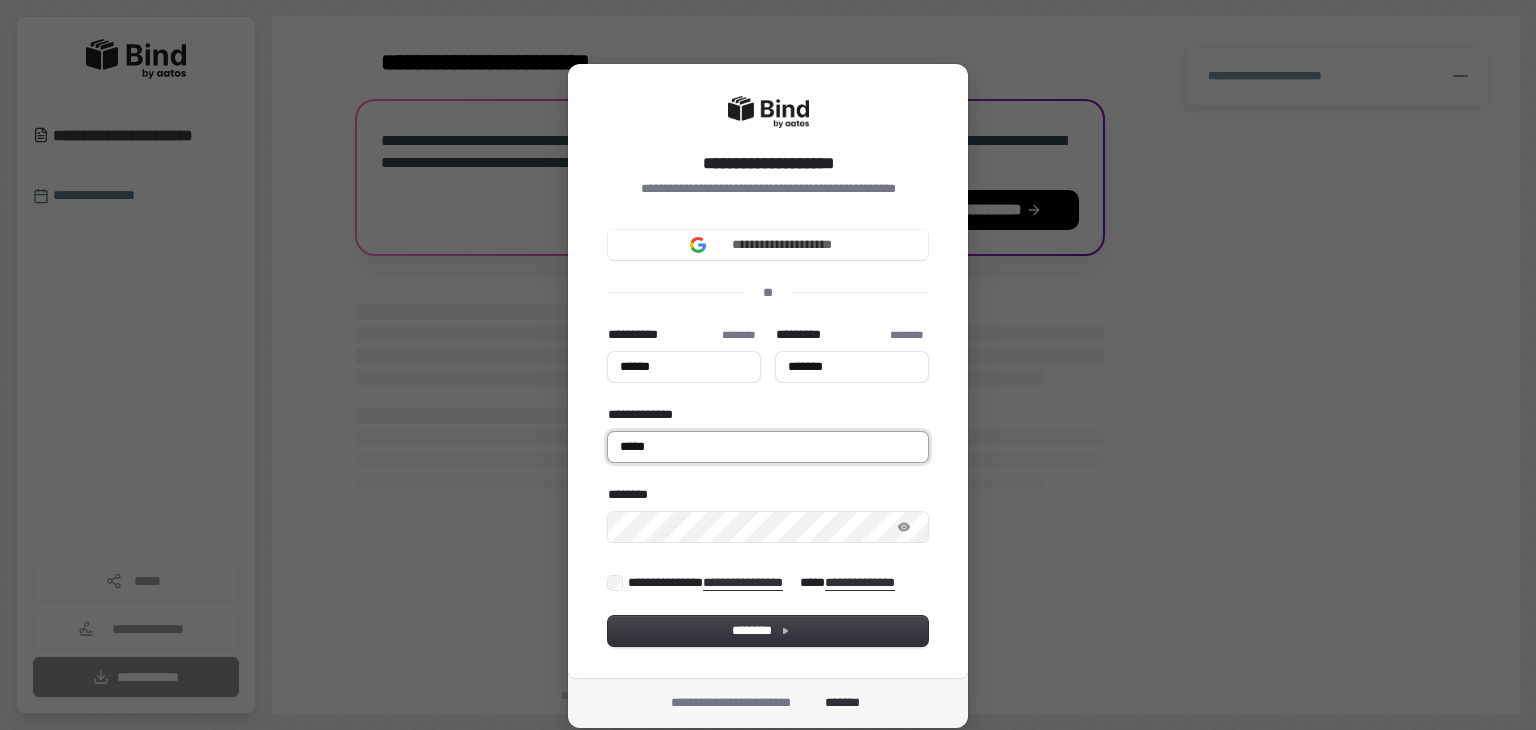 type on "******" 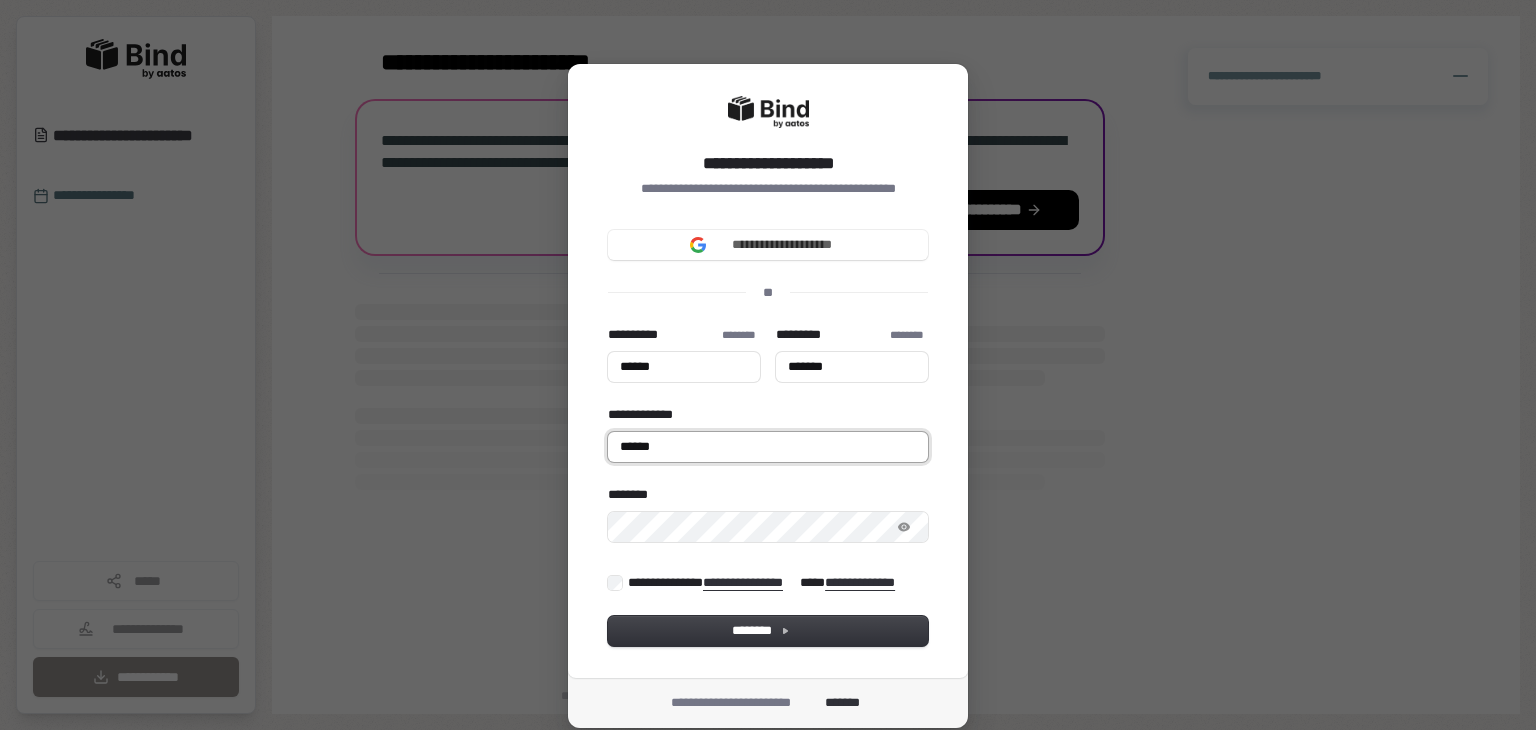 type on "******" 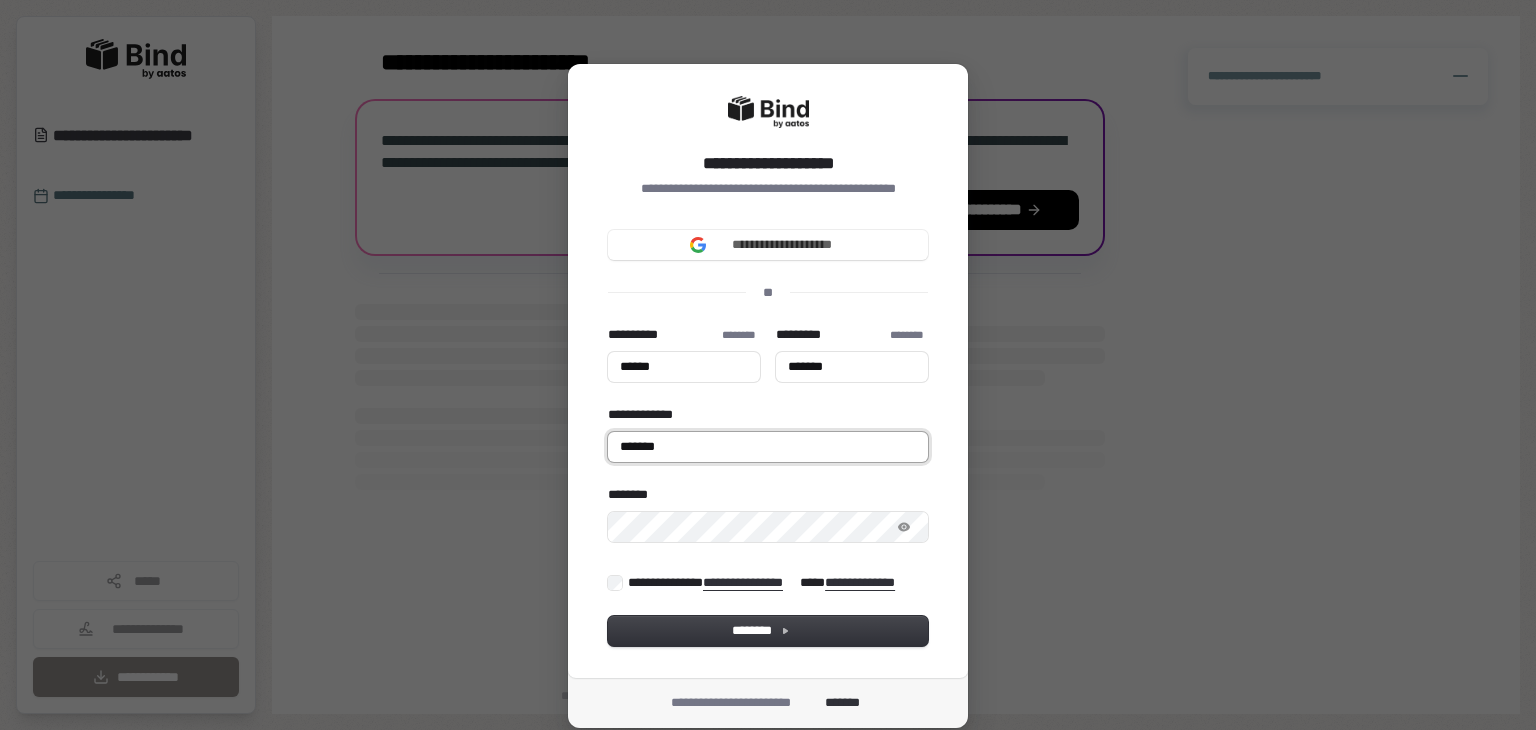 type on "******" 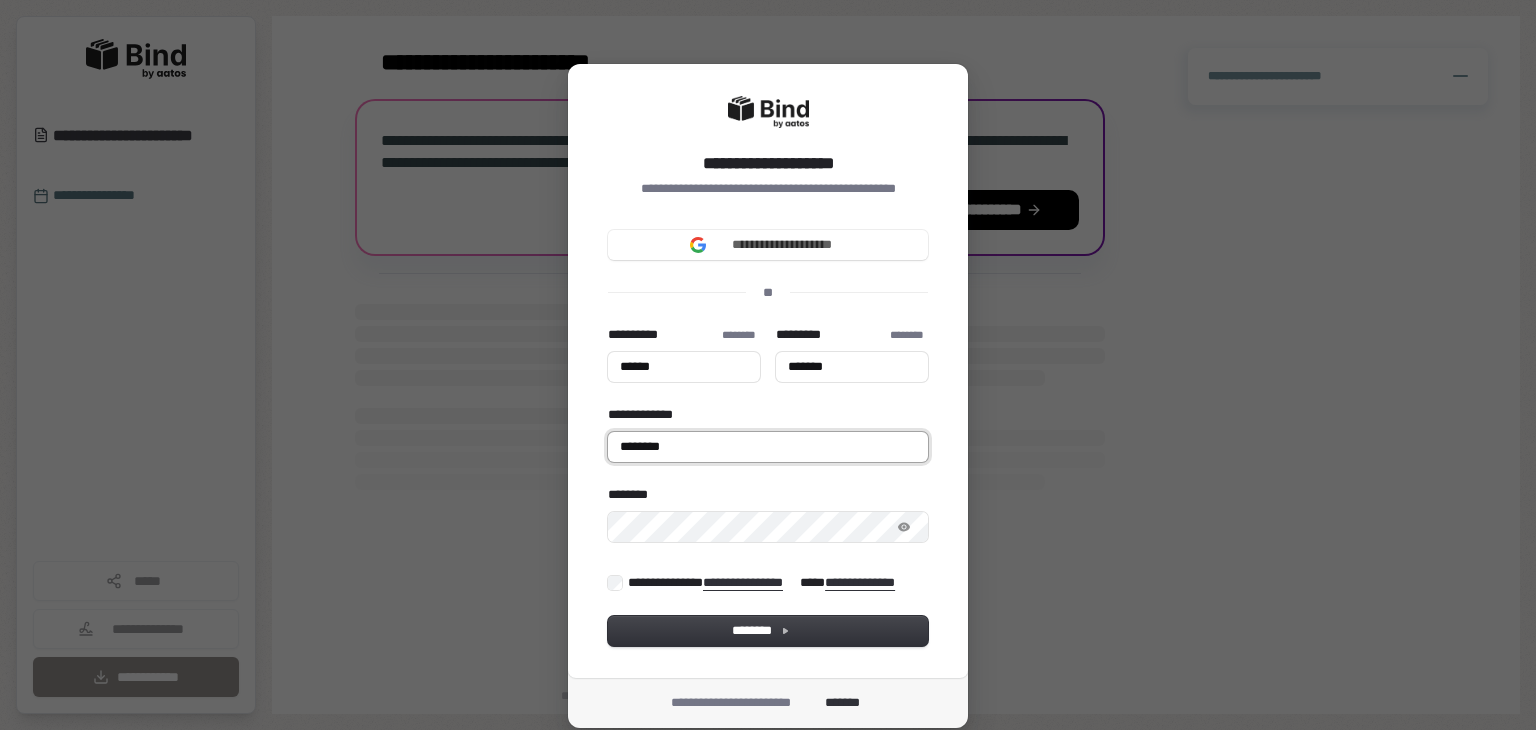 type on "******" 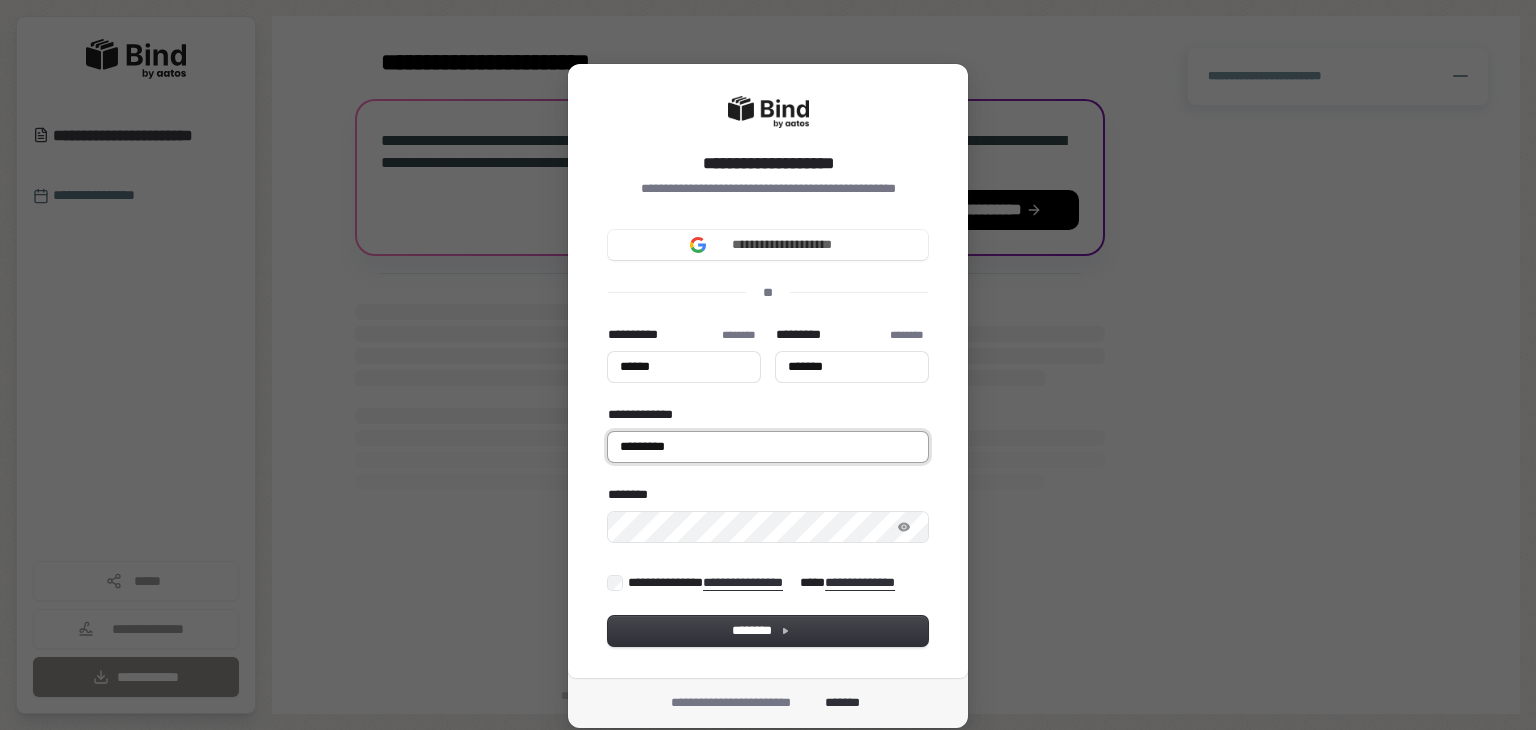type on "******" 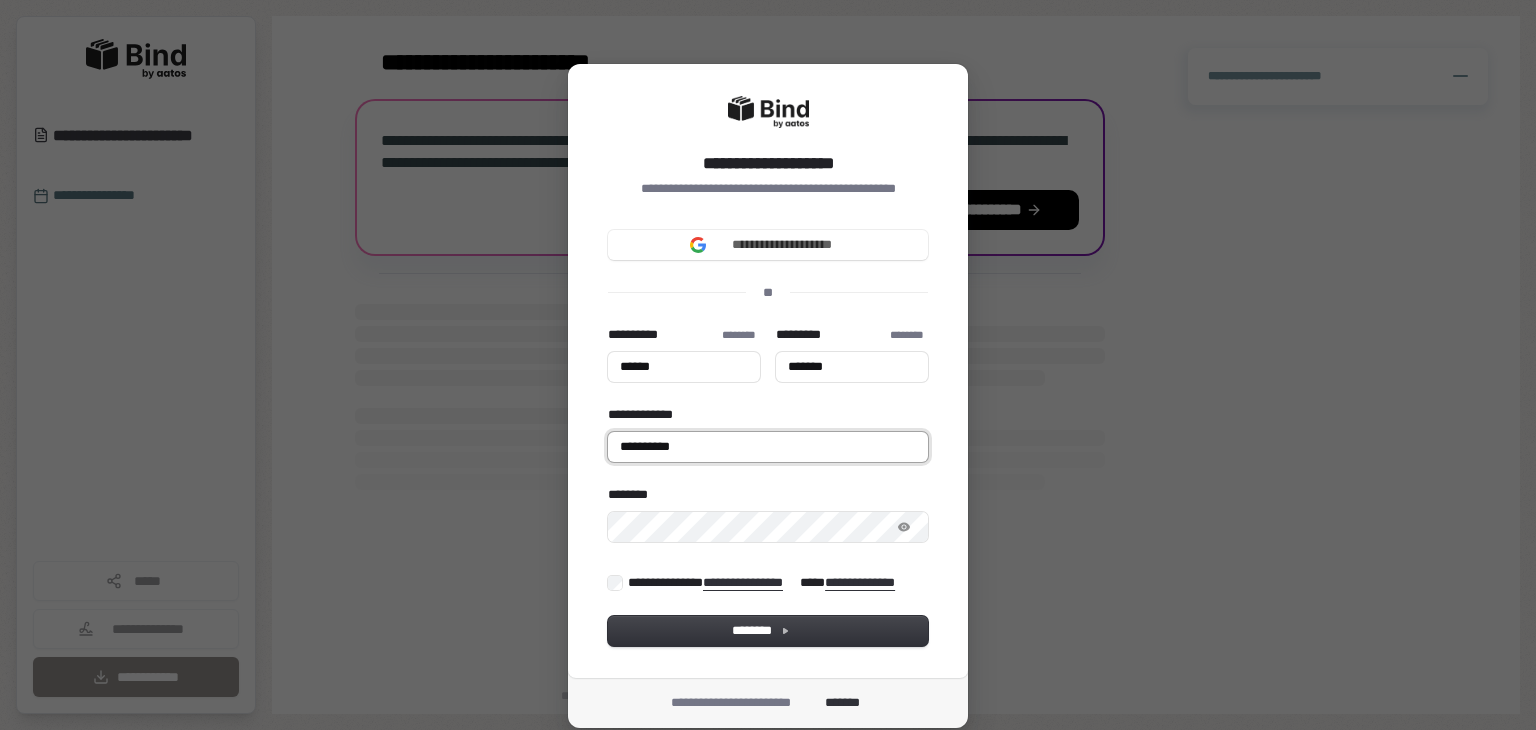 type on "******" 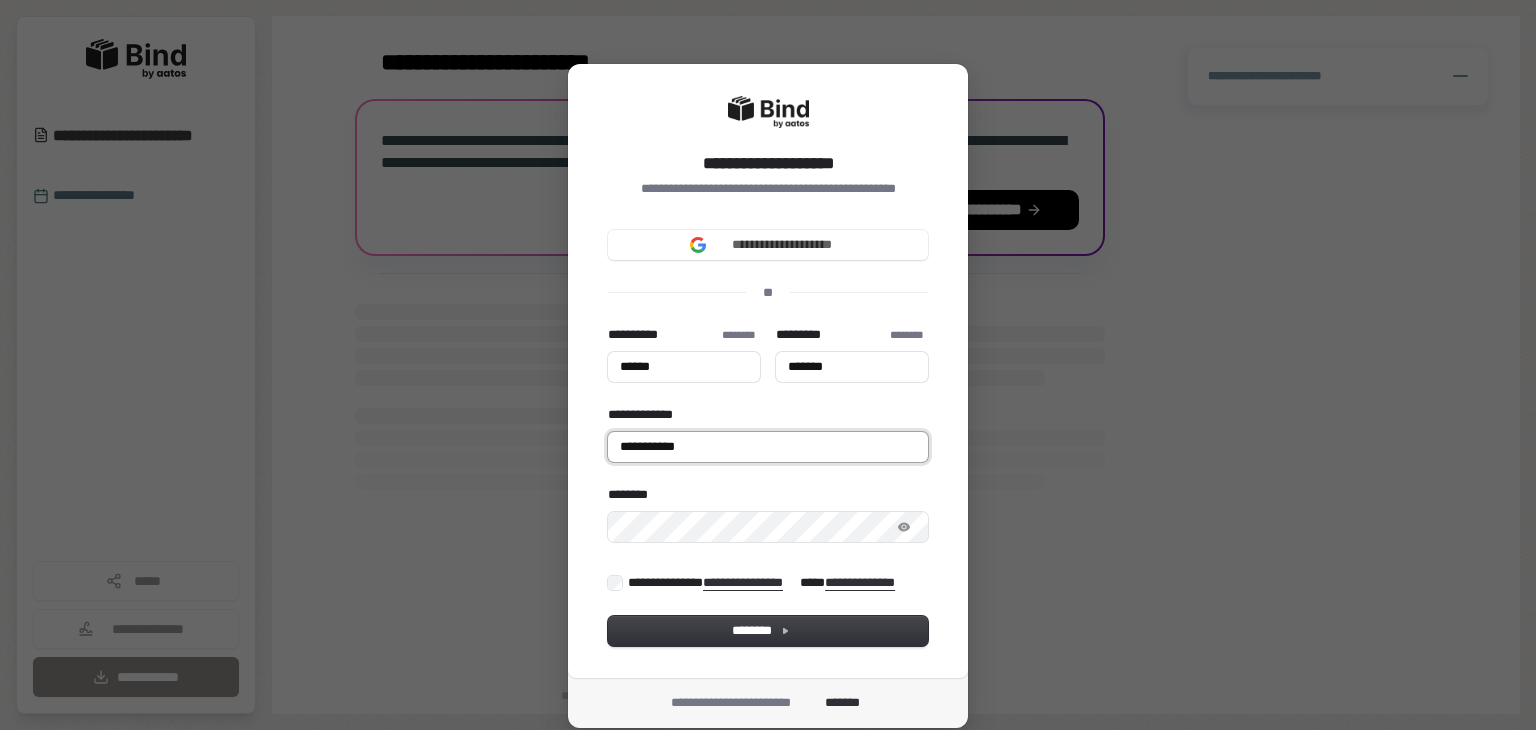 type on "******" 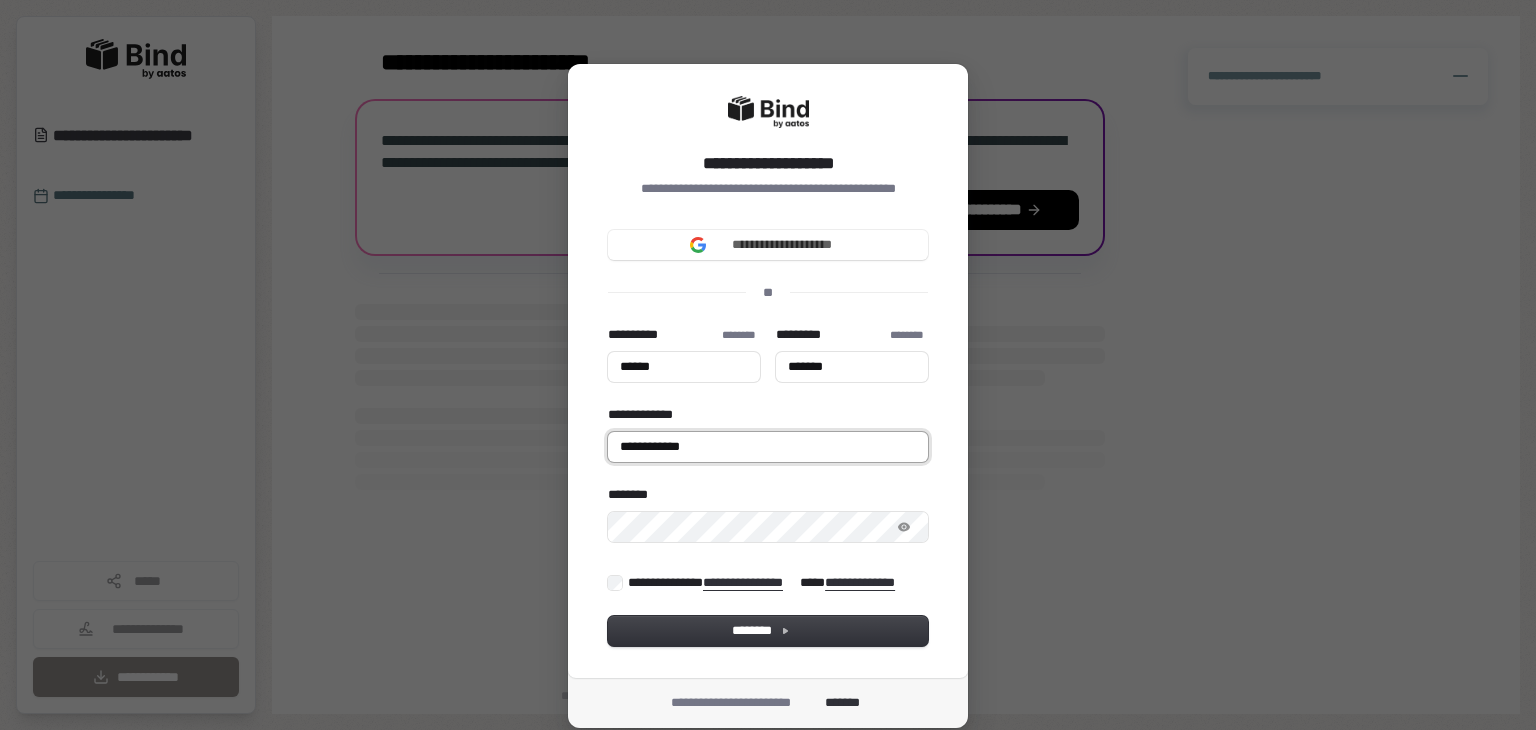 type on "******" 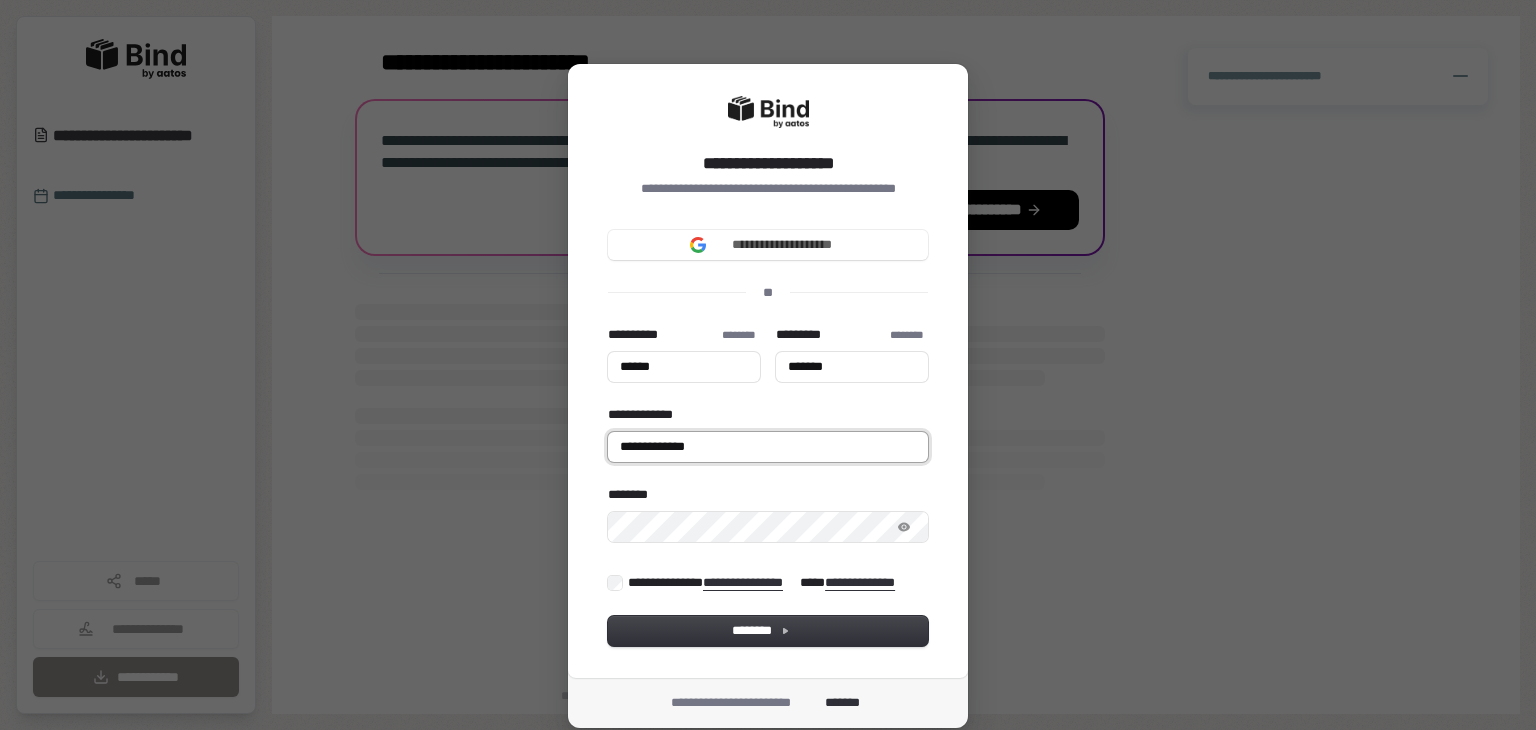 type on "******" 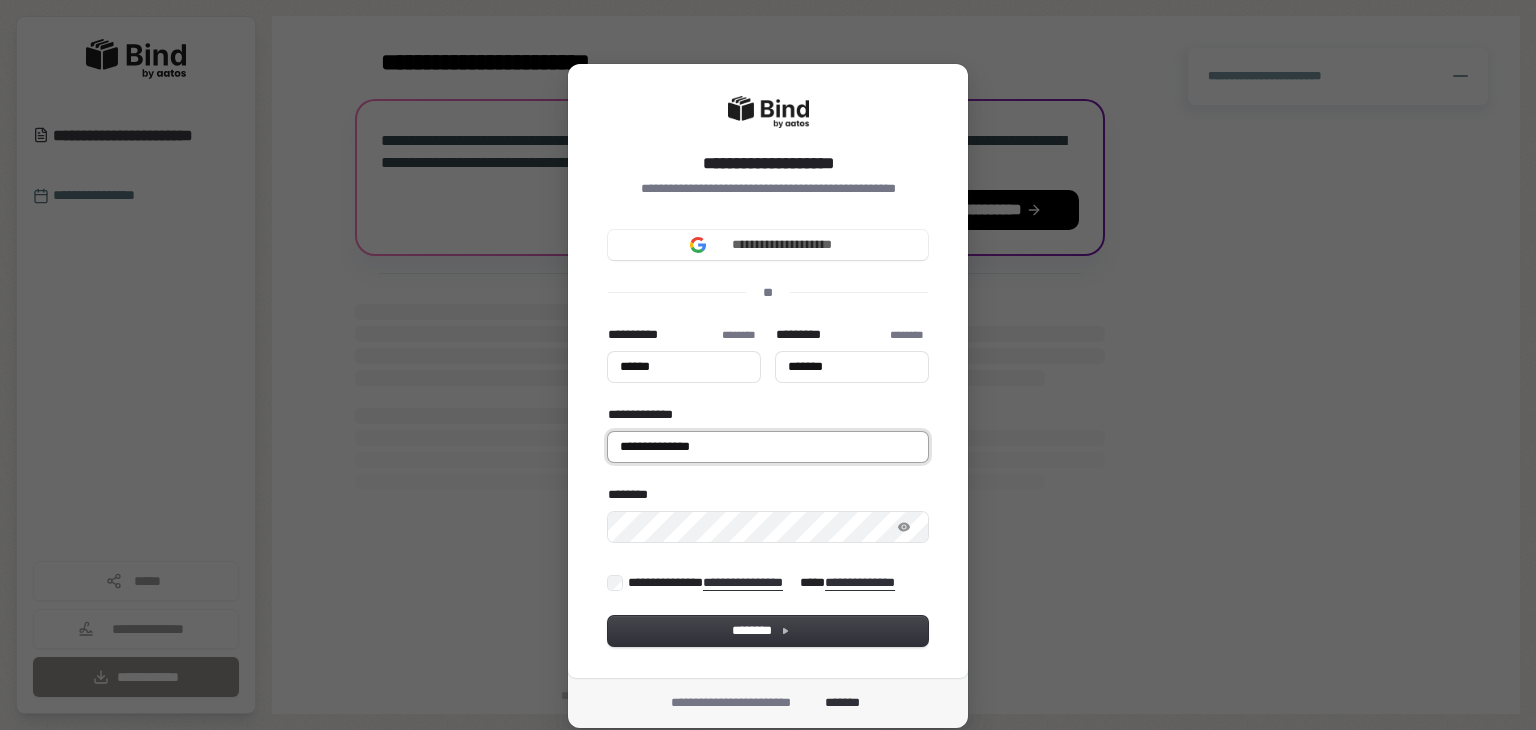 type on "******" 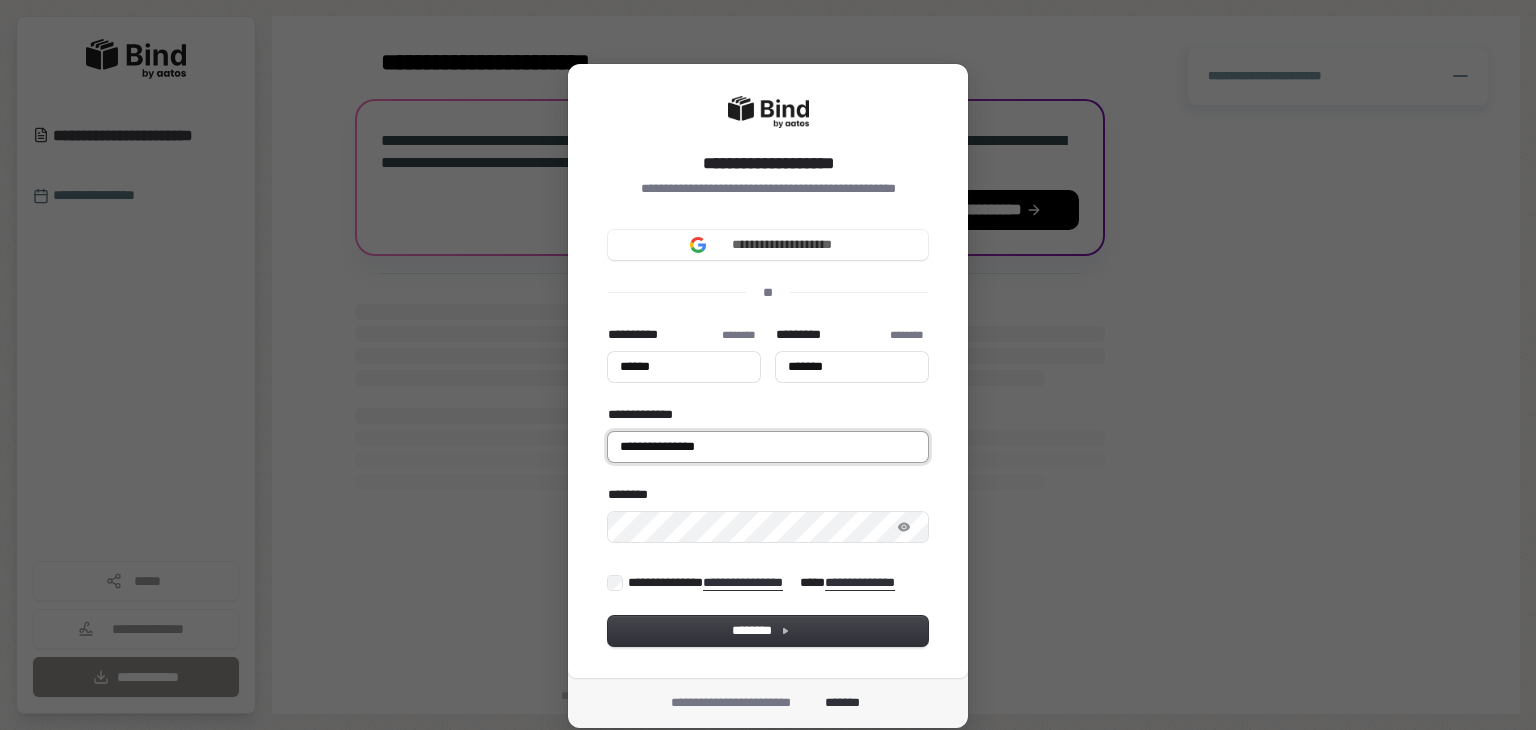 type on "******" 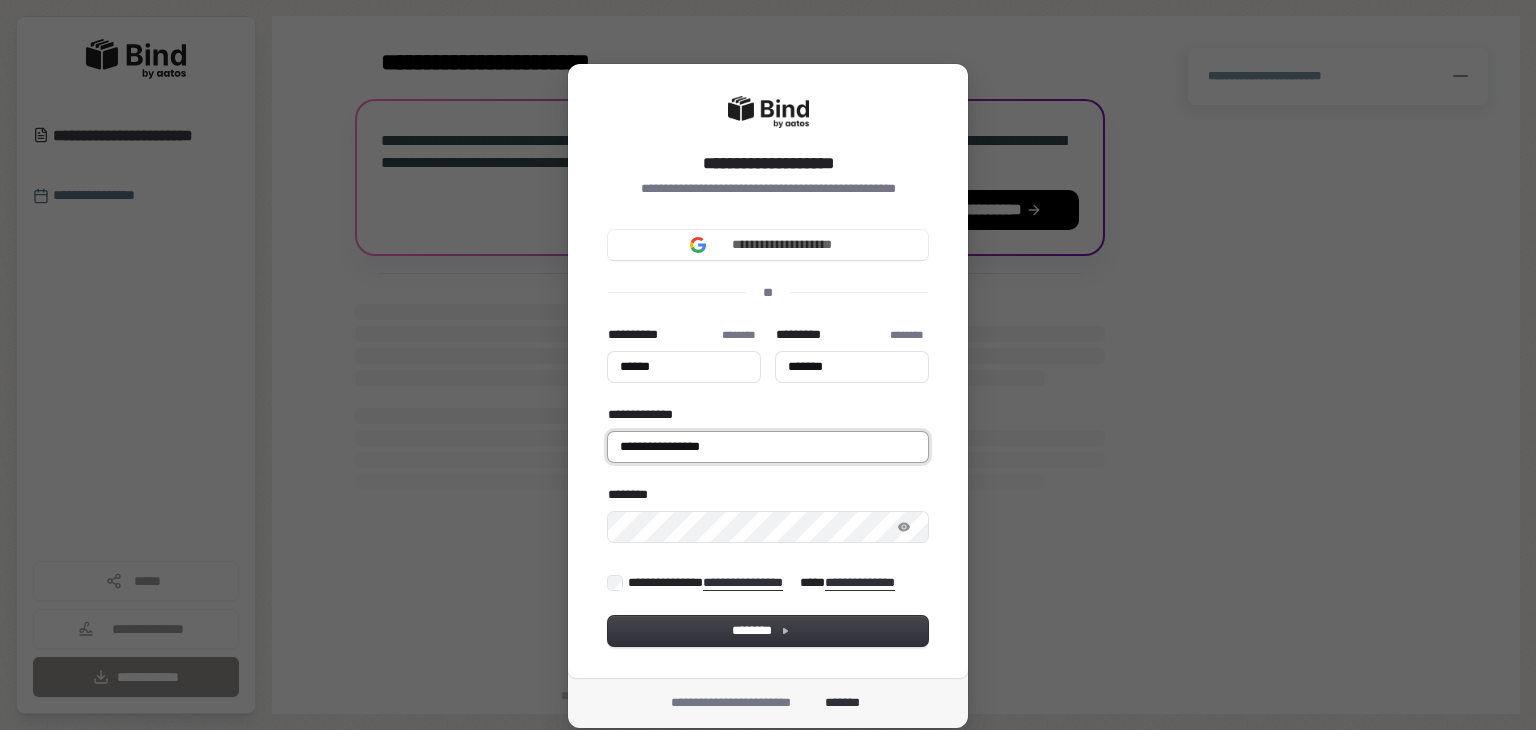 type on "******" 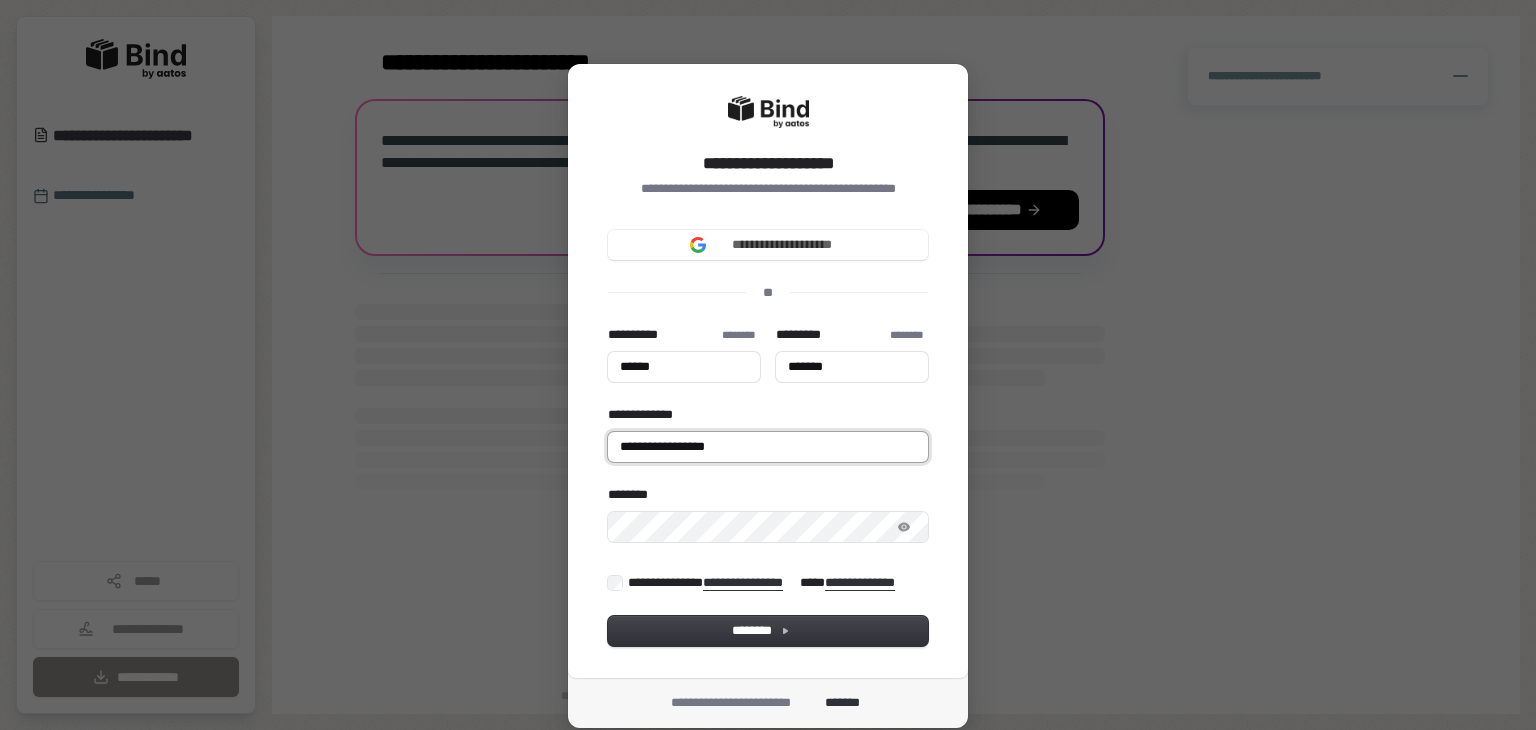 type on "******" 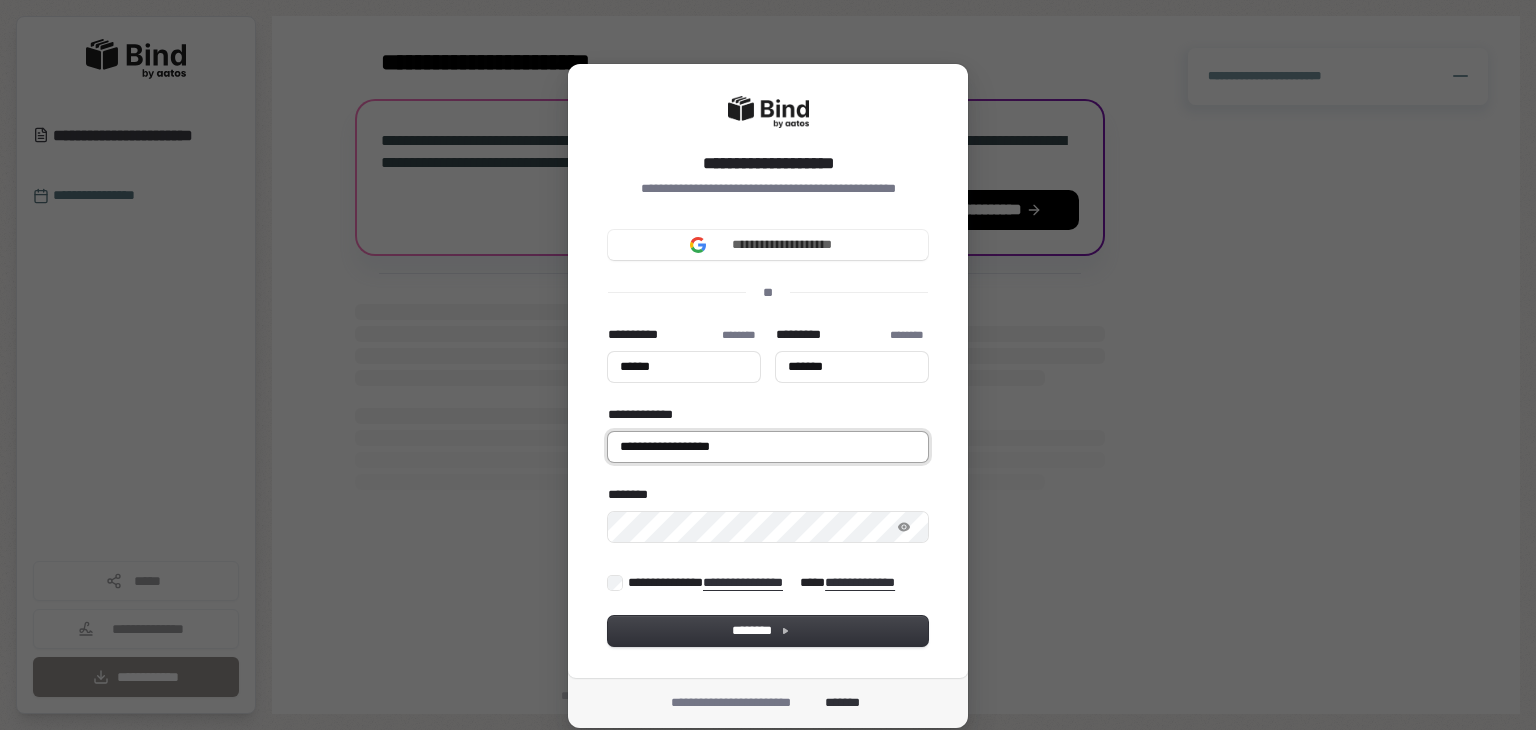type on "******" 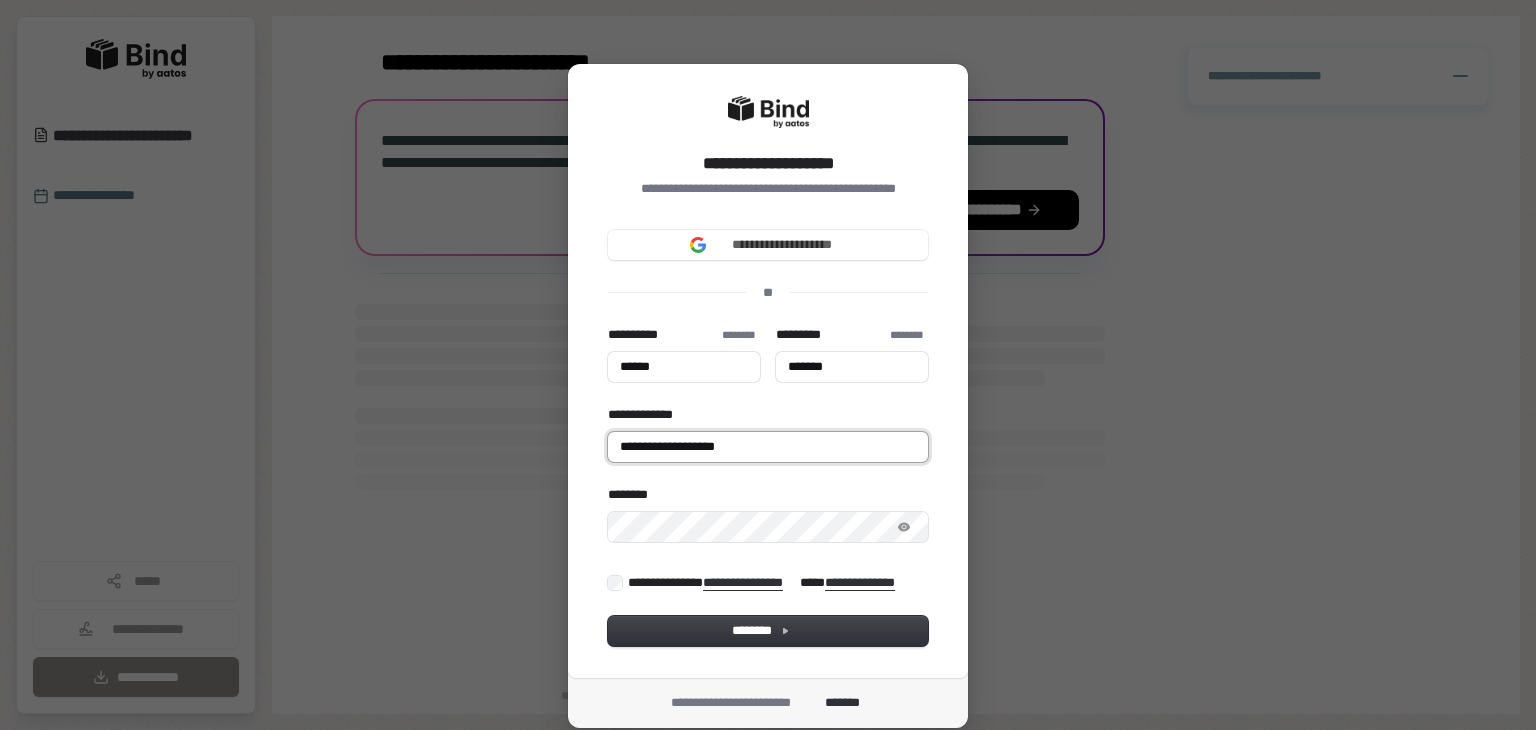 type on "******" 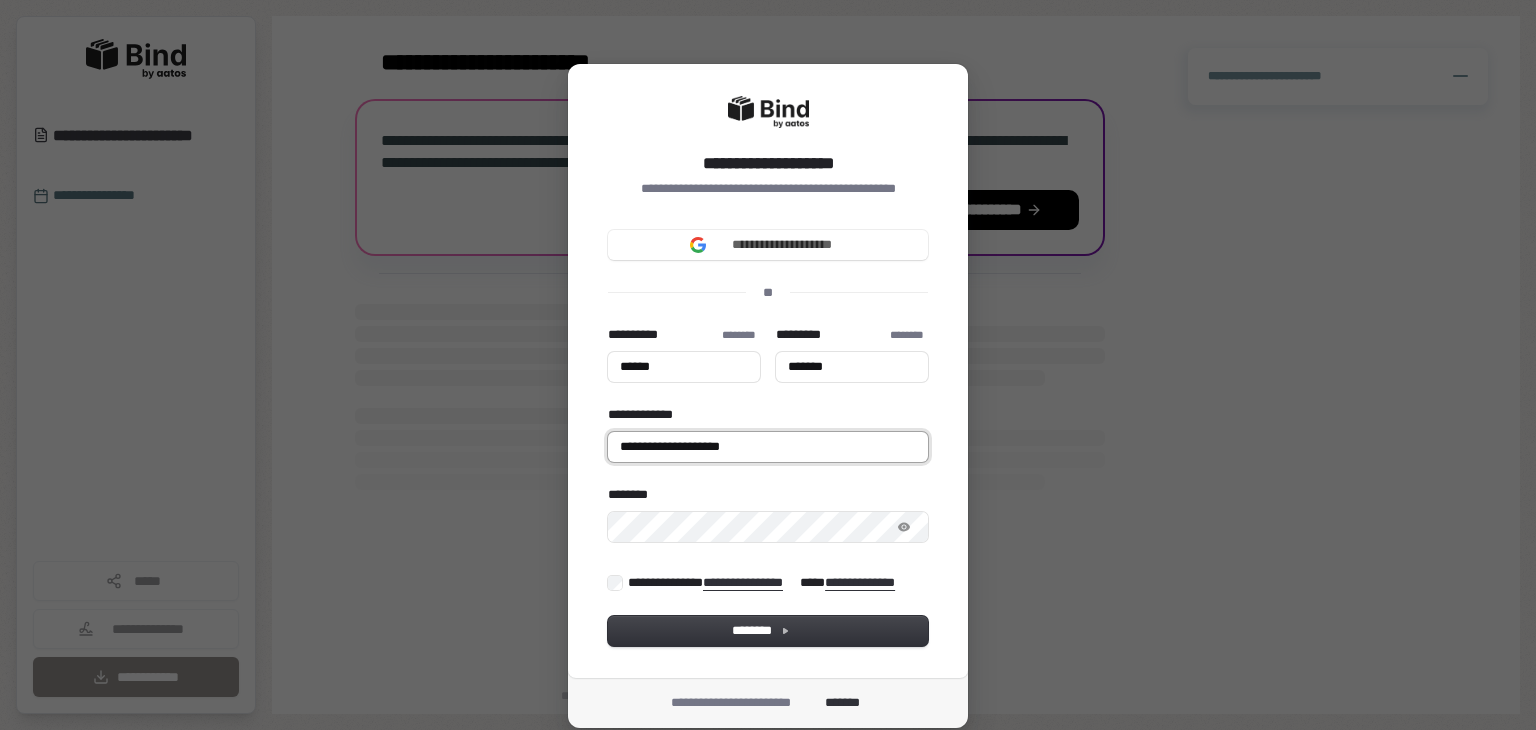 type on "******" 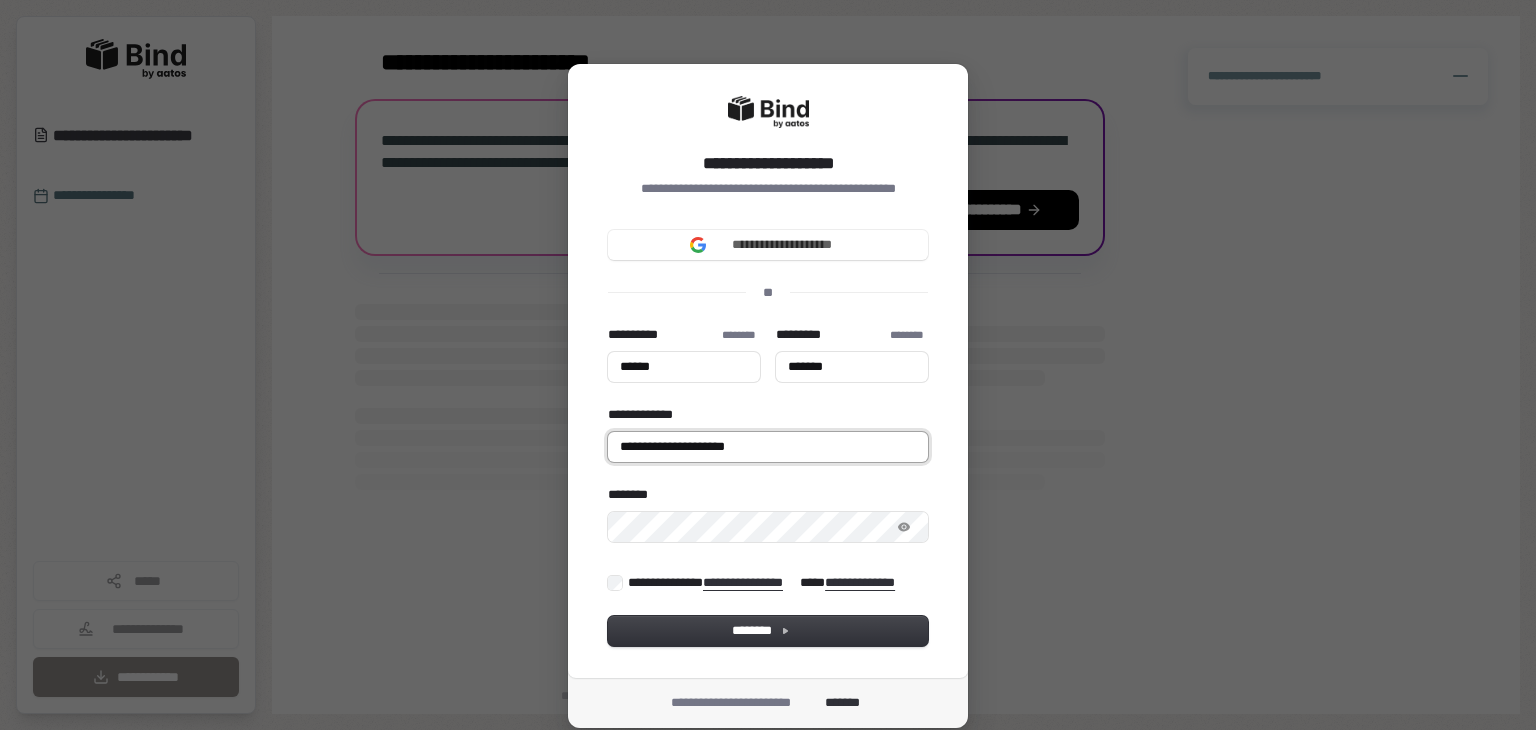 type on "******" 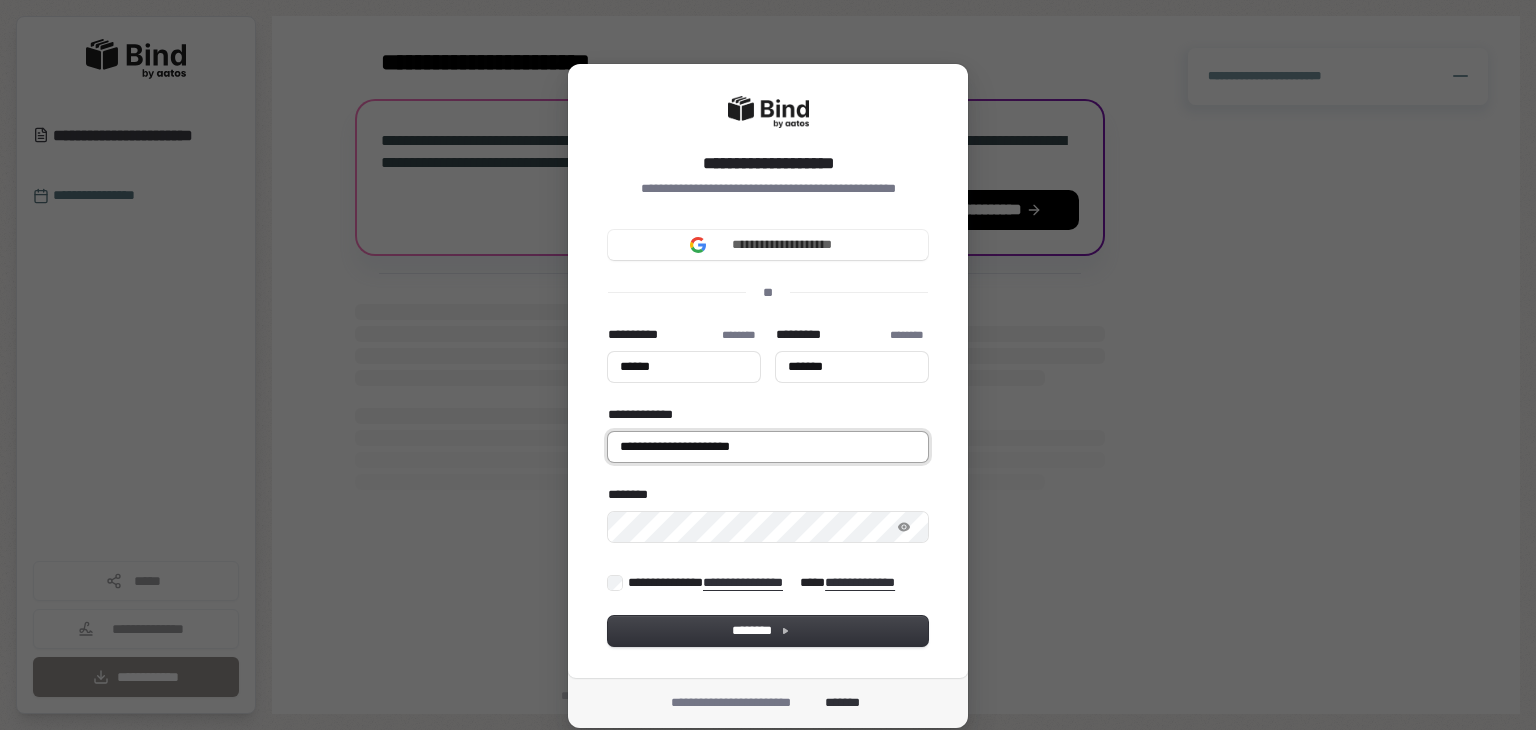 type on "******" 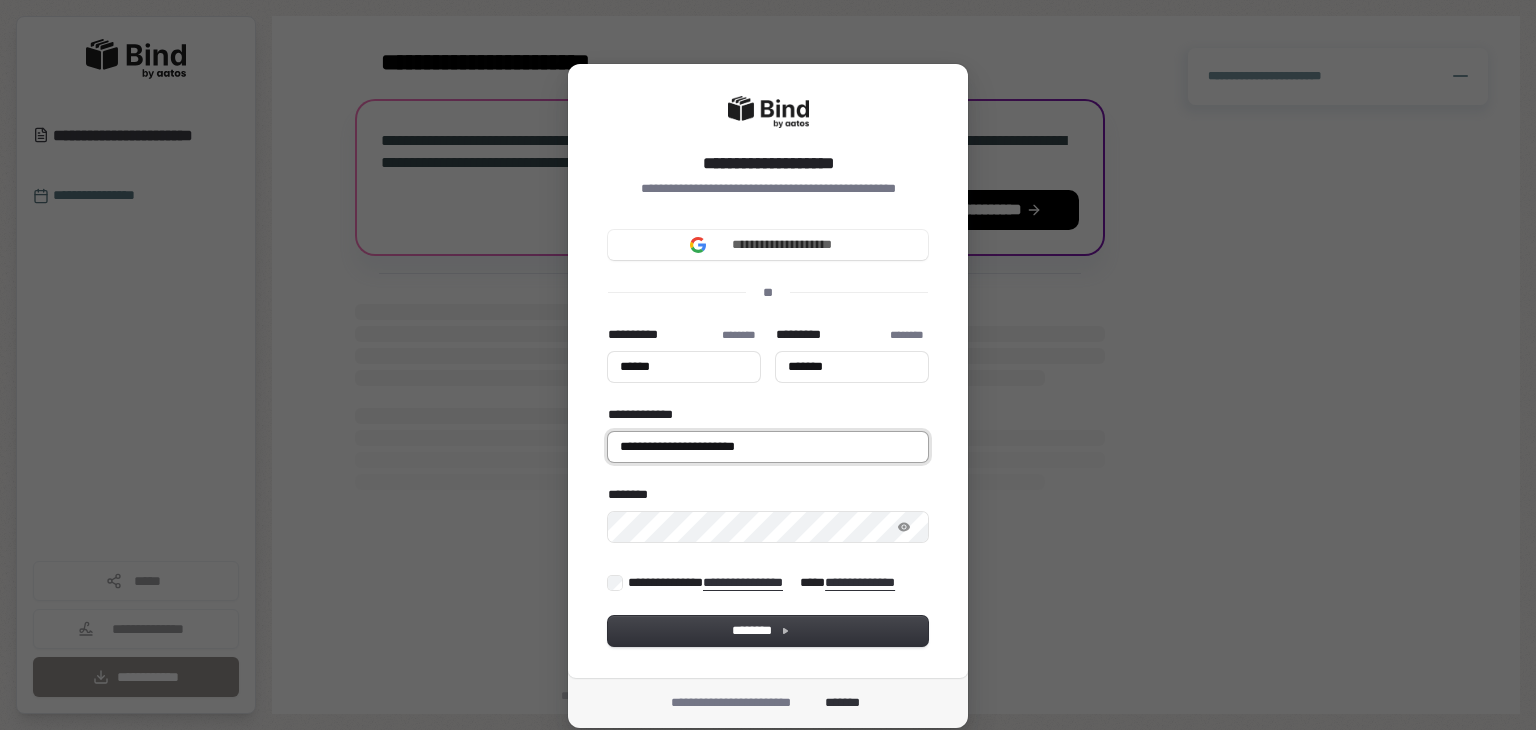 type on "******" 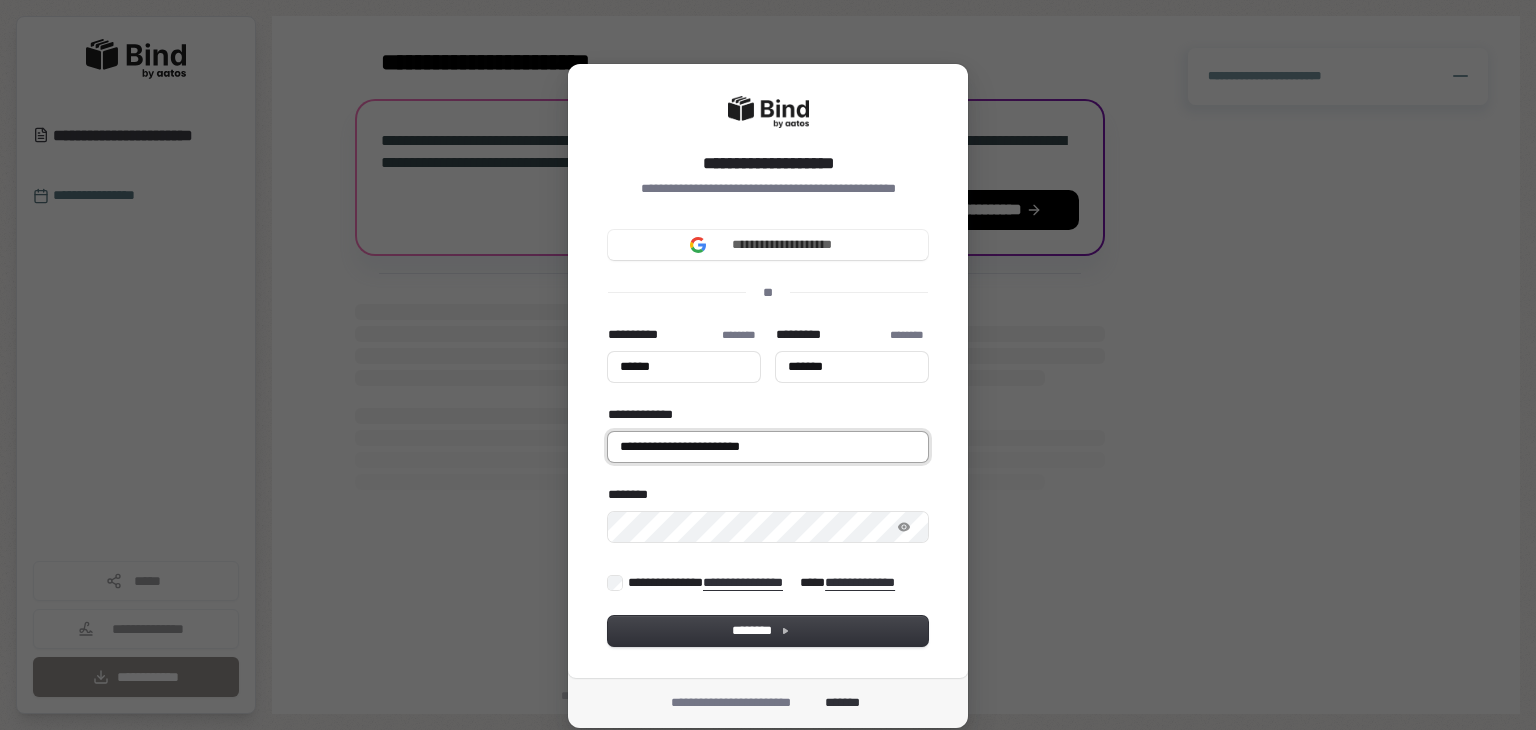 type on "******" 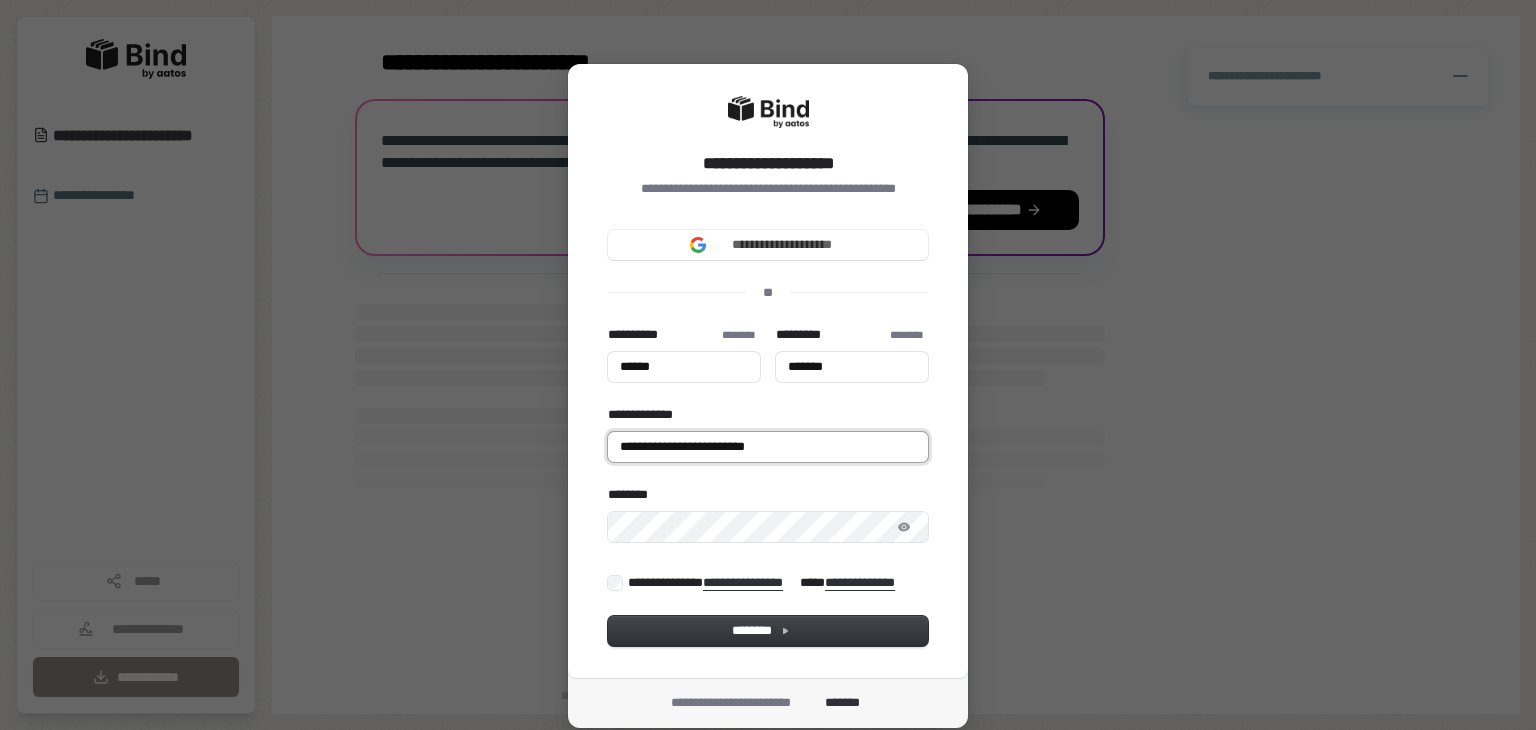 type on "******" 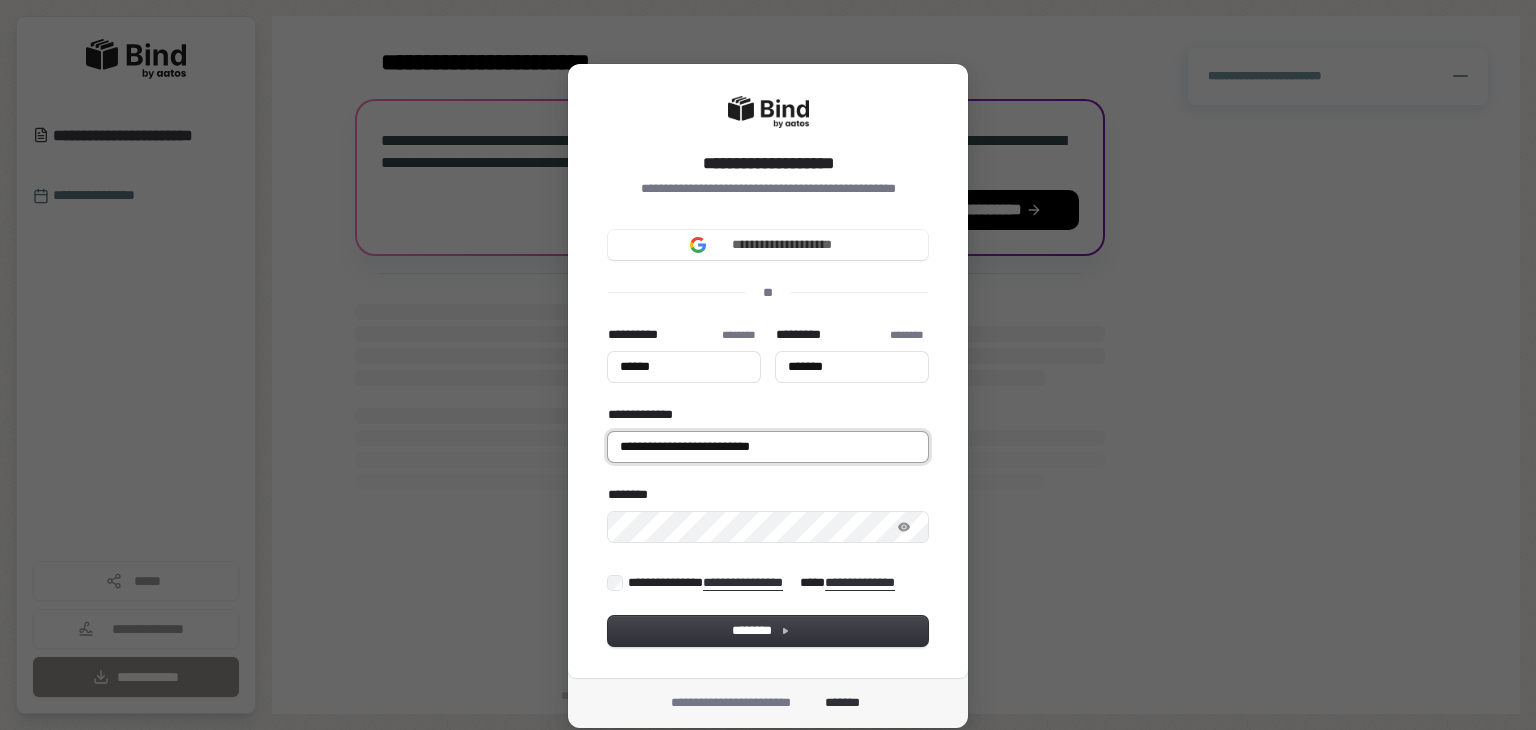 type on "******" 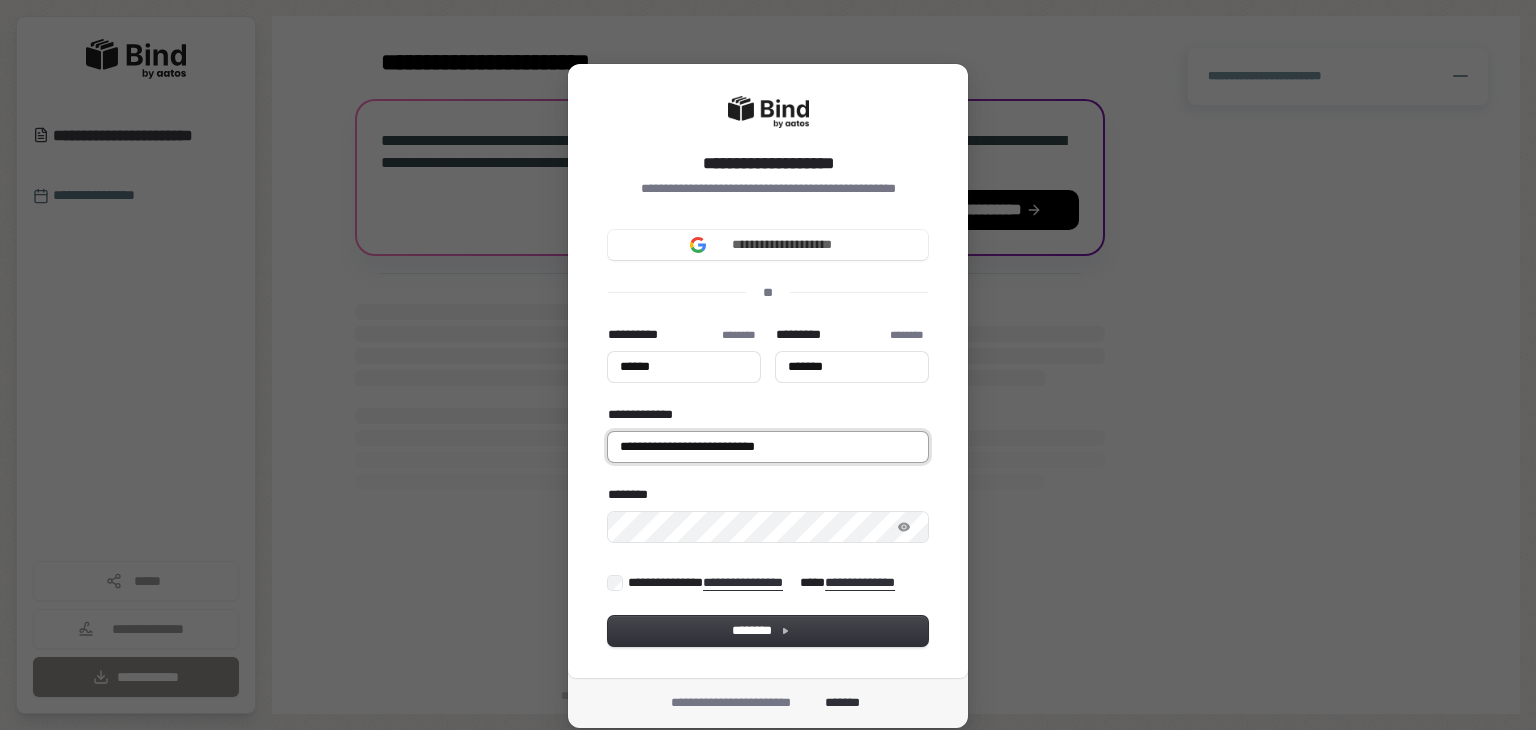 type on "******" 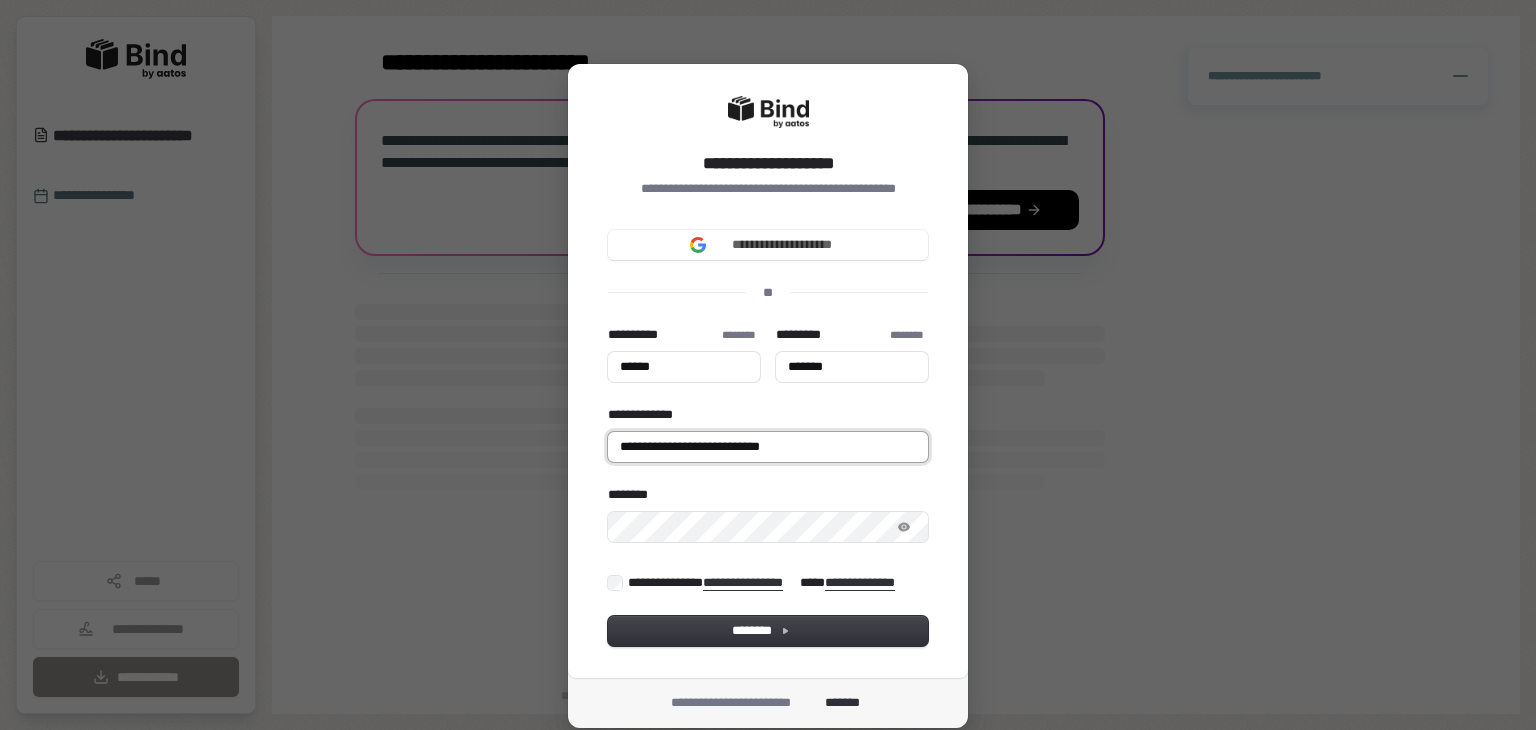 type on "******" 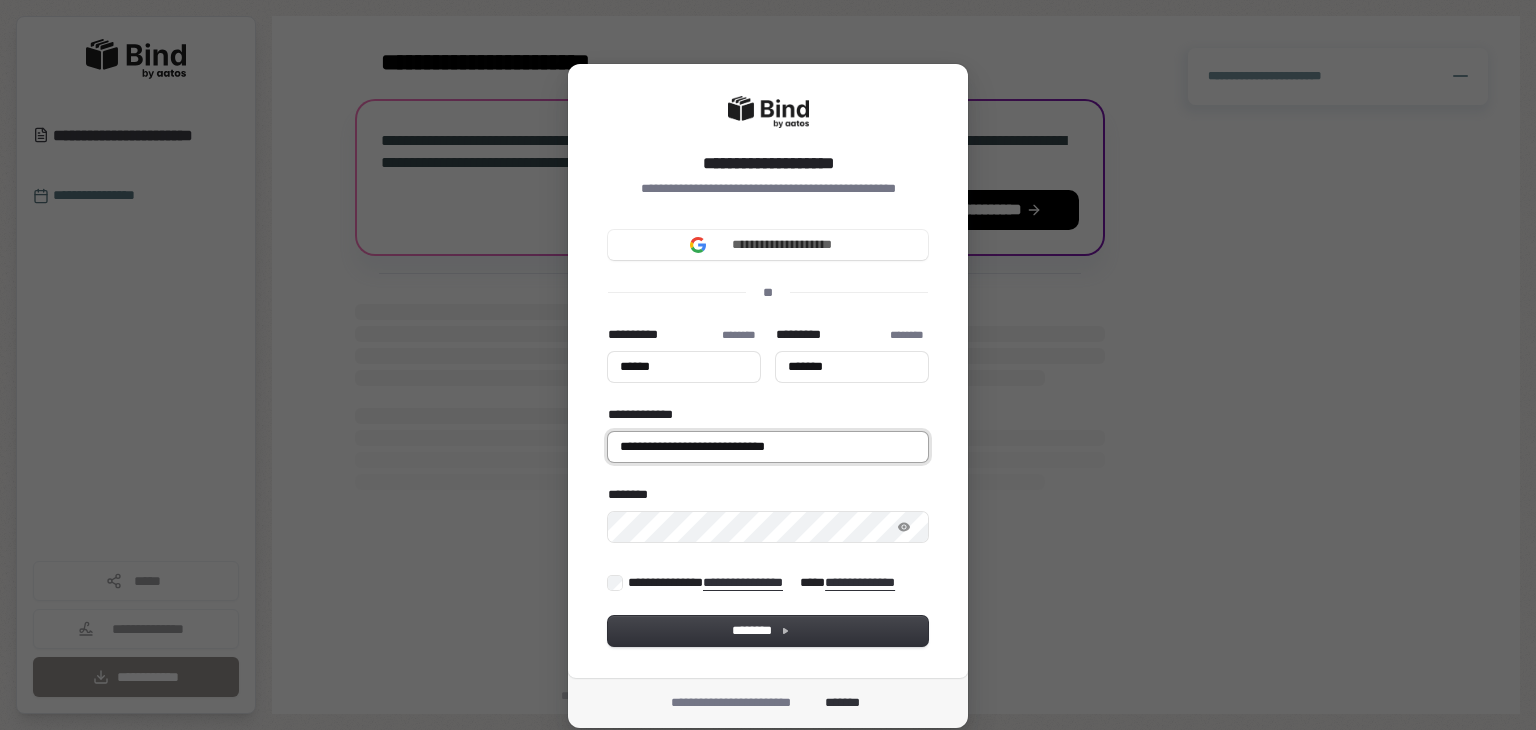 type on "**********" 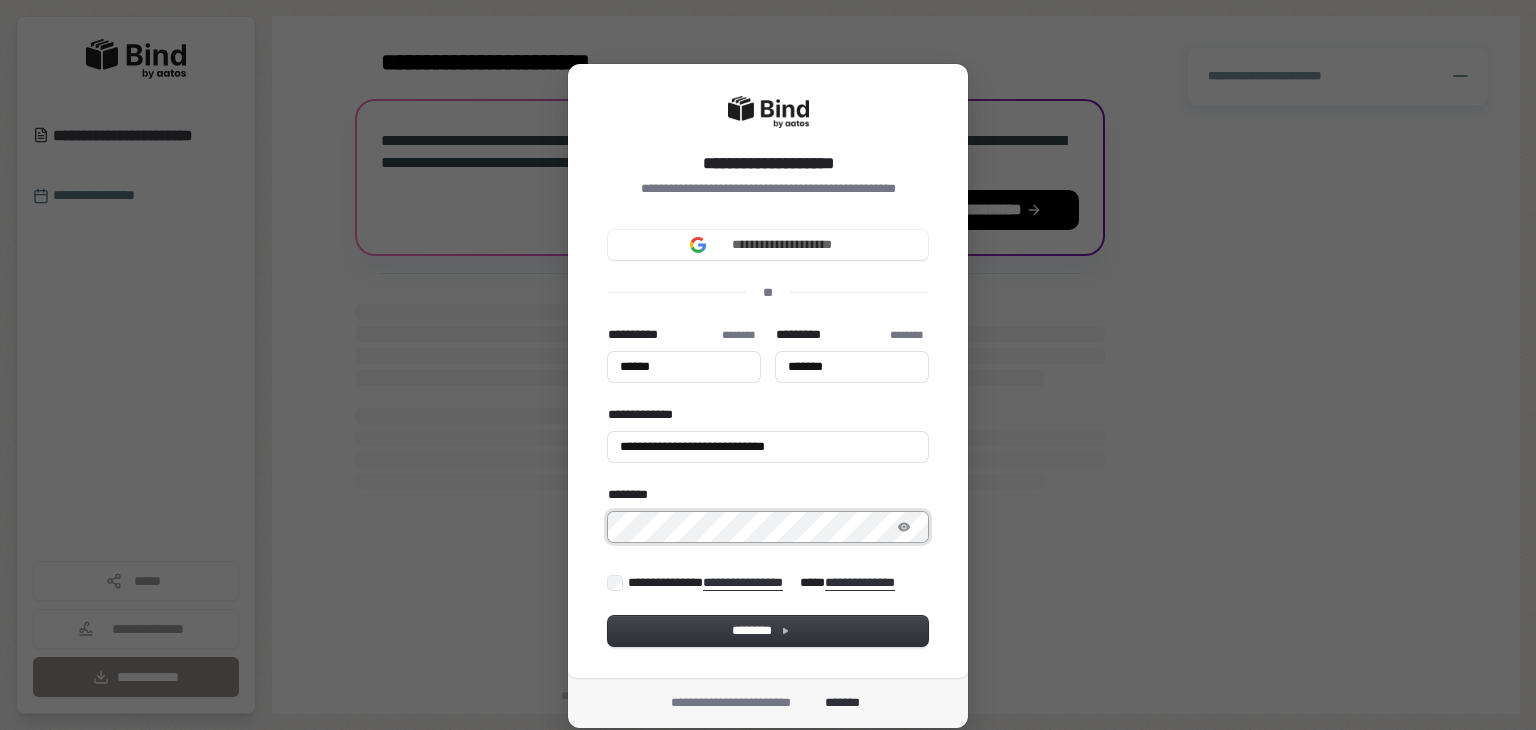 type on "******" 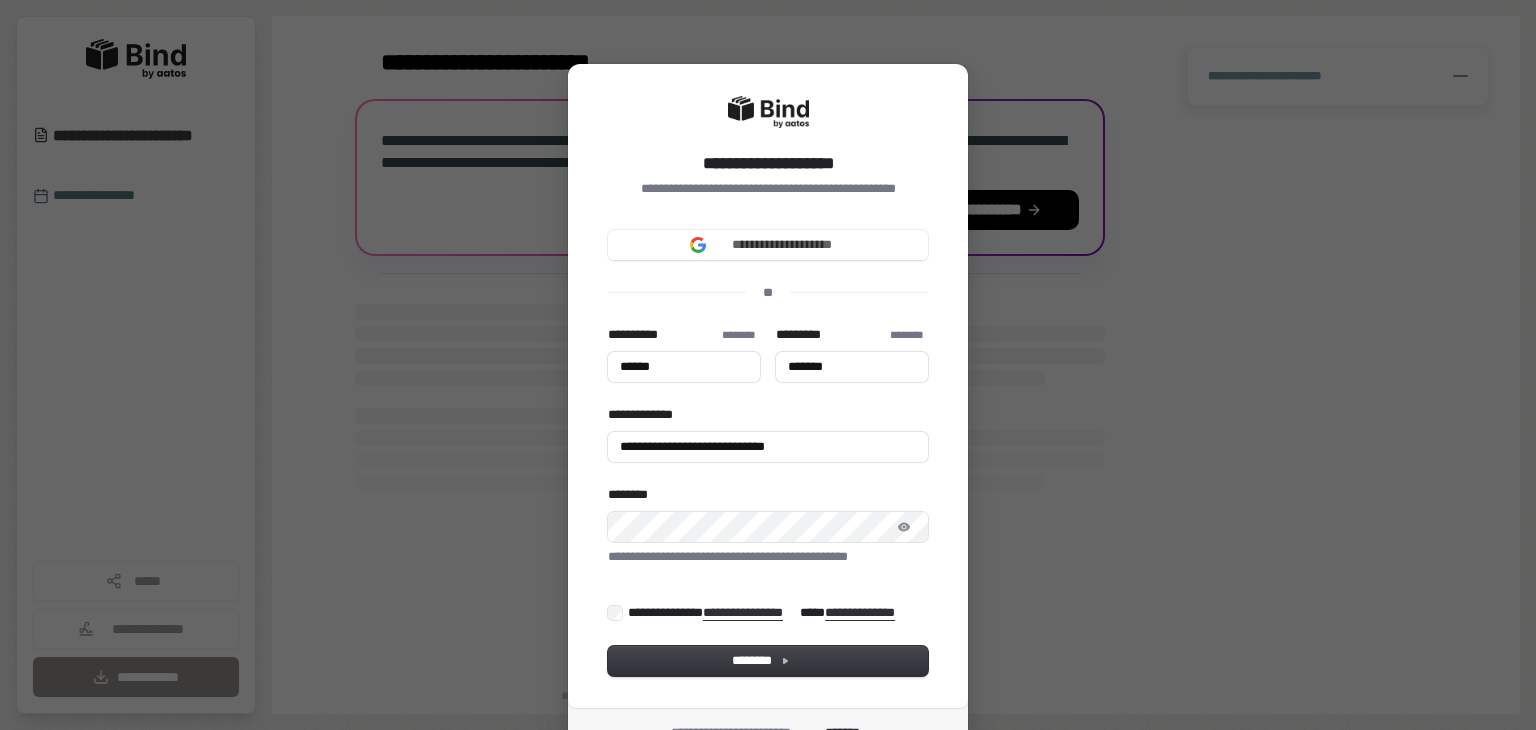 type on "******" 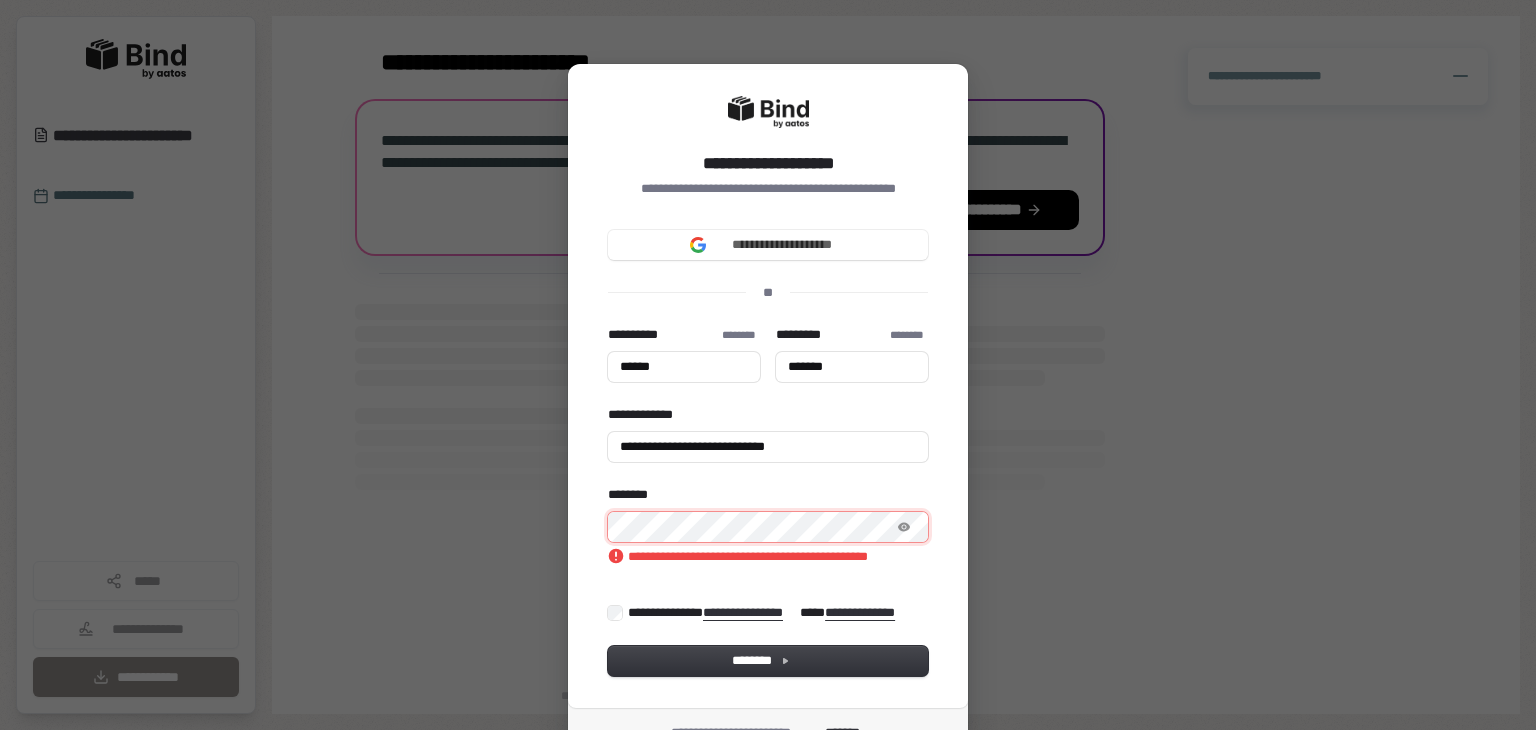 type on "******" 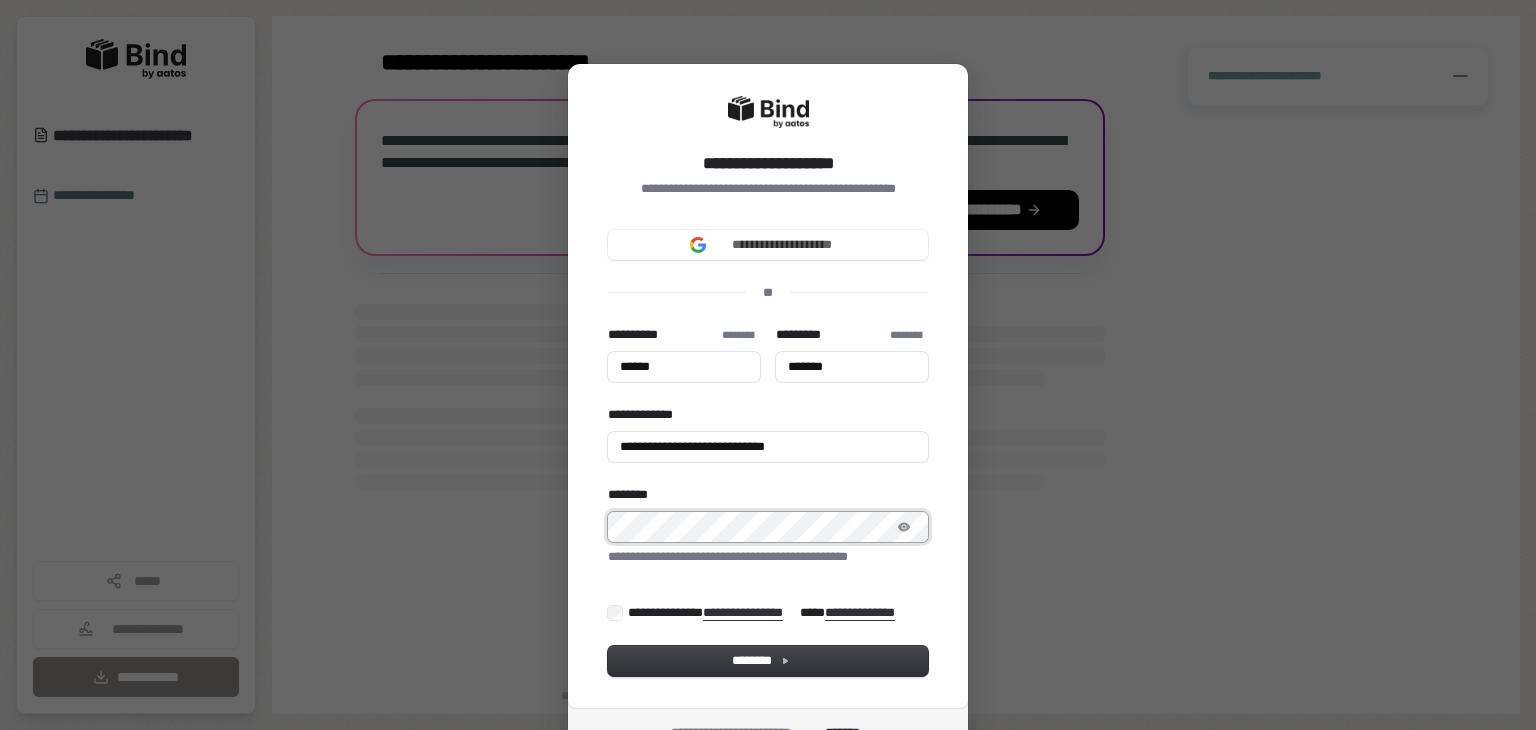 type on "******" 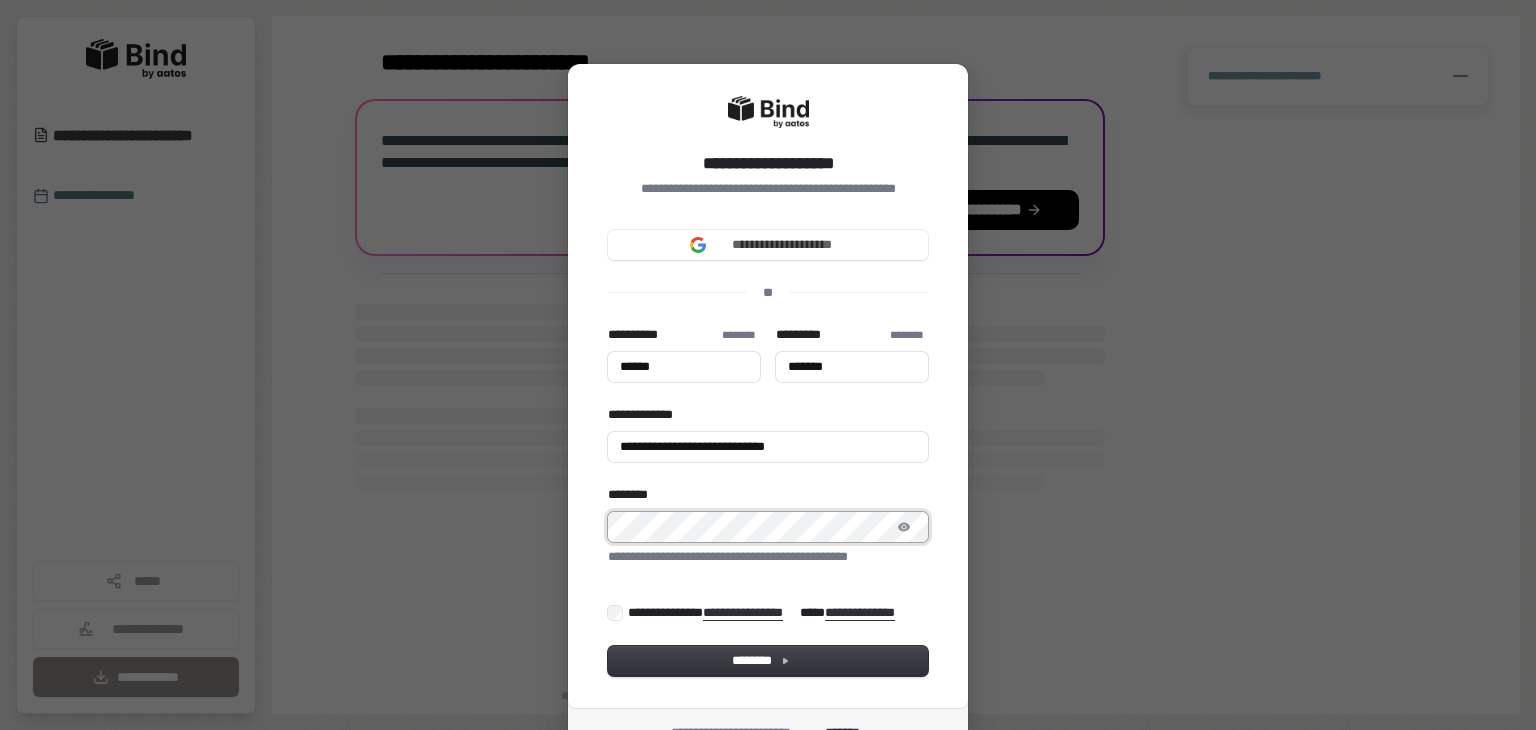 type on "*******" 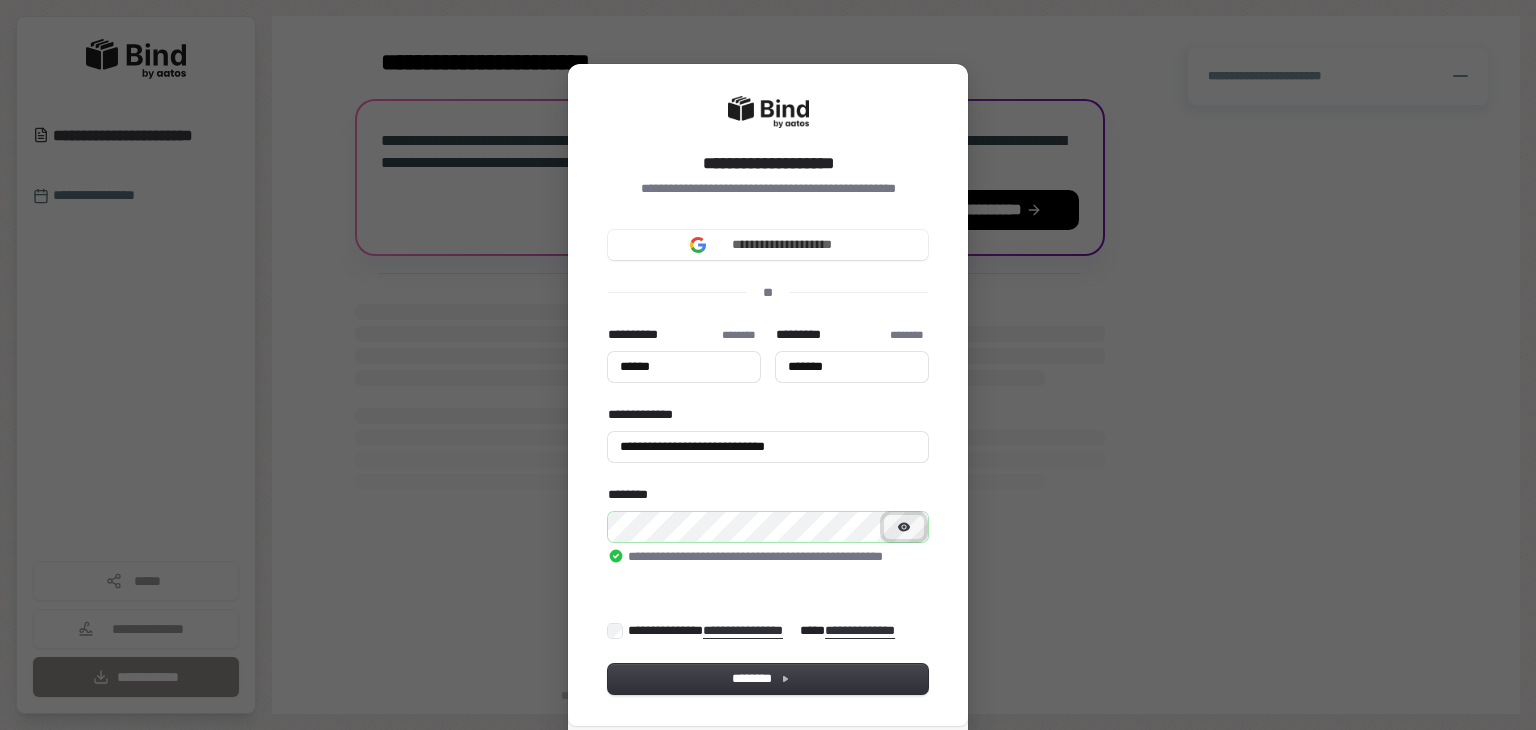 click 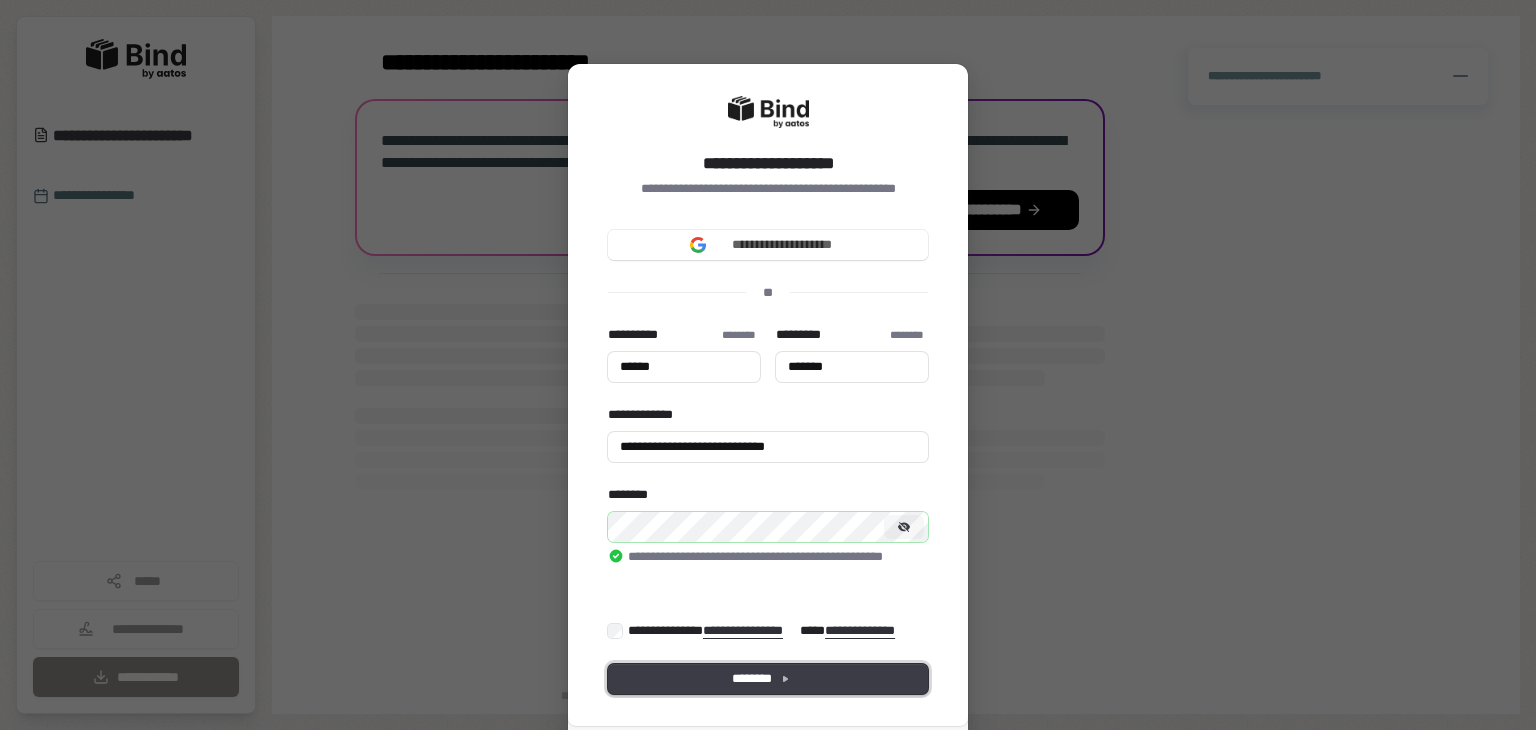 click on "********" at bounding box center [768, 679] 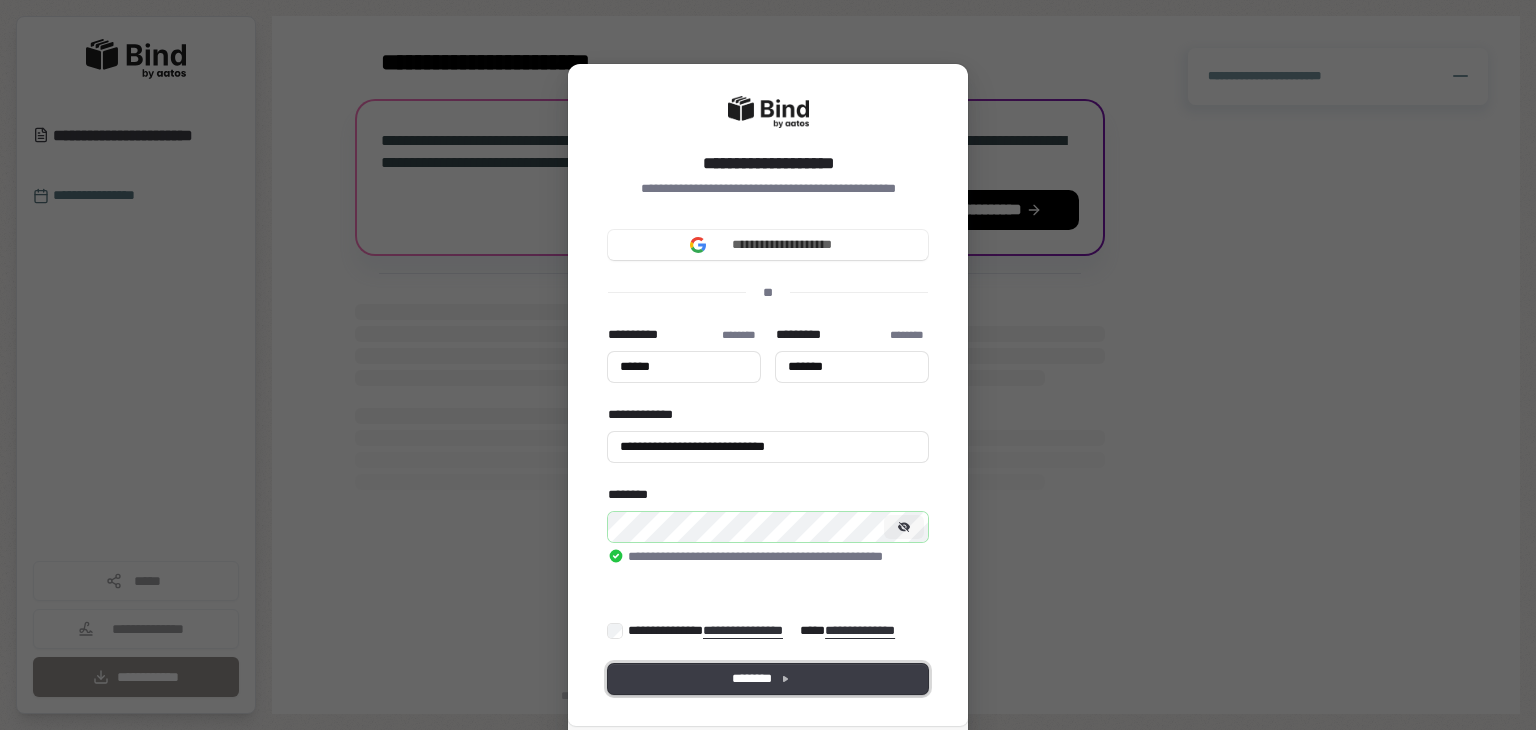click on "********" at bounding box center [768, 679] 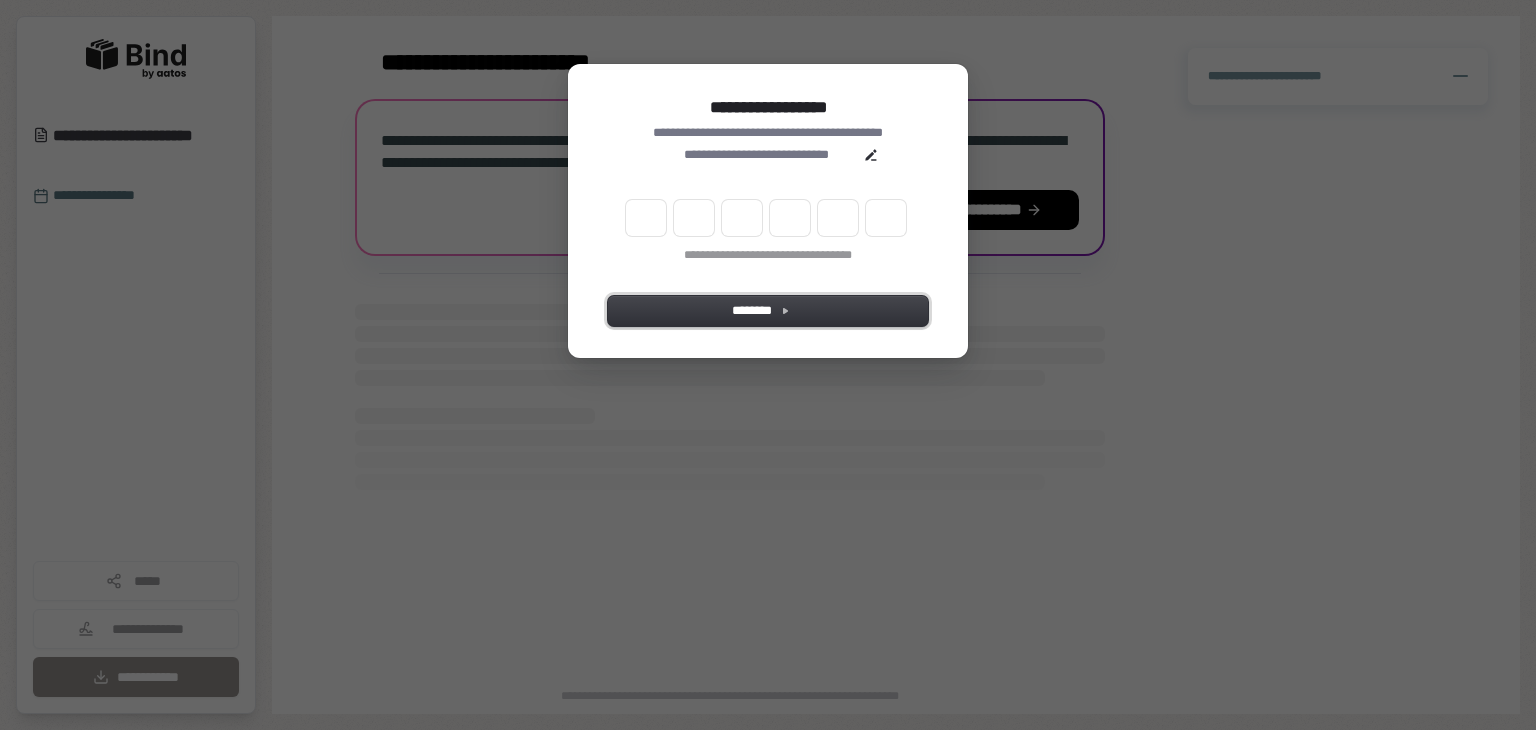drag, startPoint x: 852, startPoint y: 309, endPoint x: 846, endPoint y: 328, distance: 19.924858 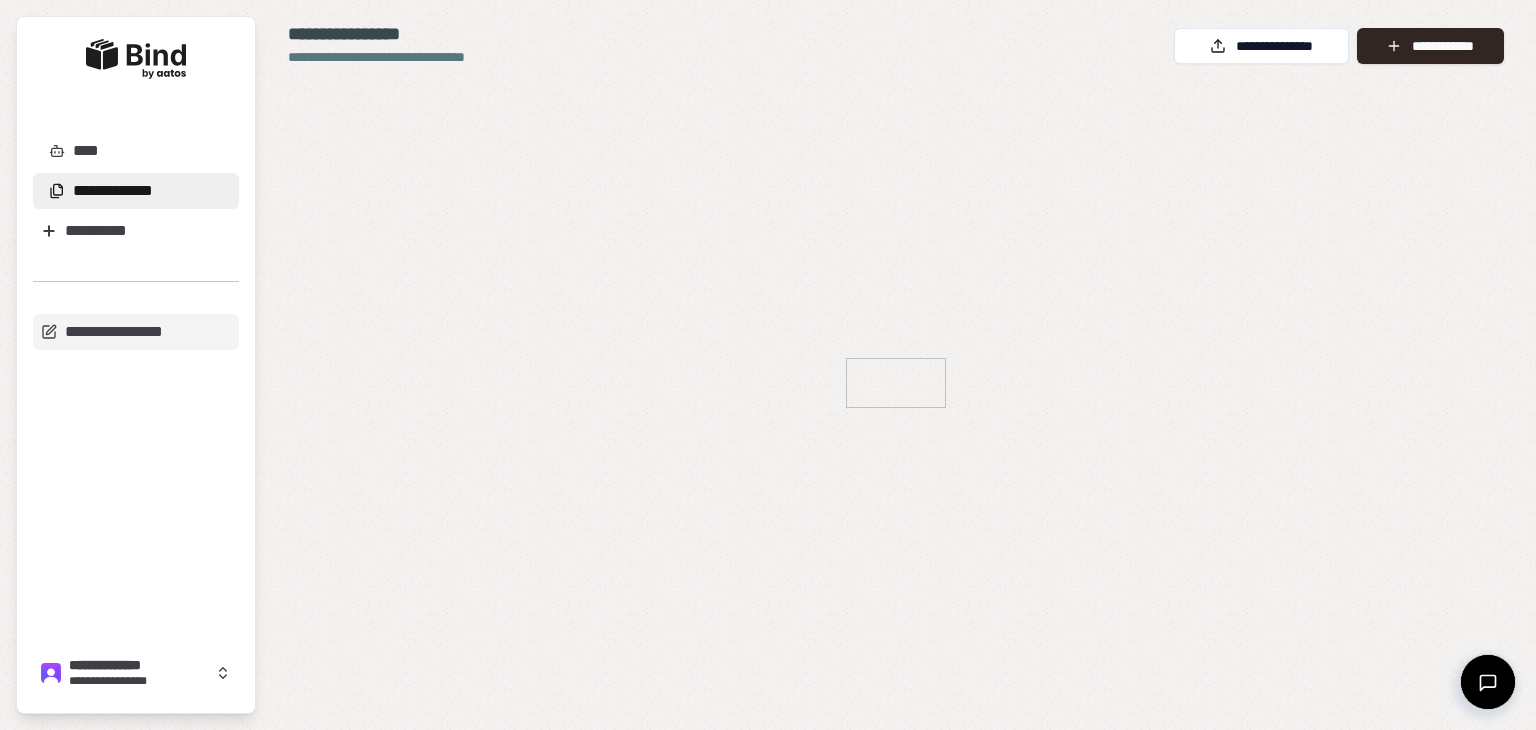 scroll, scrollTop: 0, scrollLeft: 0, axis: both 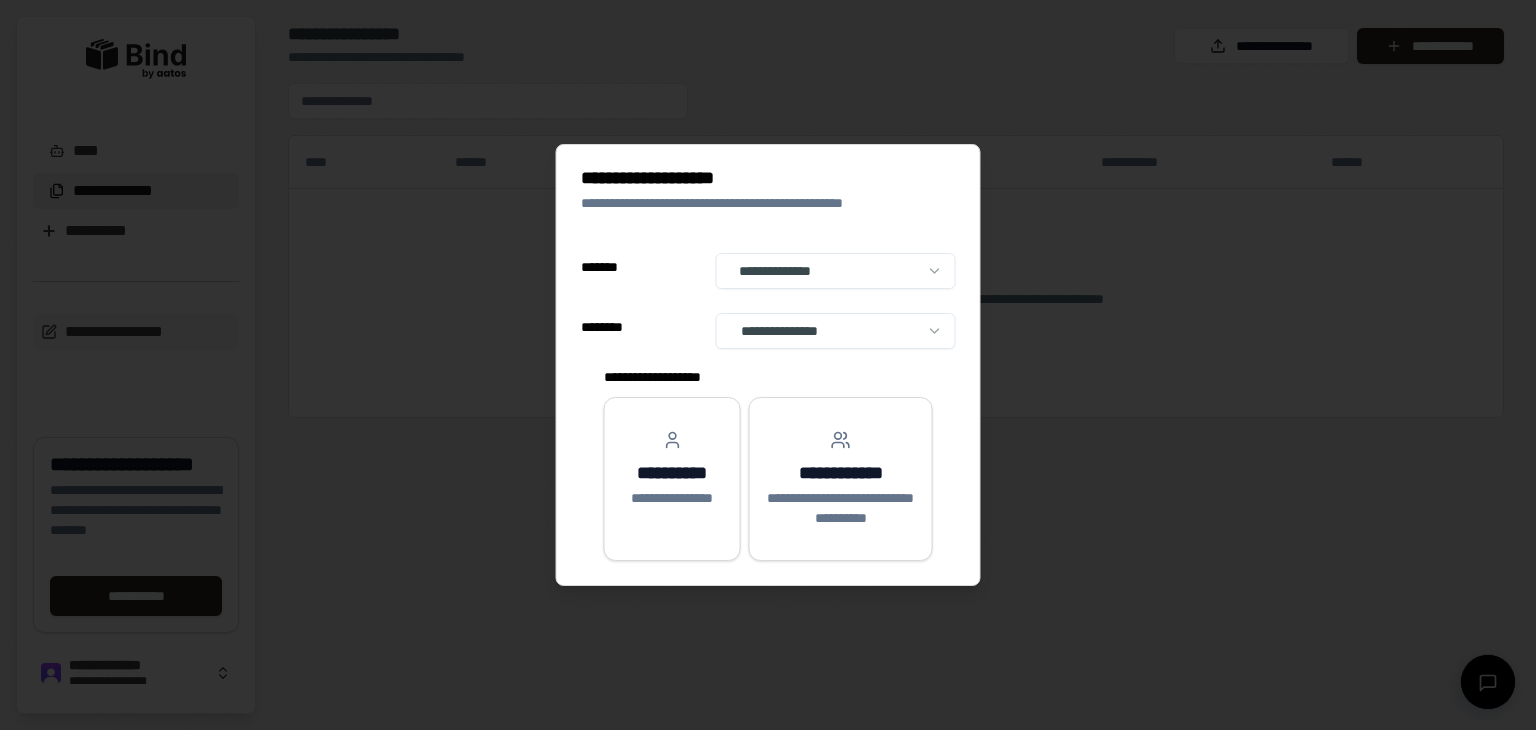 select on "**" 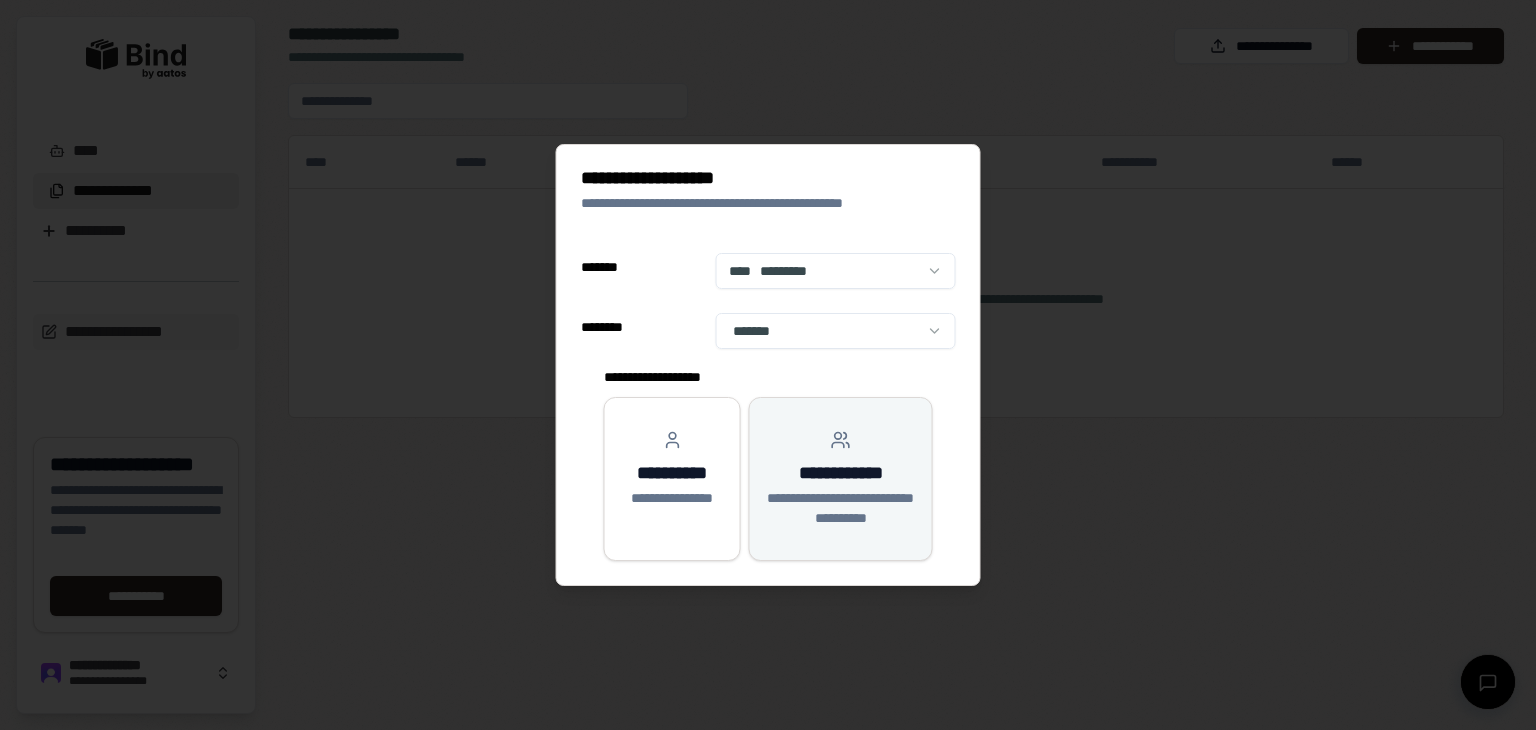 click on "**********" at bounding box center (841, 479) 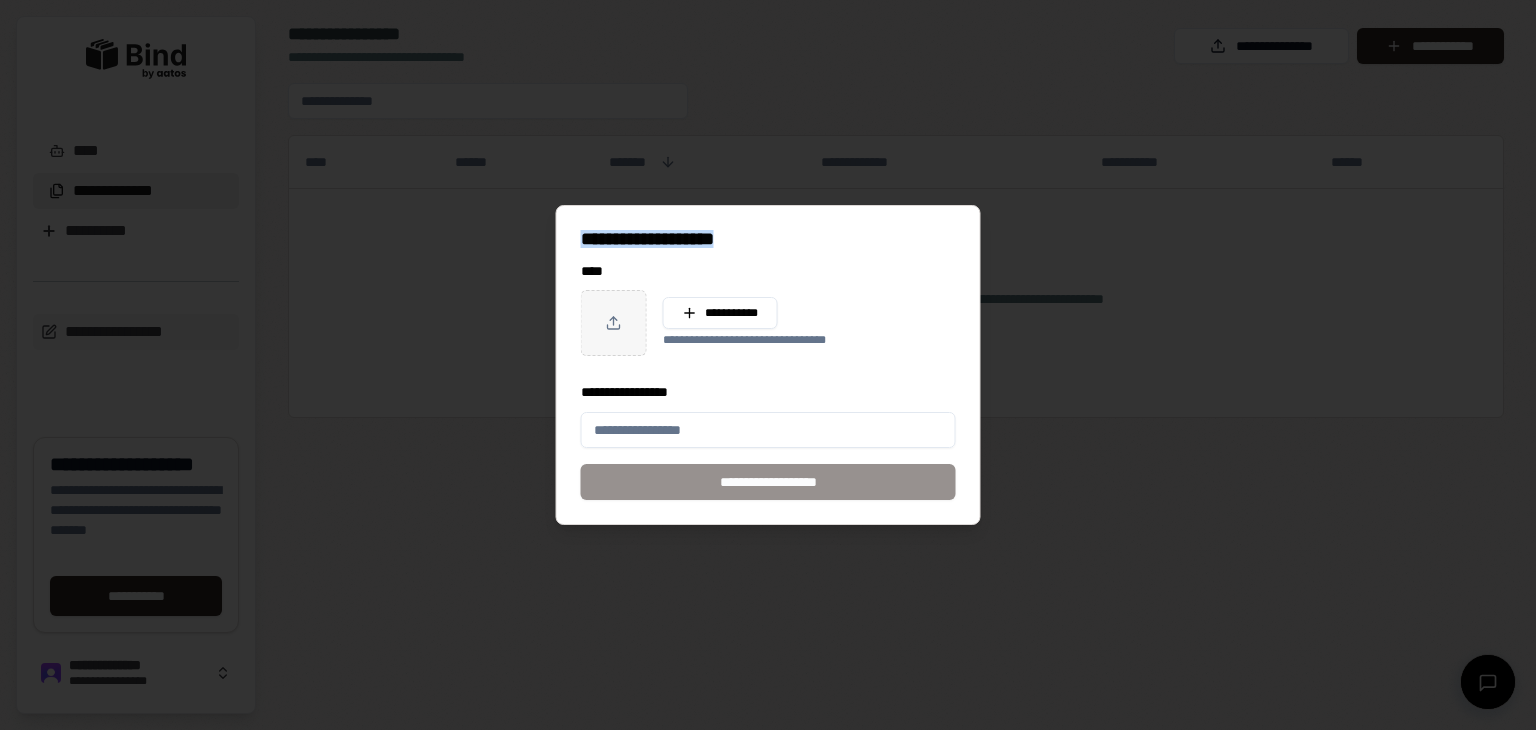 drag, startPoint x: 869, startPoint y: 224, endPoint x: 1064, endPoint y: 225, distance: 195.00256 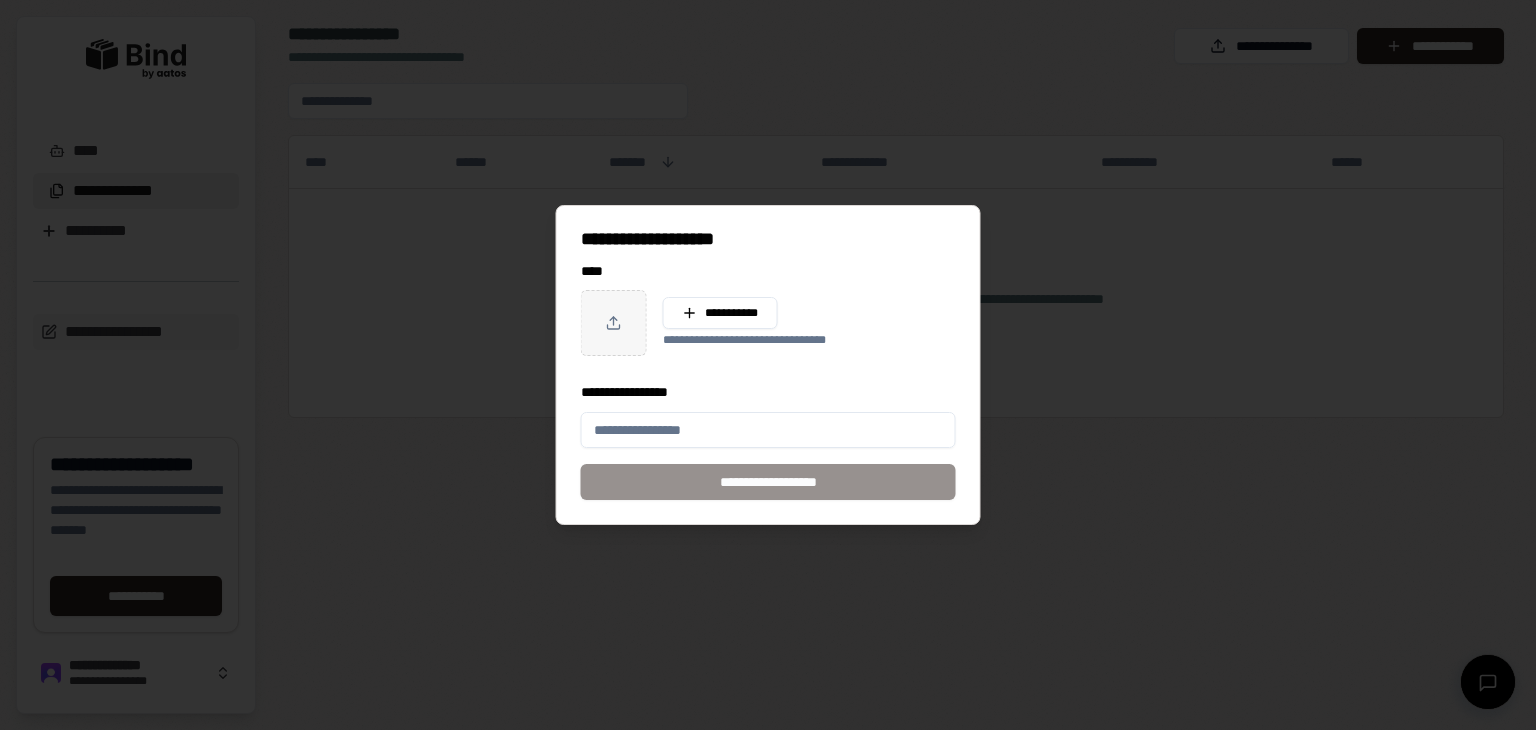 click on "**********" at bounding box center [768, 430] 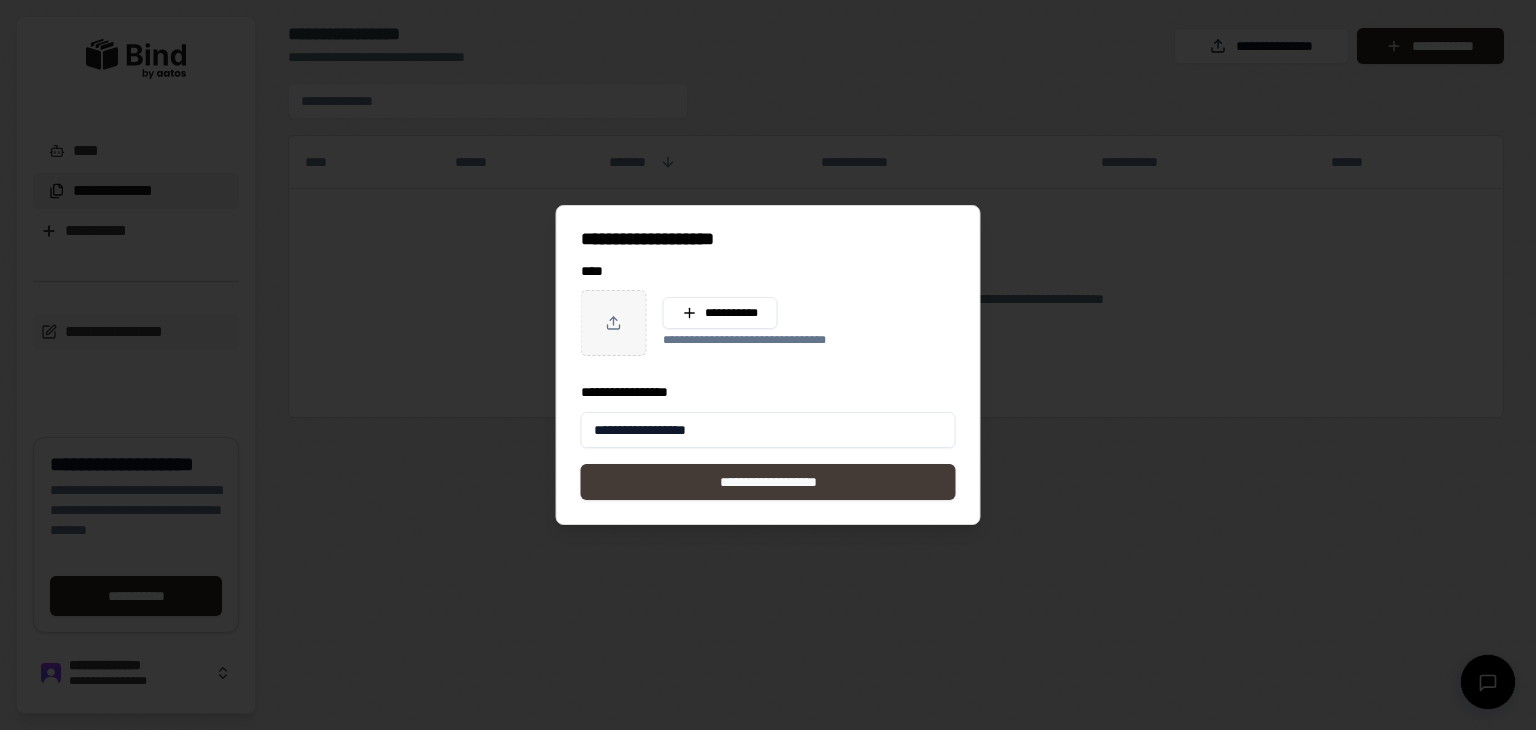 type on "**********" 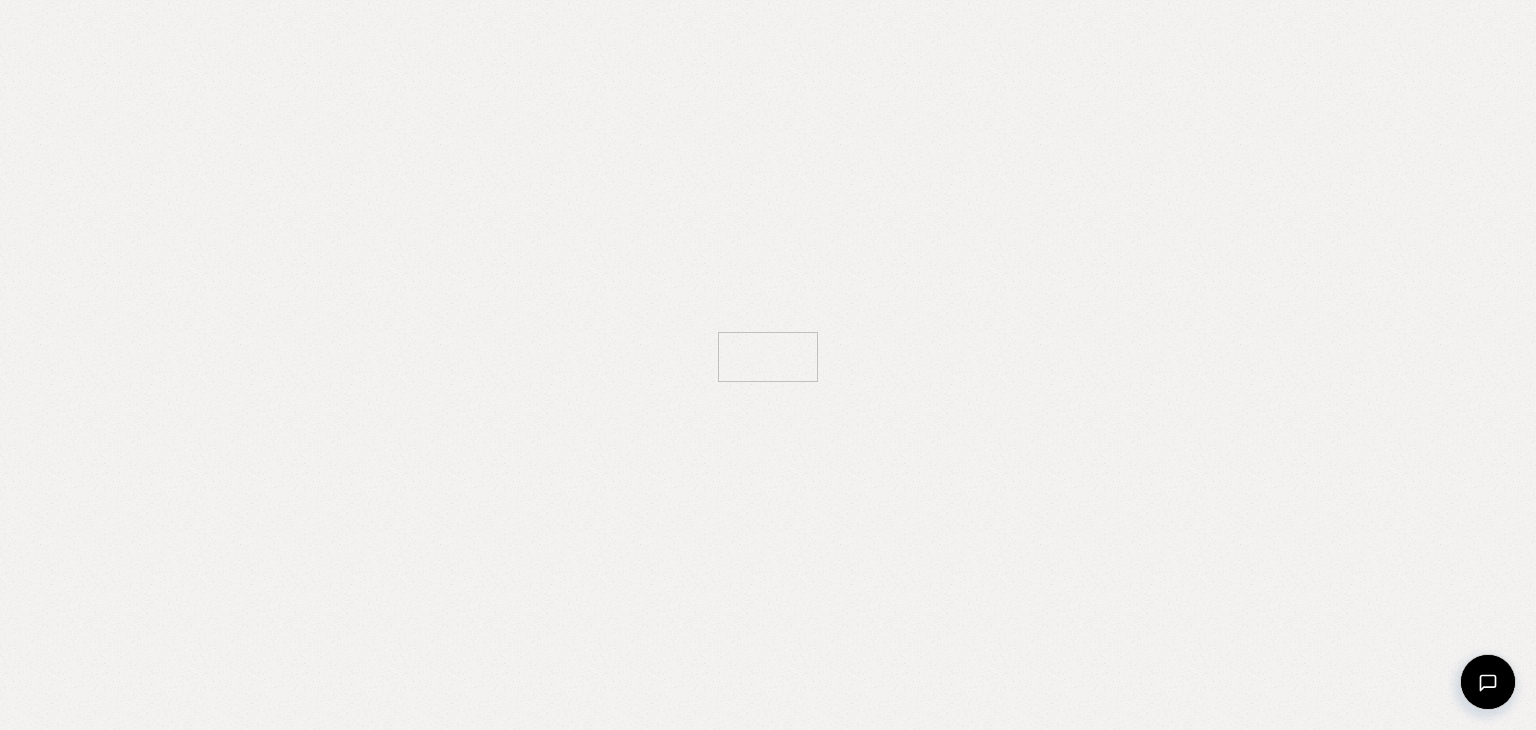 scroll, scrollTop: 0, scrollLeft: 0, axis: both 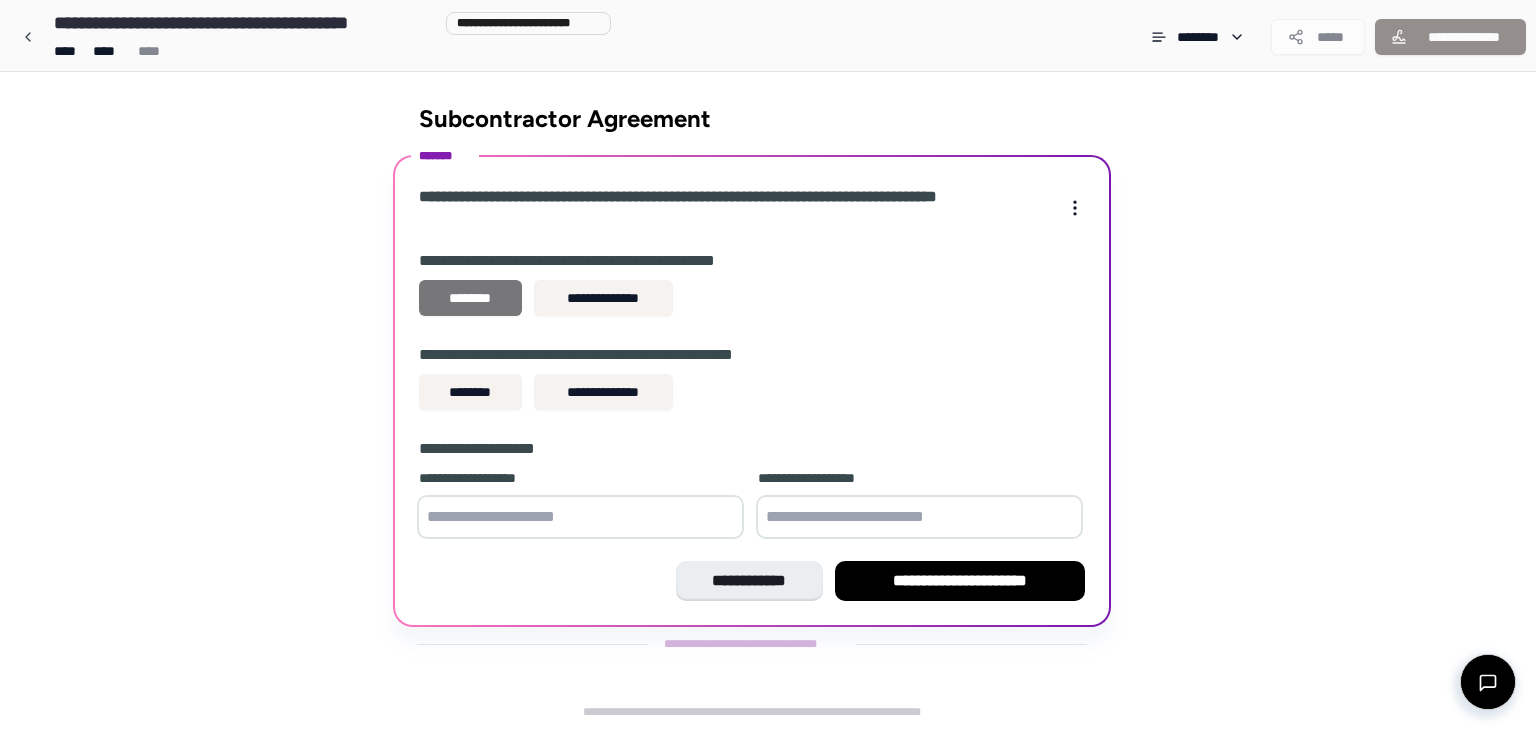 click on "********" at bounding box center (470, 298) 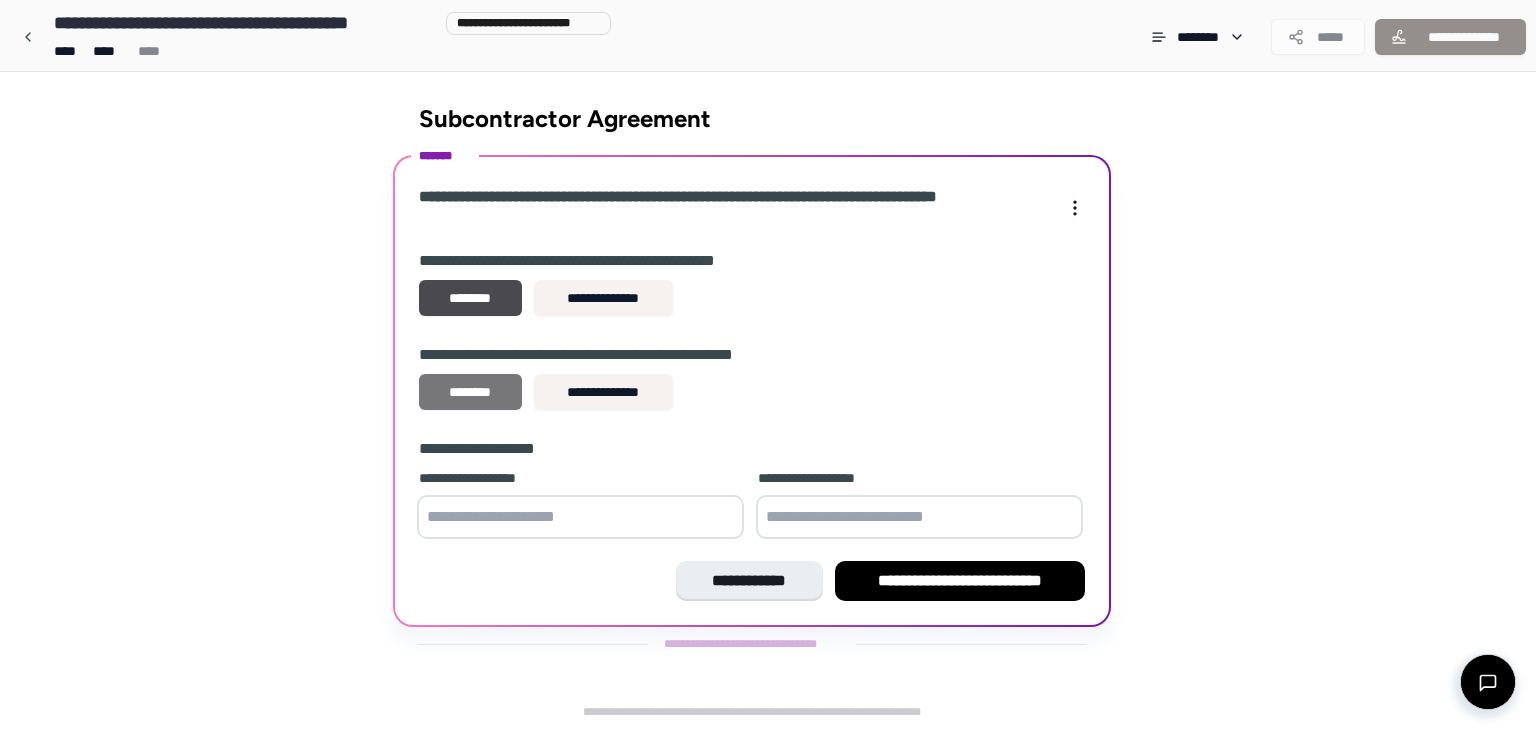 click on "********" at bounding box center (470, 392) 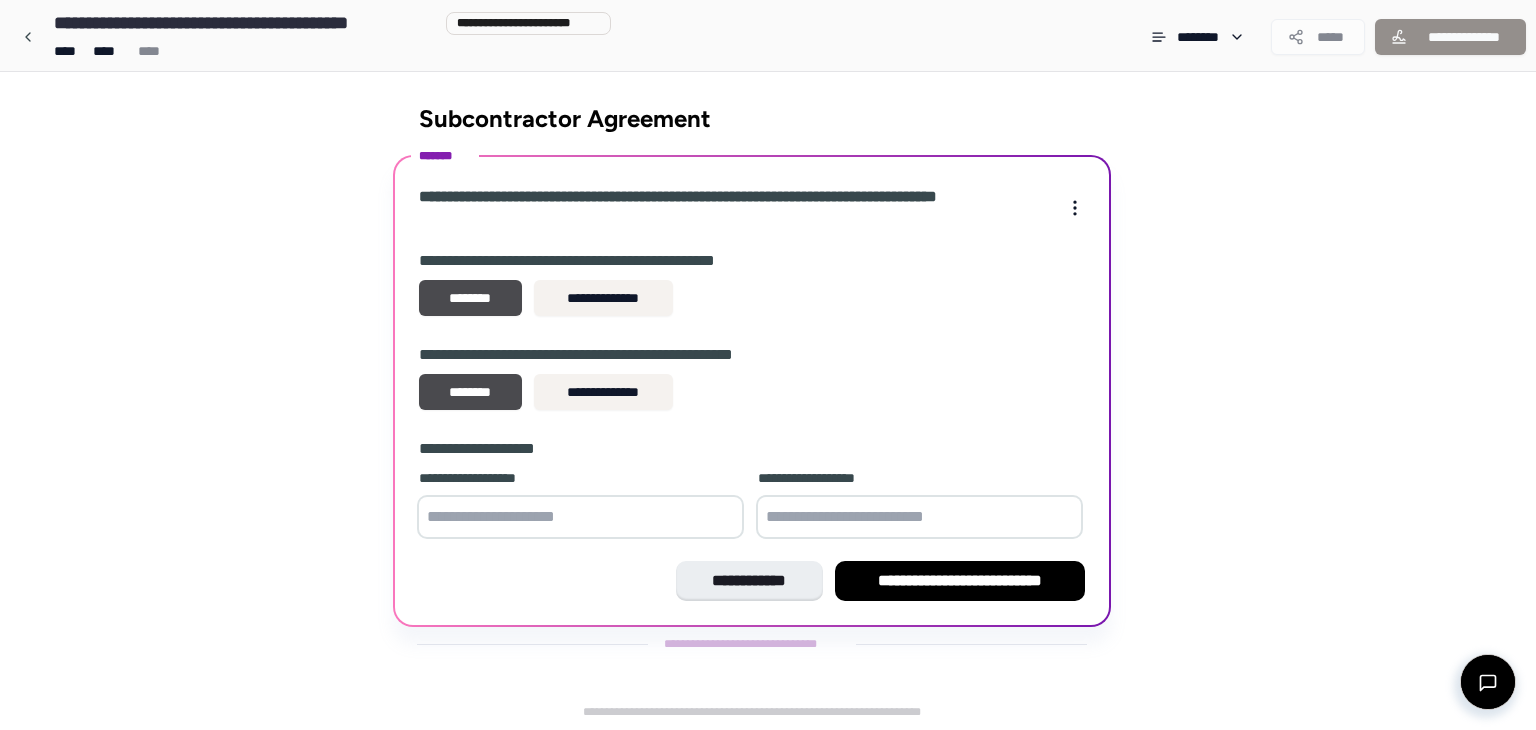 click at bounding box center (580, 517) 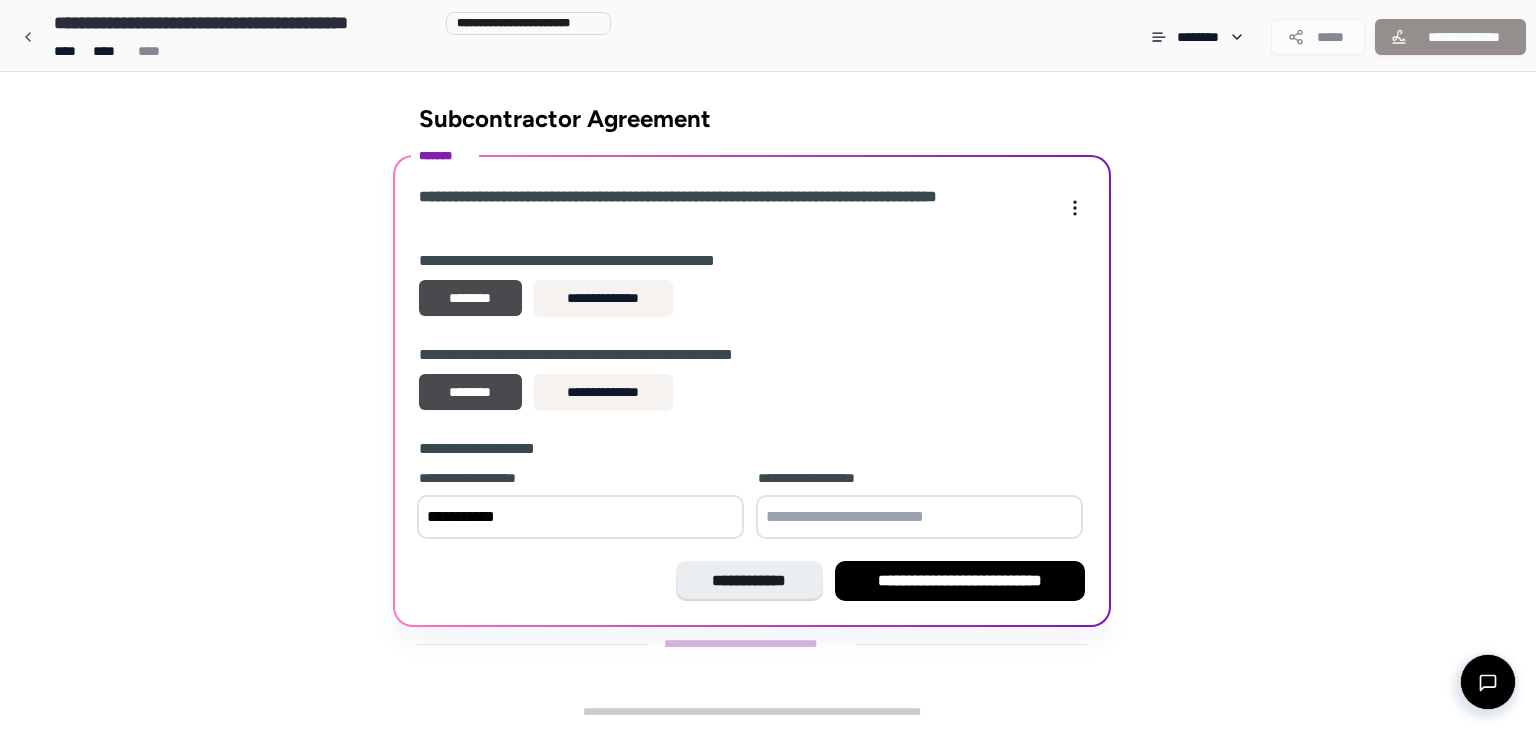 drag, startPoint x: 537, startPoint y: 515, endPoint x: 415, endPoint y: 517, distance: 122.016396 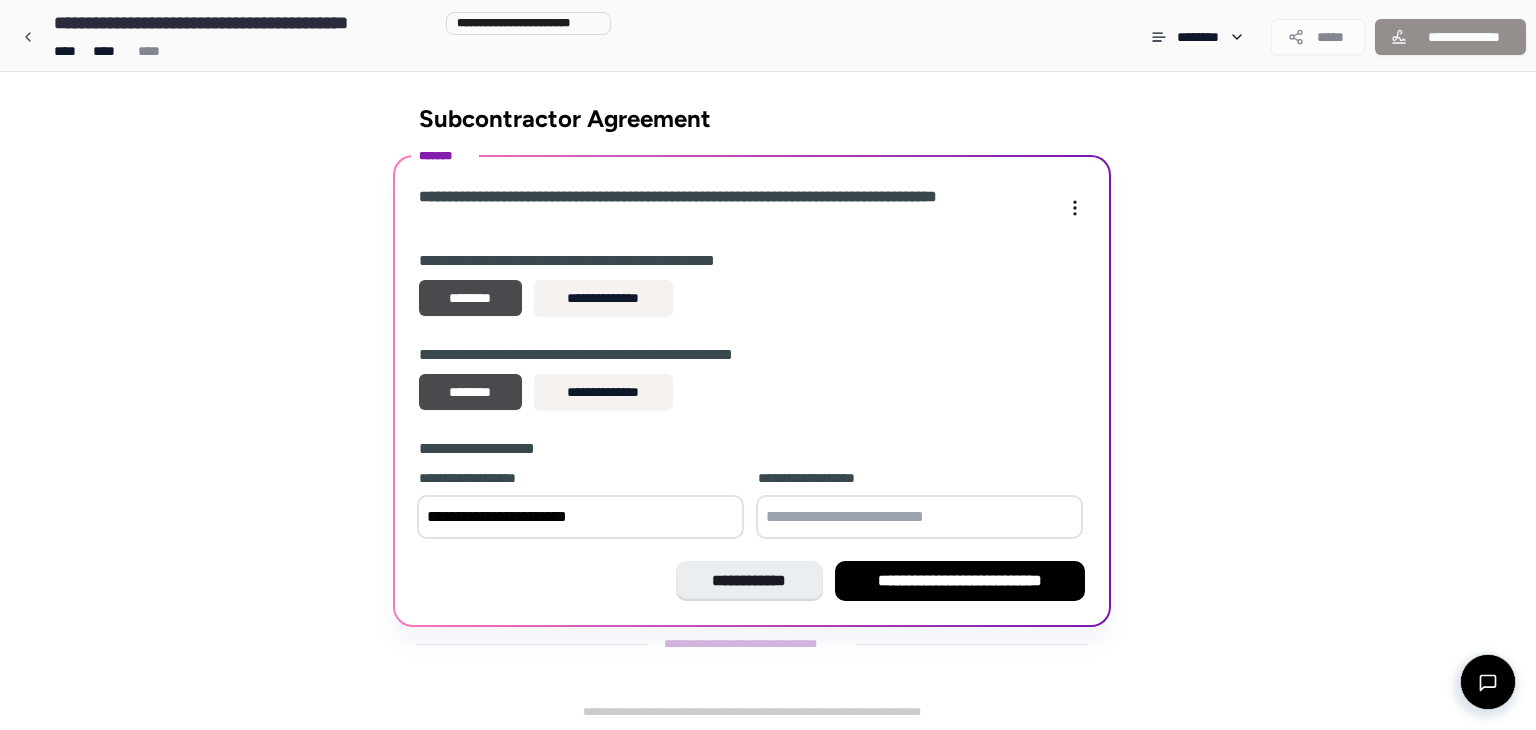 type on "**********" 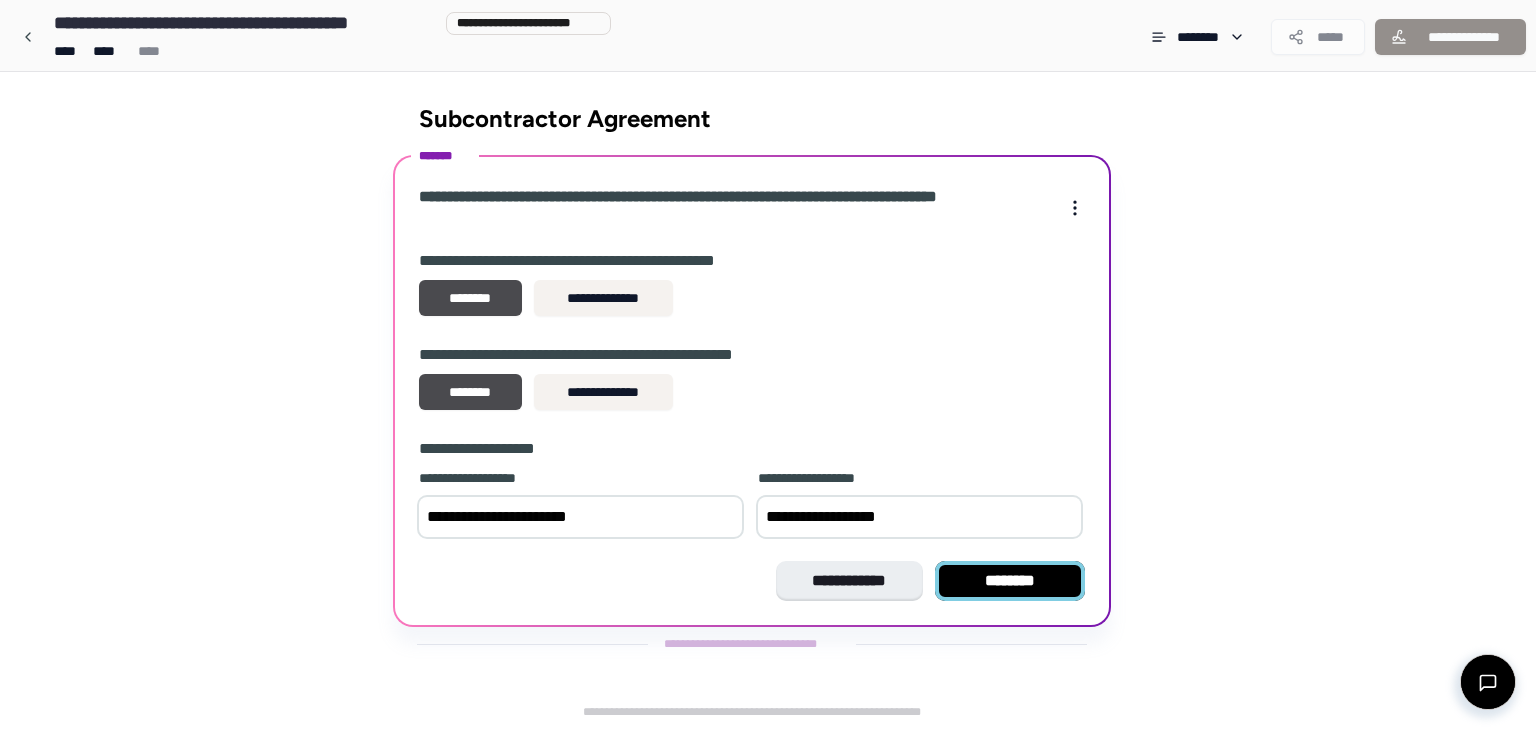 type on "**********" 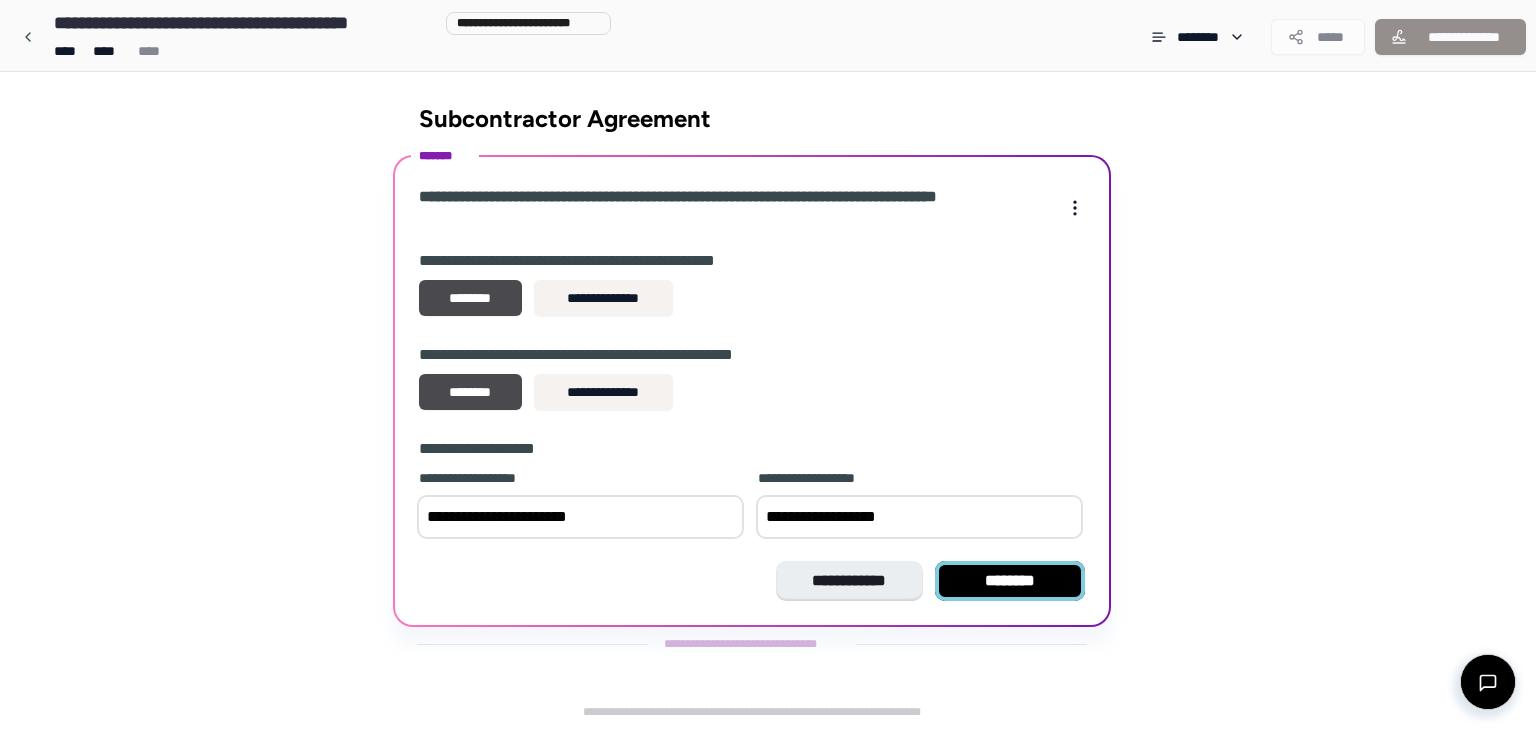 click on "********" at bounding box center [1010, 581] 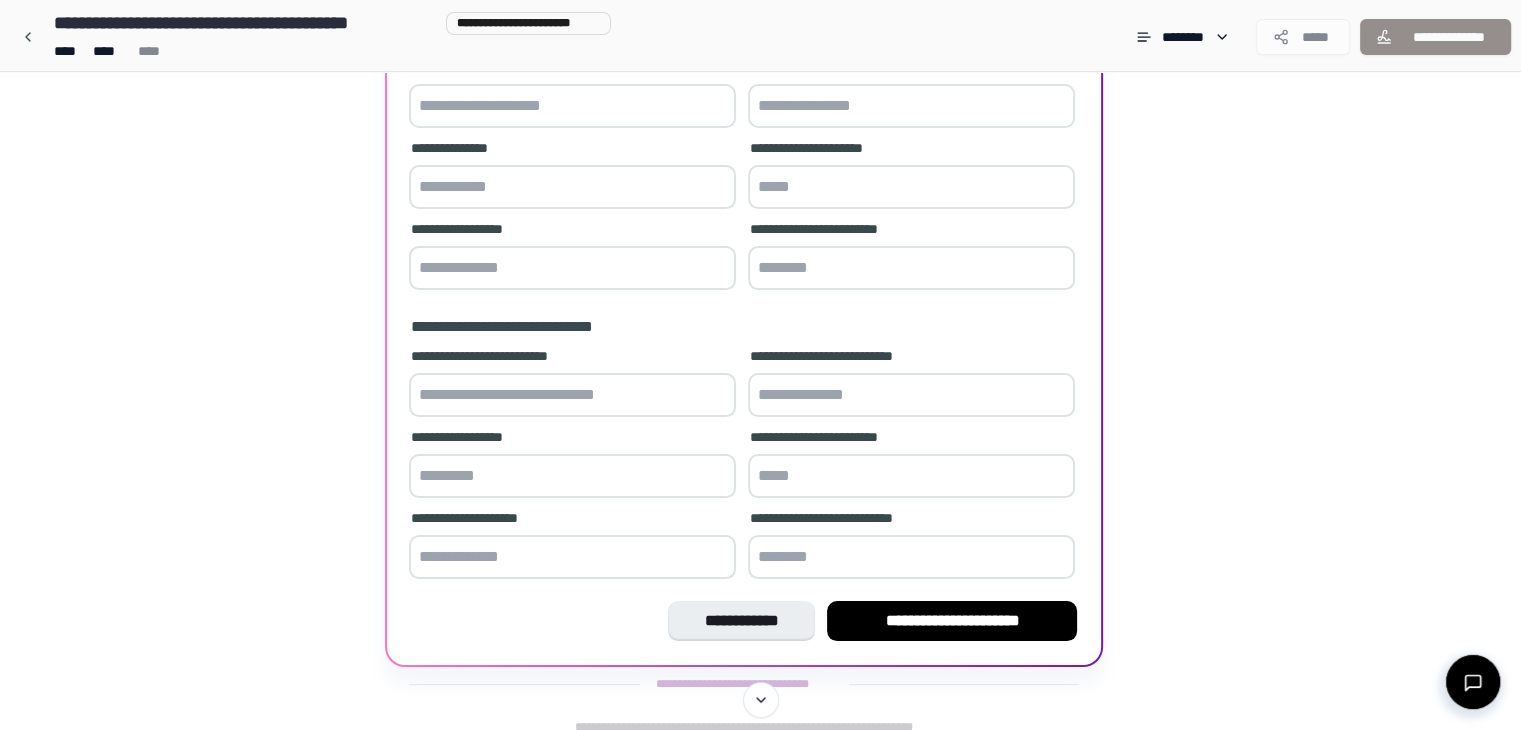 scroll, scrollTop: 272, scrollLeft: 0, axis: vertical 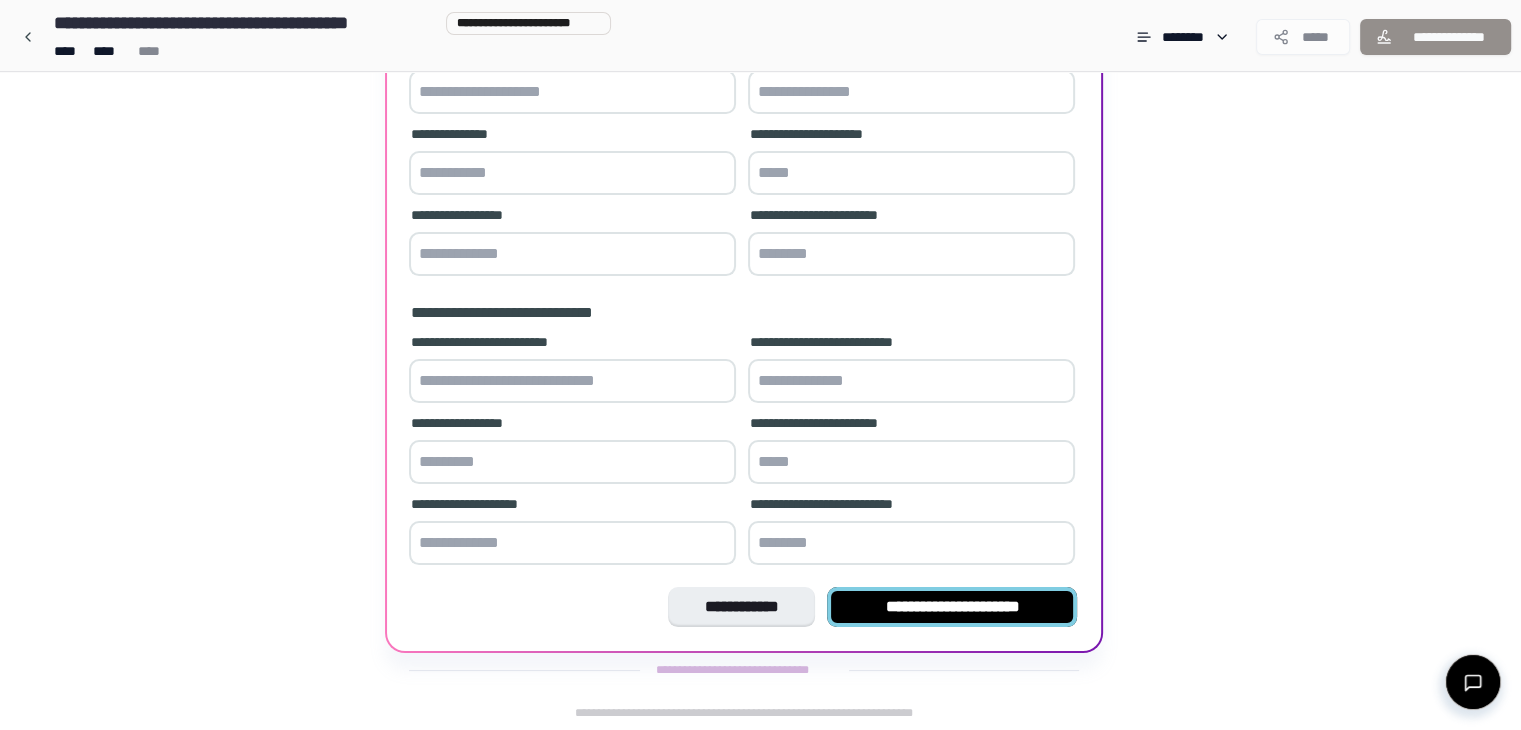 click on "**********" at bounding box center (952, 607) 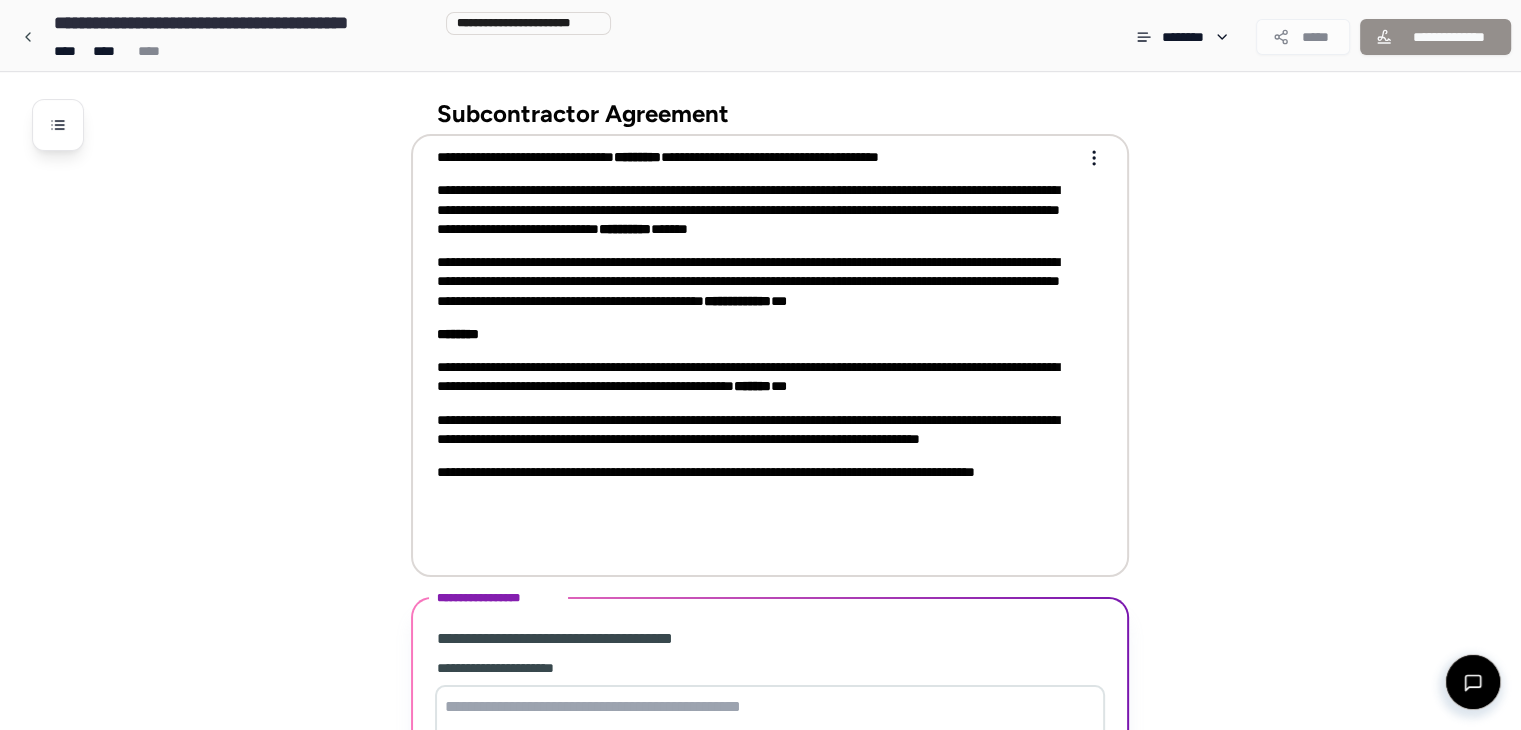 scroll, scrollTop: 403, scrollLeft: 0, axis: vertical 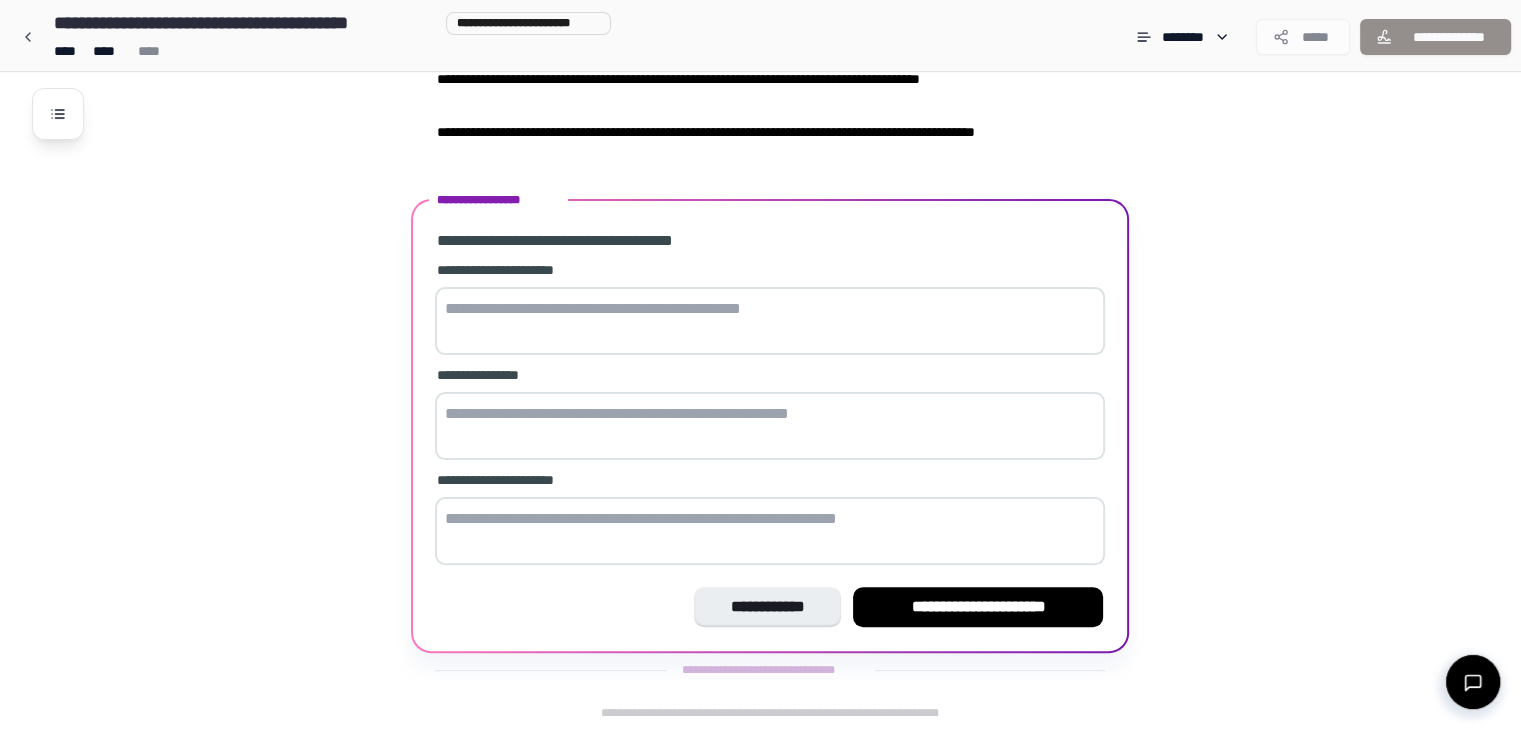 click on "**********" at bounding box center [978, 607] 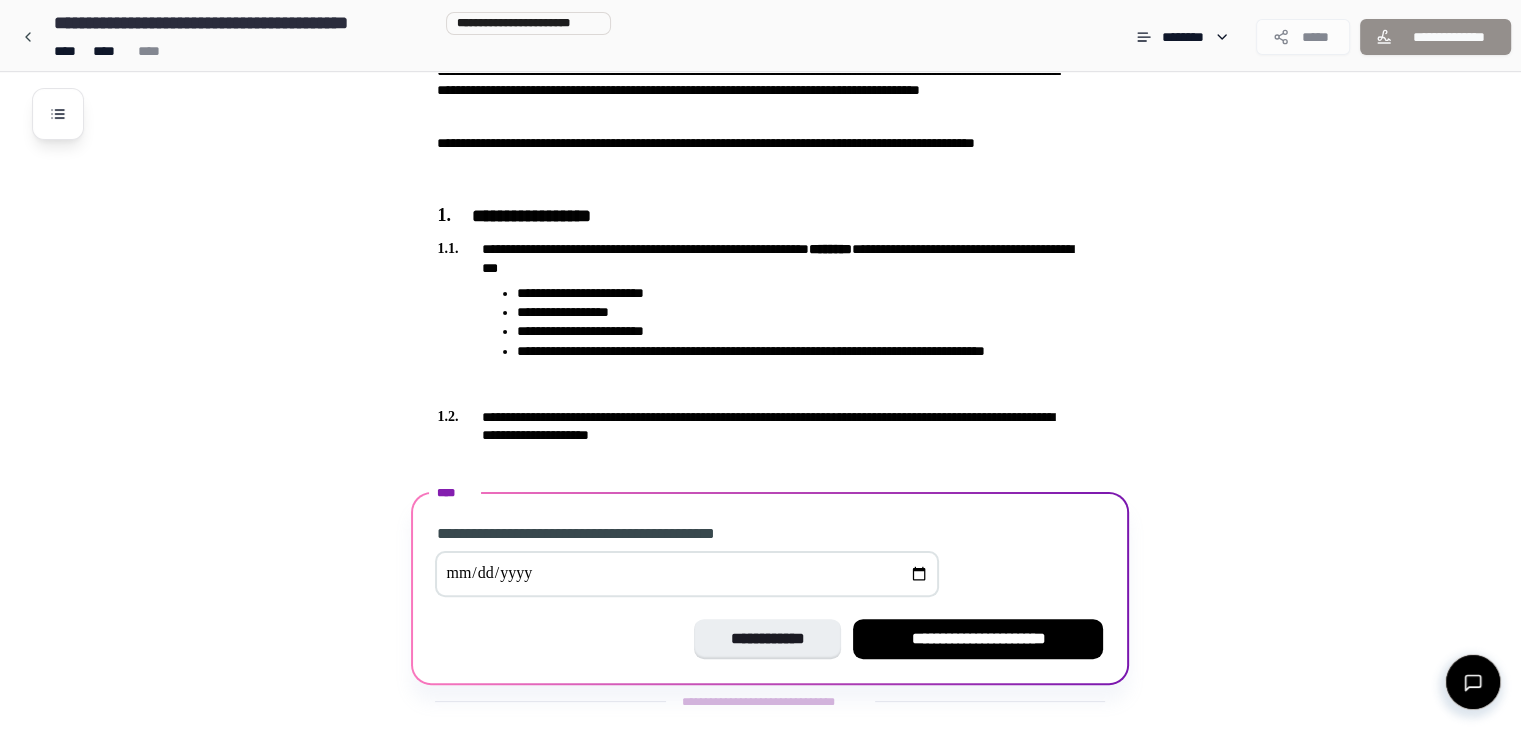 scroll, scrollTop: 422, scrollLeft: 0, axis: vertical 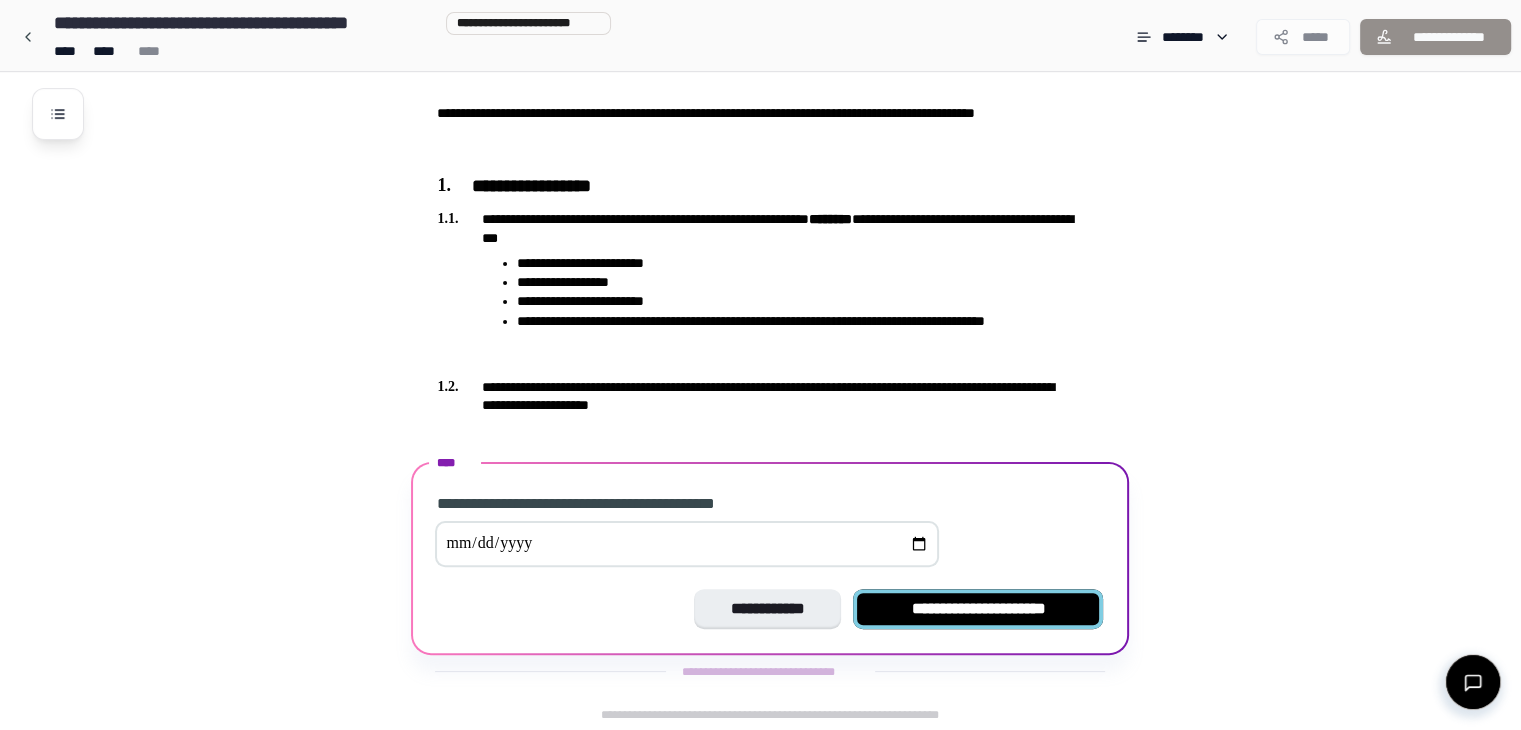 click on "**********" at bounding box center (978, 609) 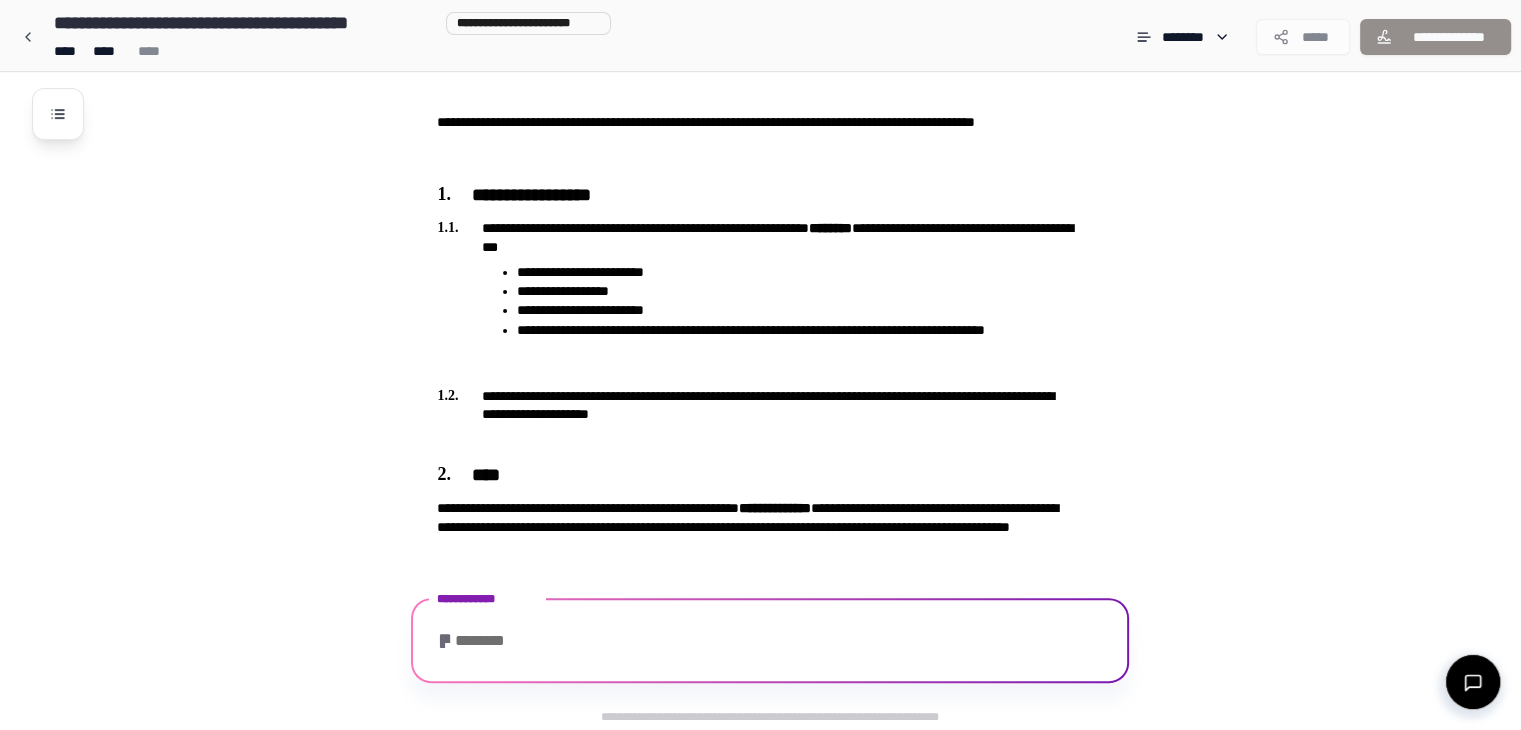 scroll, scrollTop: 840, scrollLeft: 0, axis: vertical 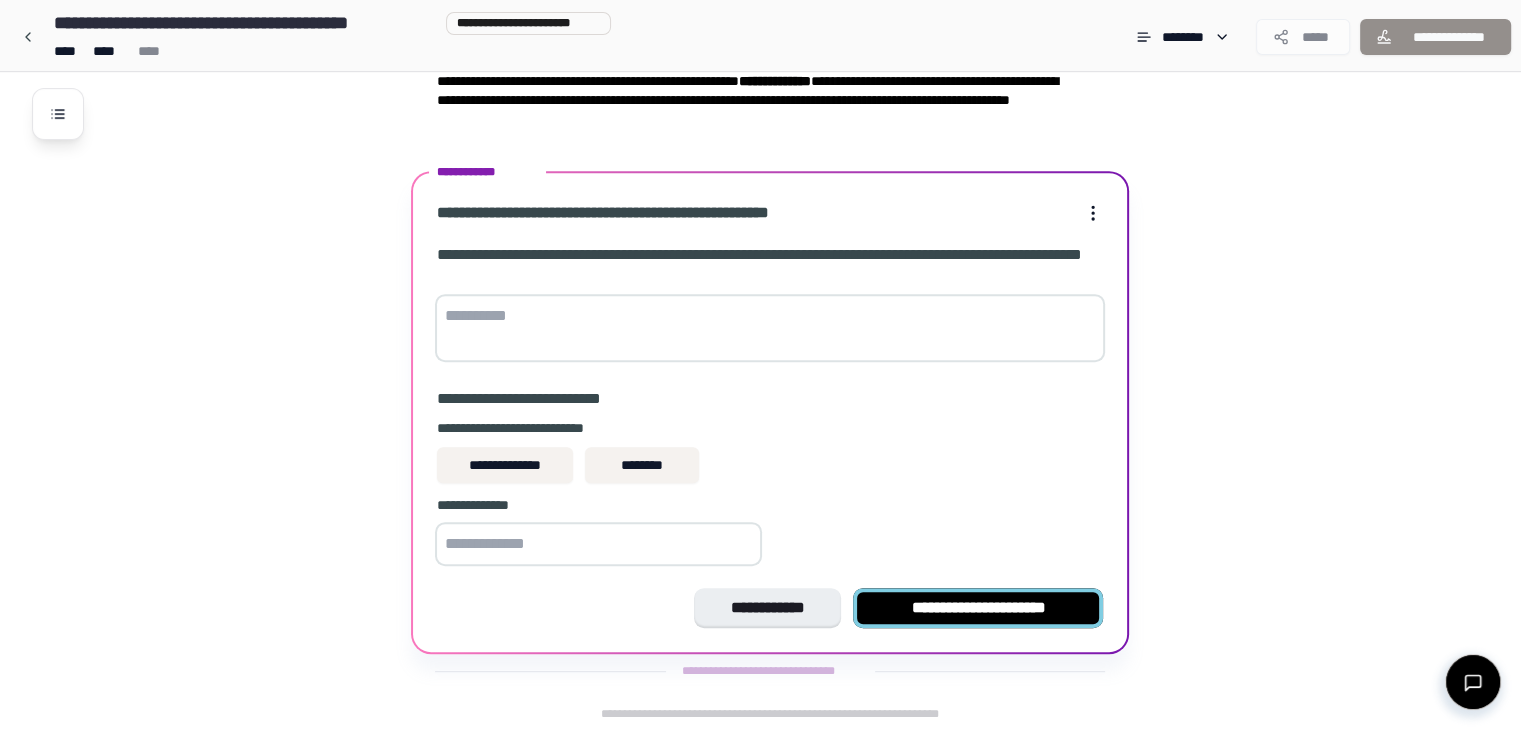 click on "**********" at bounding box center (978, 608) 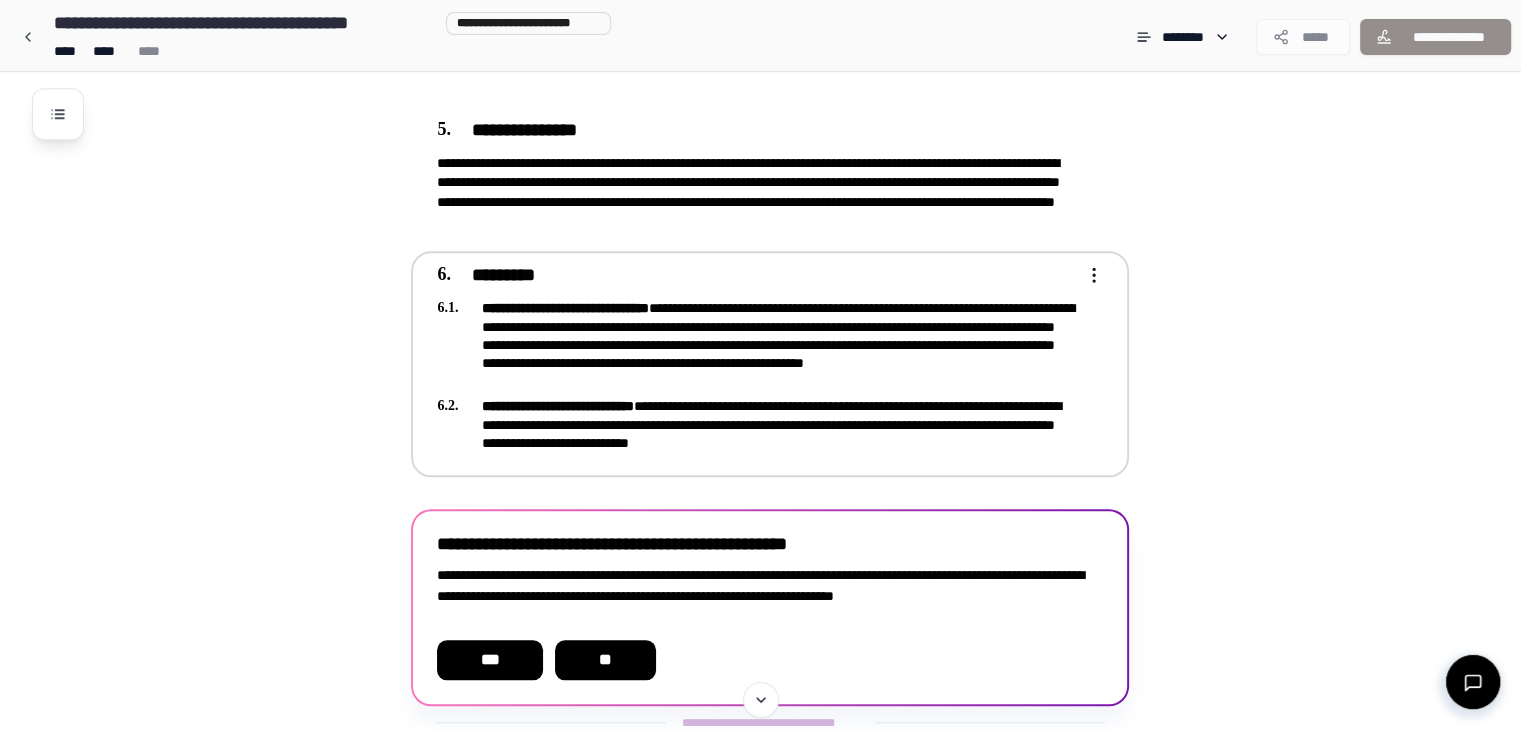 scroll, scrollTop: 1729, scrollLeft: 0, axis: vertical 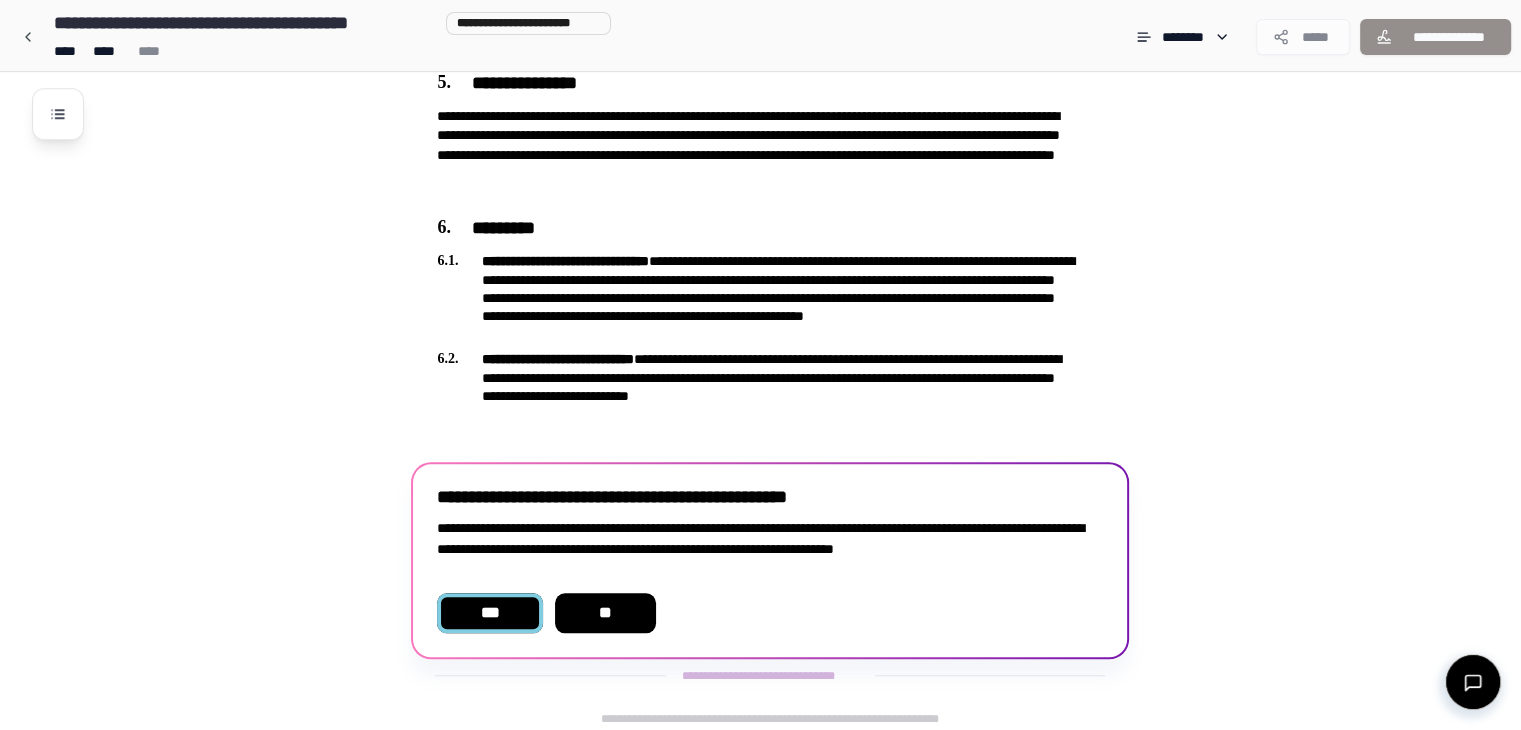click on "***" at bounding box center [489, 613] 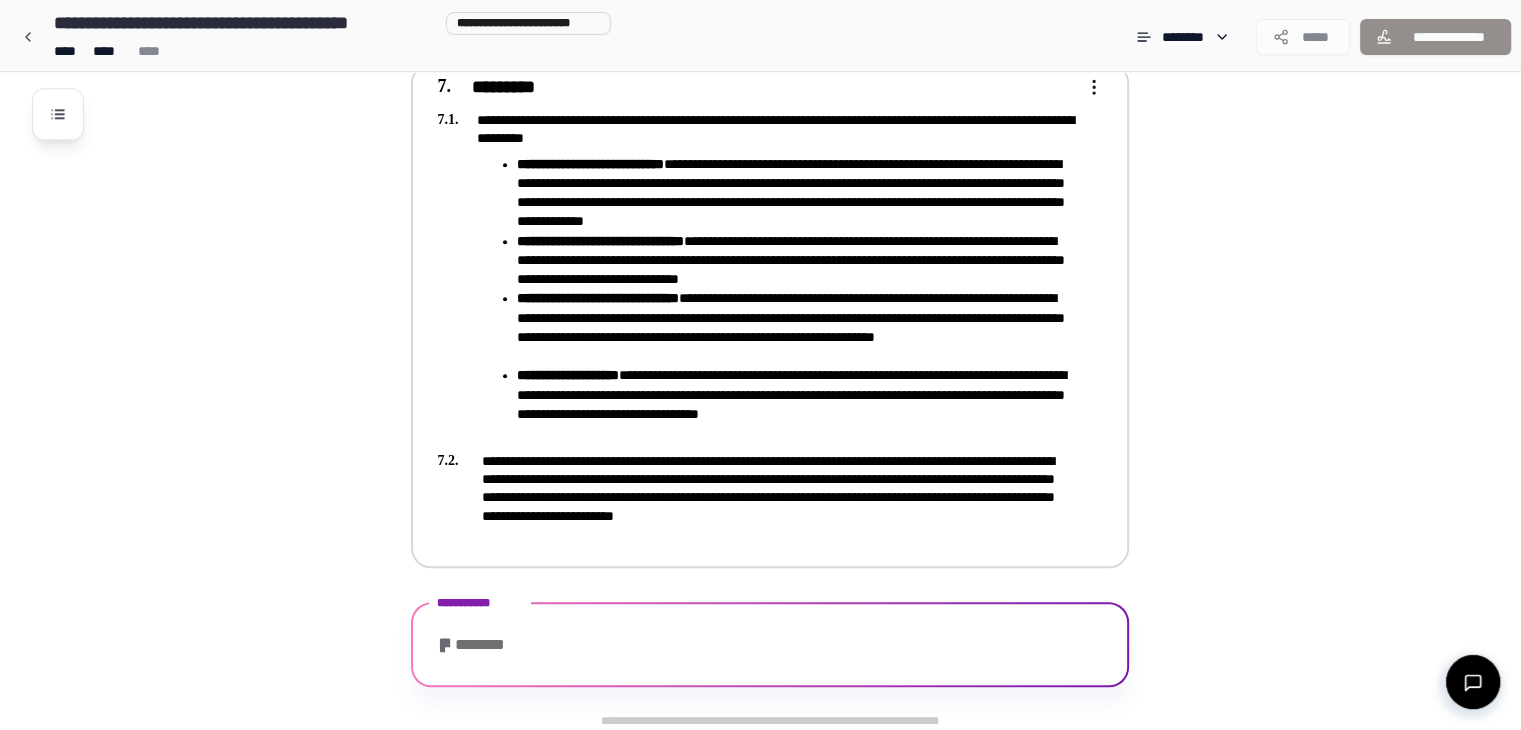 scroll, scrollTop: 2278, scrollLeft: 0, axis: vertical 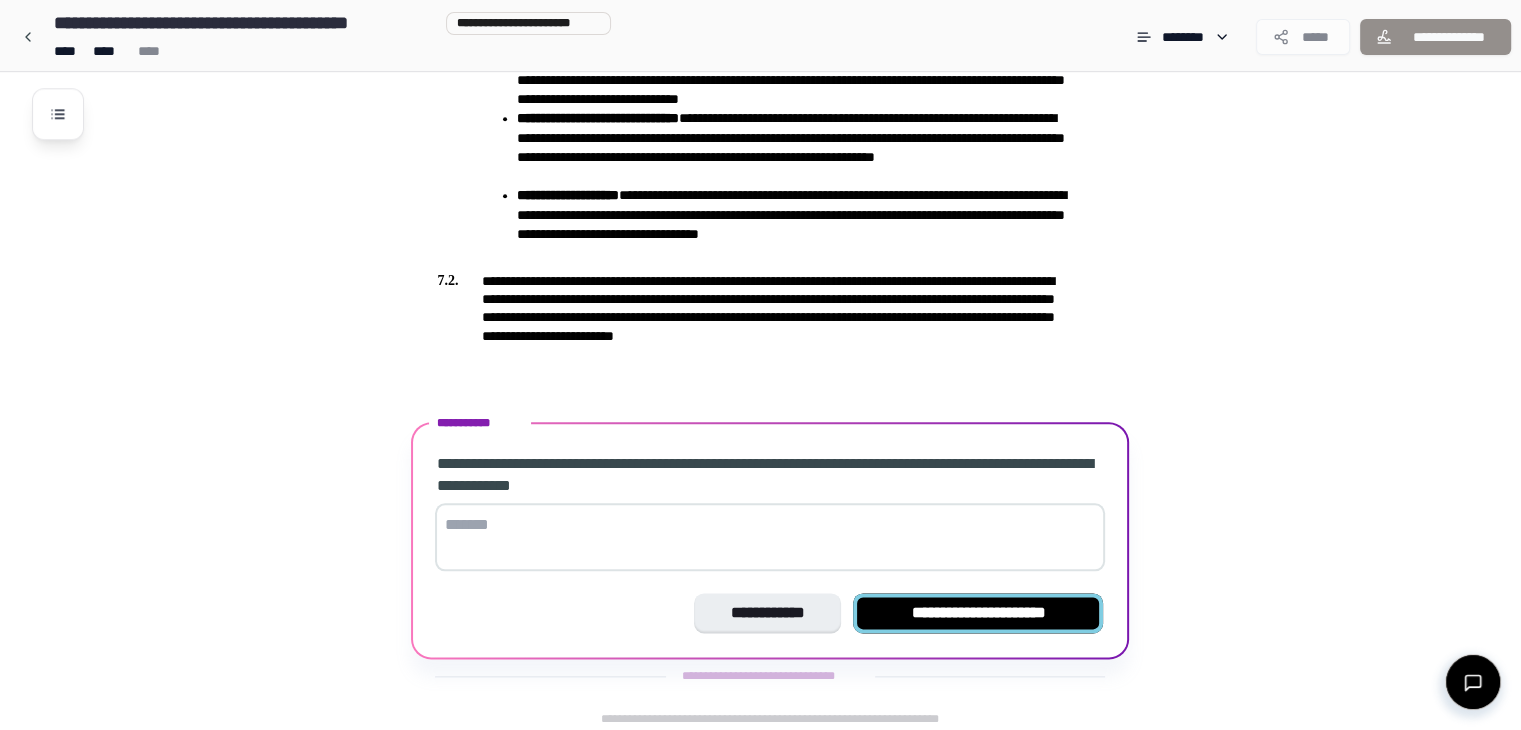 click on "**********" at bounding box center (978, 613) 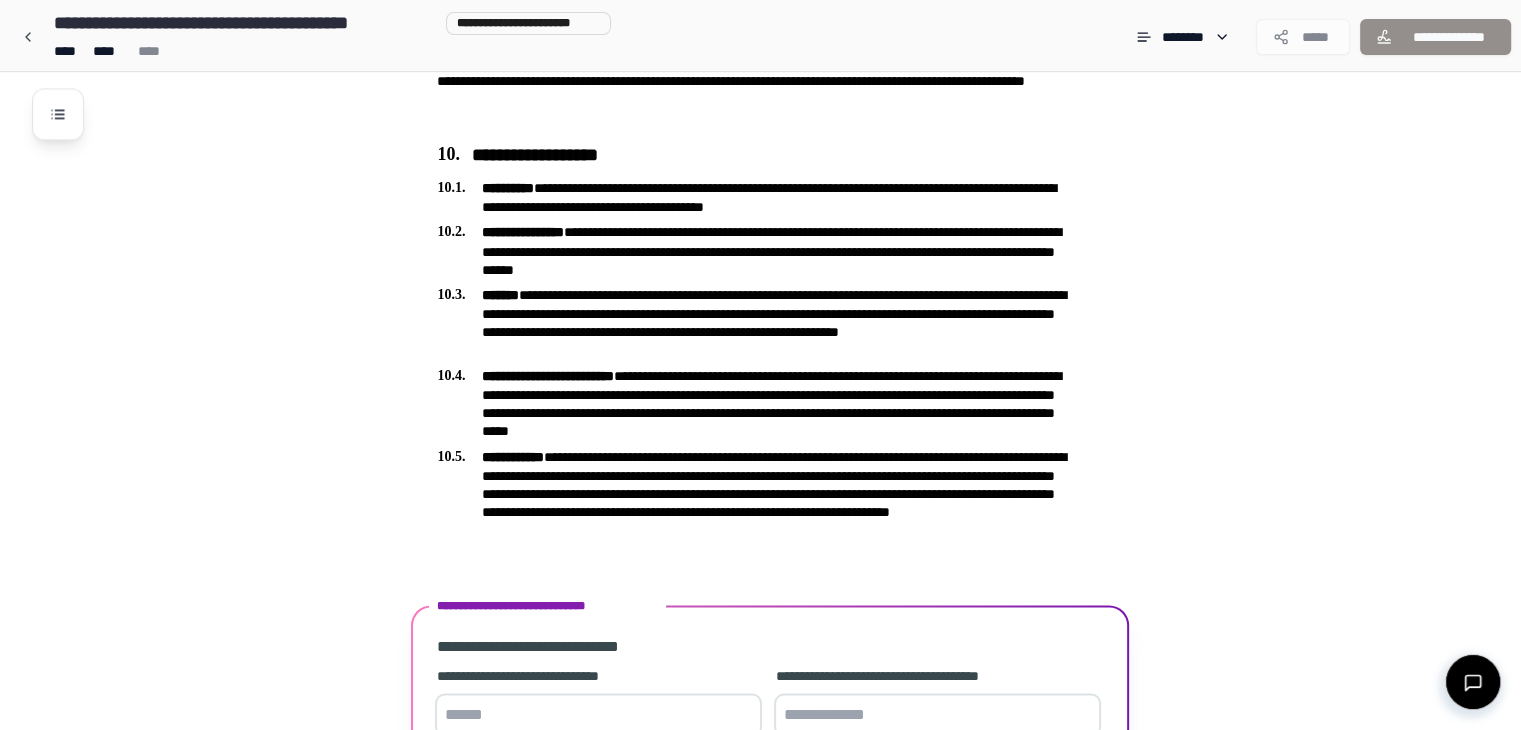 scroll, scrollTop: 3149, scrollLeft: 0, axis: vertical 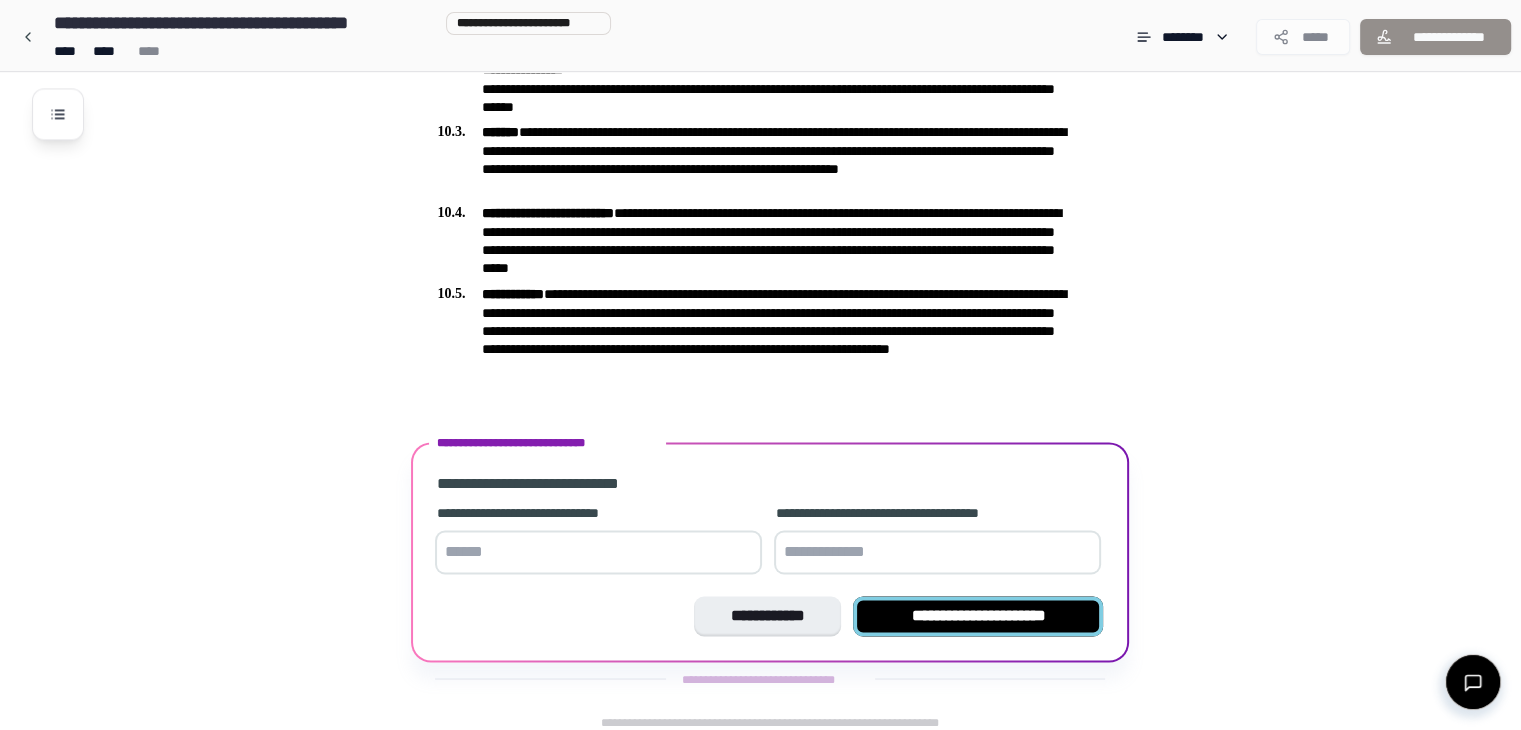 click on "**********" at bounding box center [978, 616] 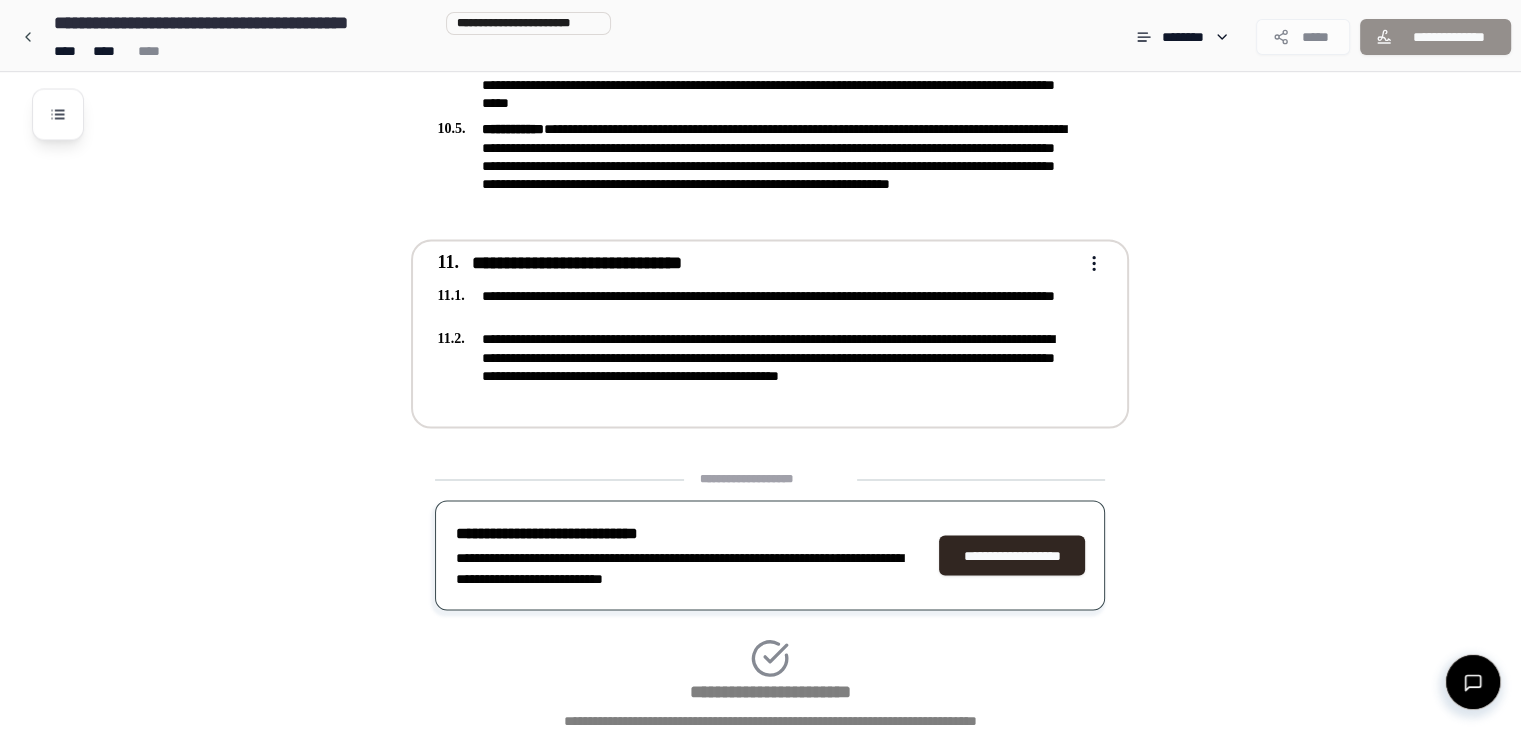 scroll, scrollTop: 3448, scrollLeft: 0, axis: vertical 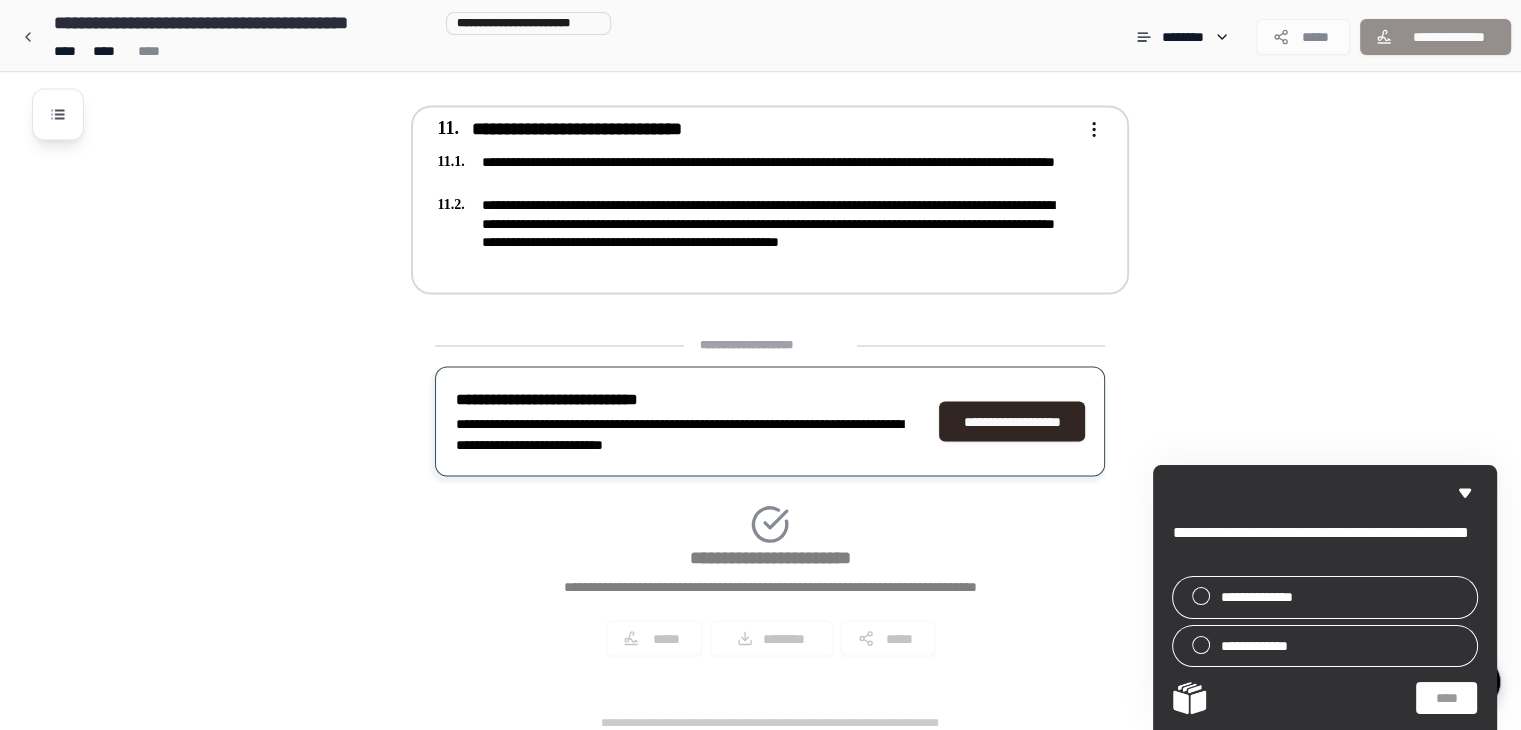 click on "**********" at bounding box center [760, -1359] 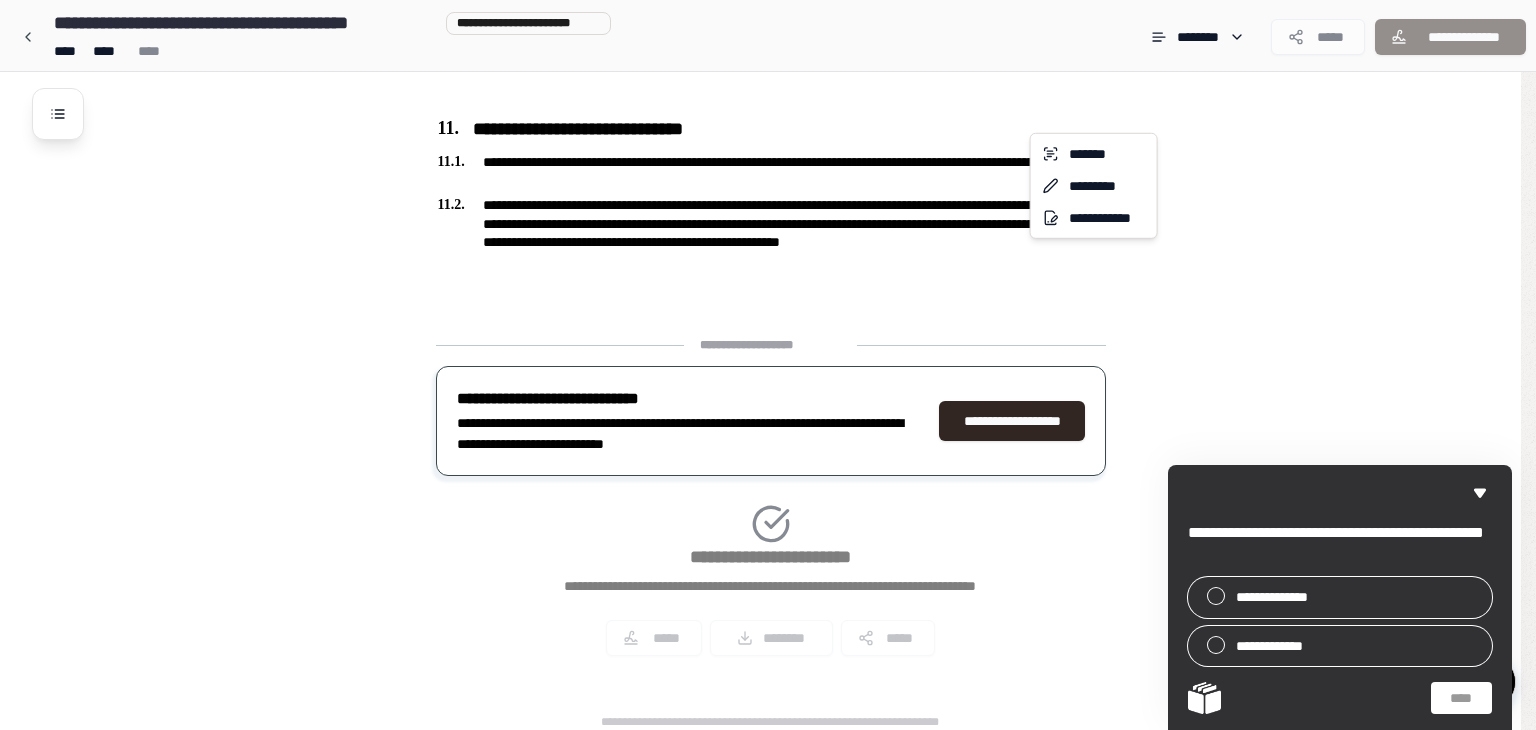 click on "**********" at bounding box center [768, -1359] 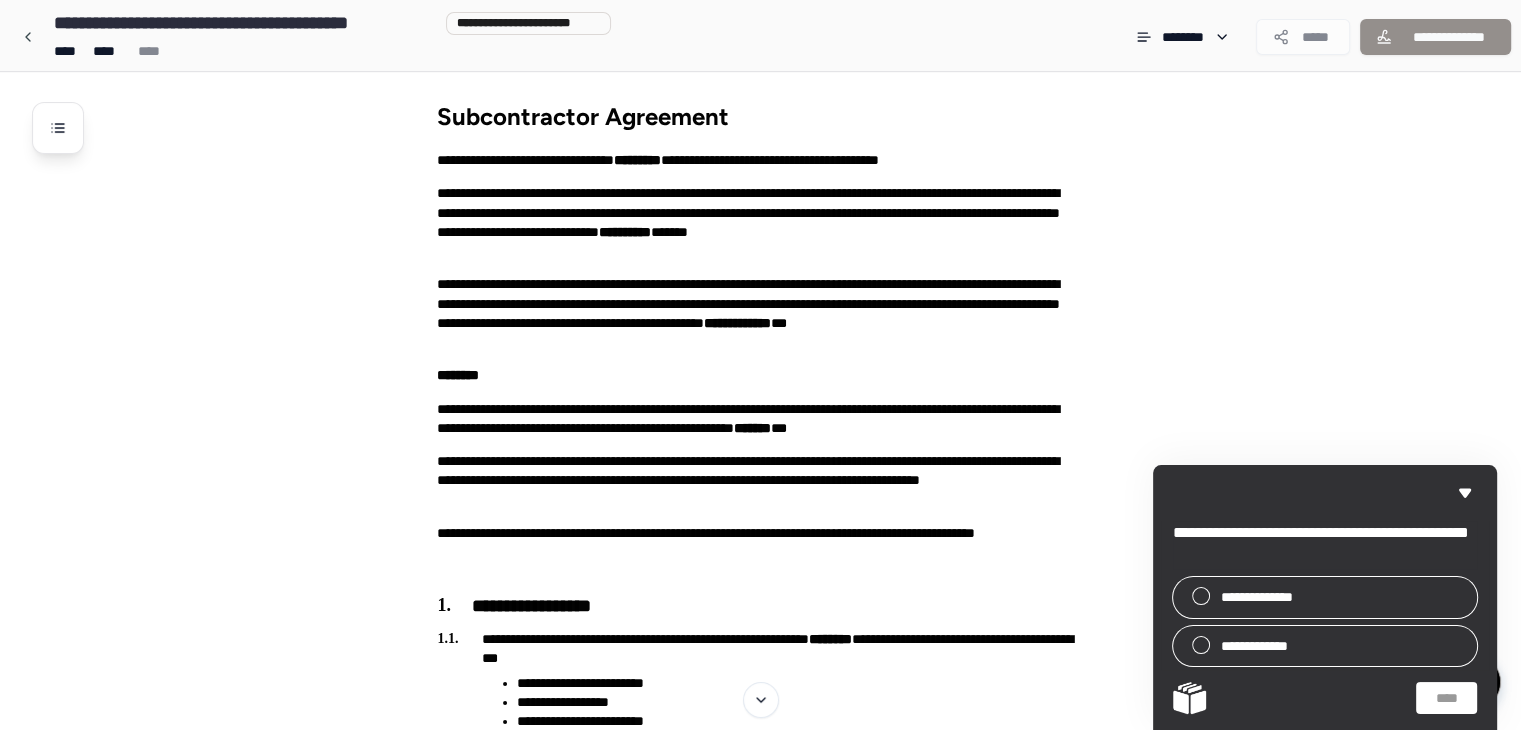 scroll, scrollTop: 0, scrollLeft: 0, axis: both 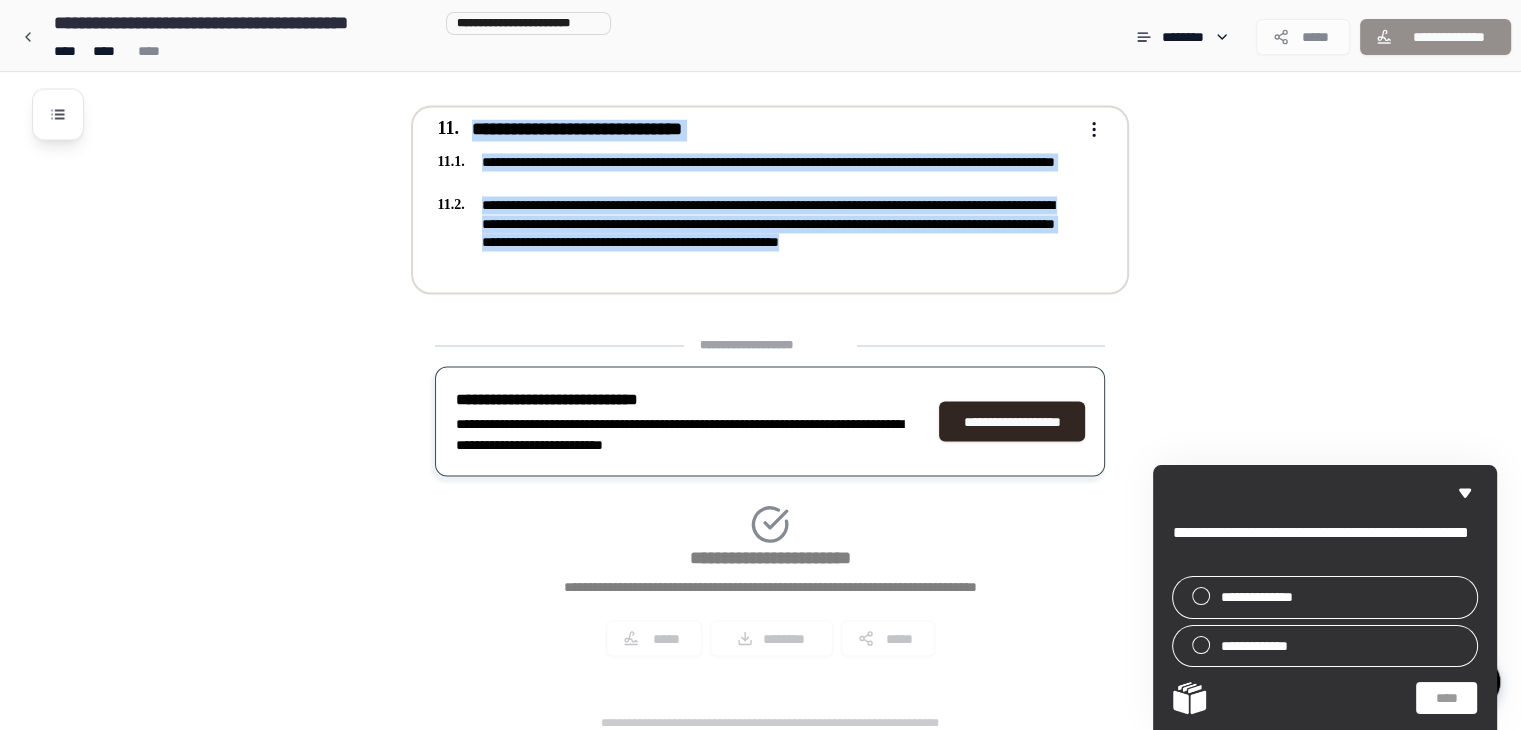 drag, startPoint x: 425, startPoint y: 114, endPoint x: 843, endPoint y: 266, distance: 444.7786 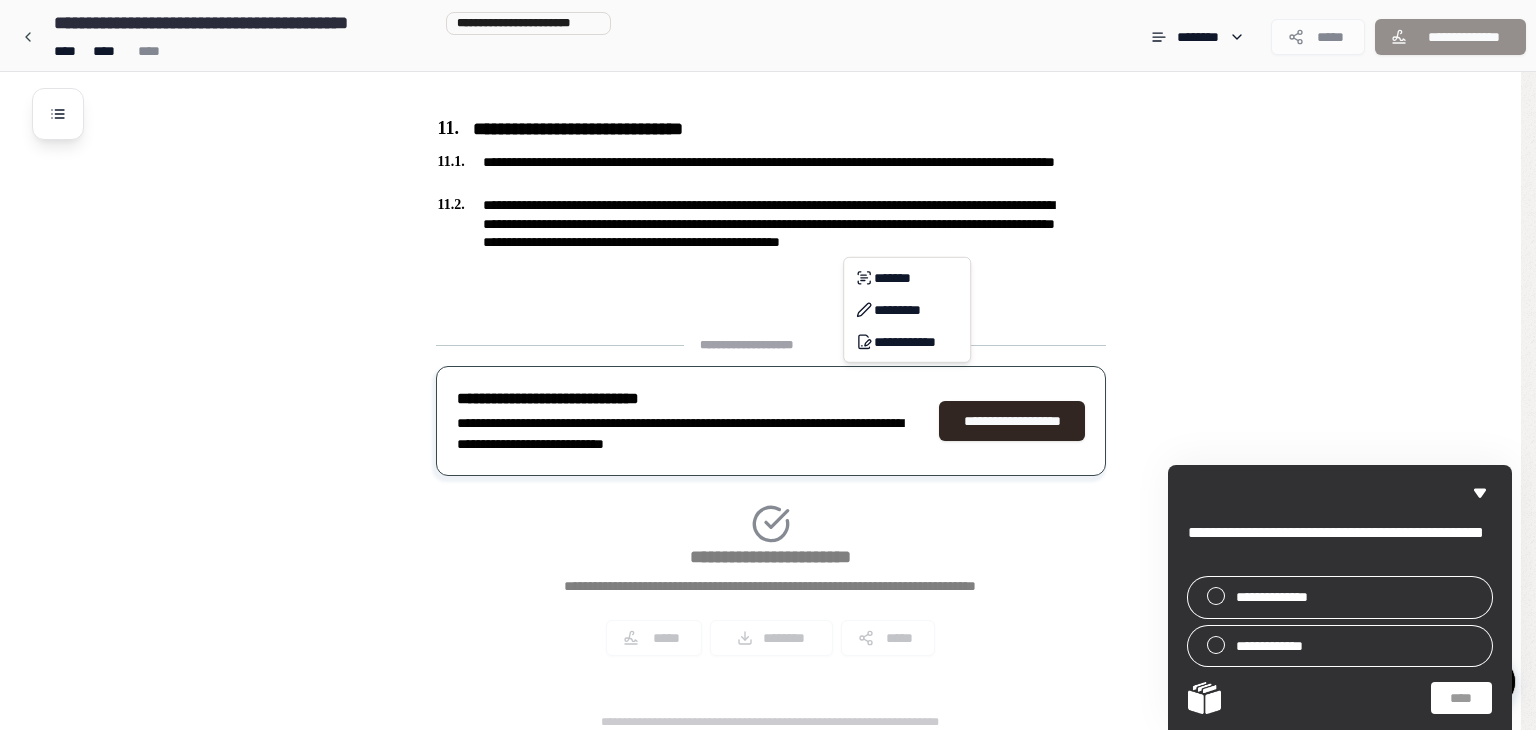 click on "**********" at bounding box center [768, -1359] 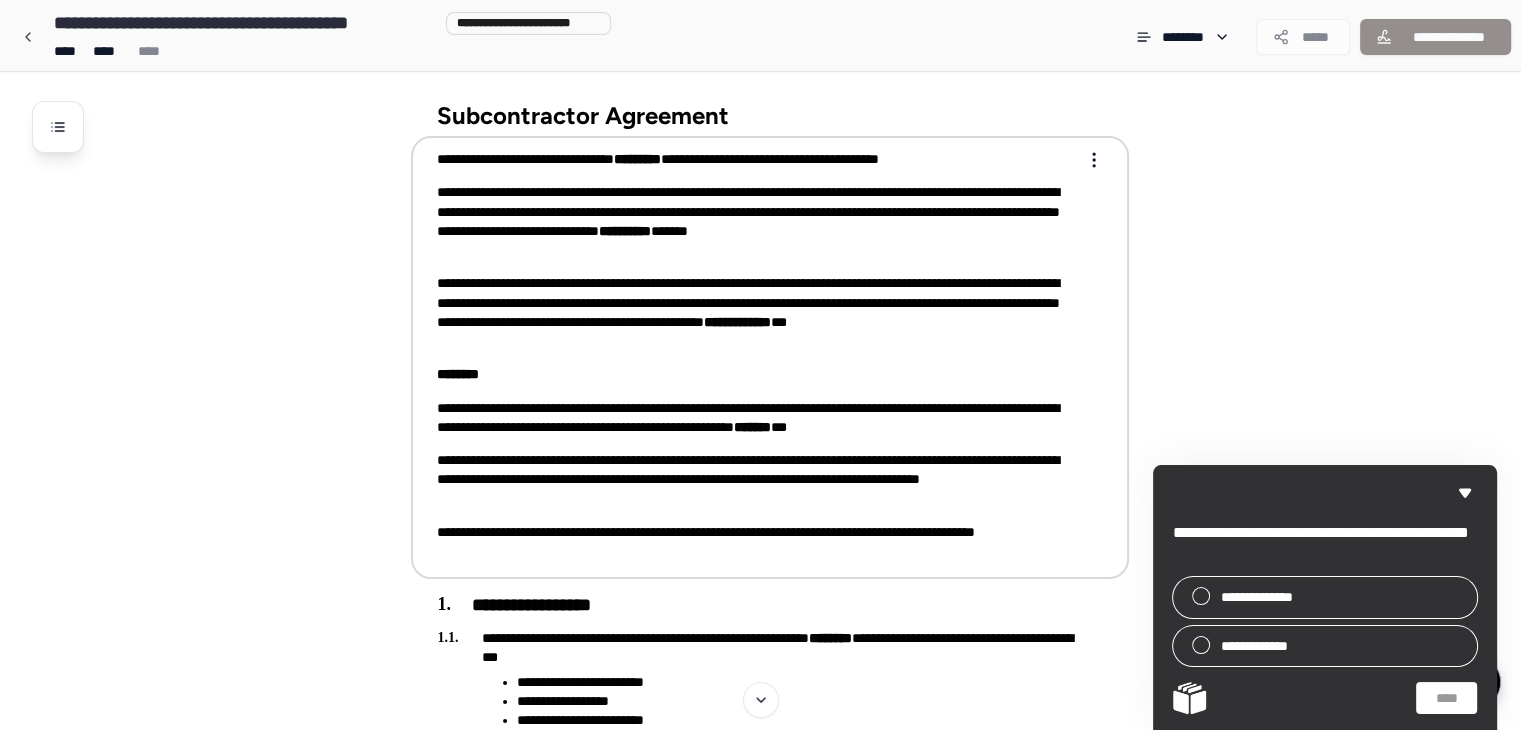scroll, scrollTop: 0, scrollLeft: 0, axis: both 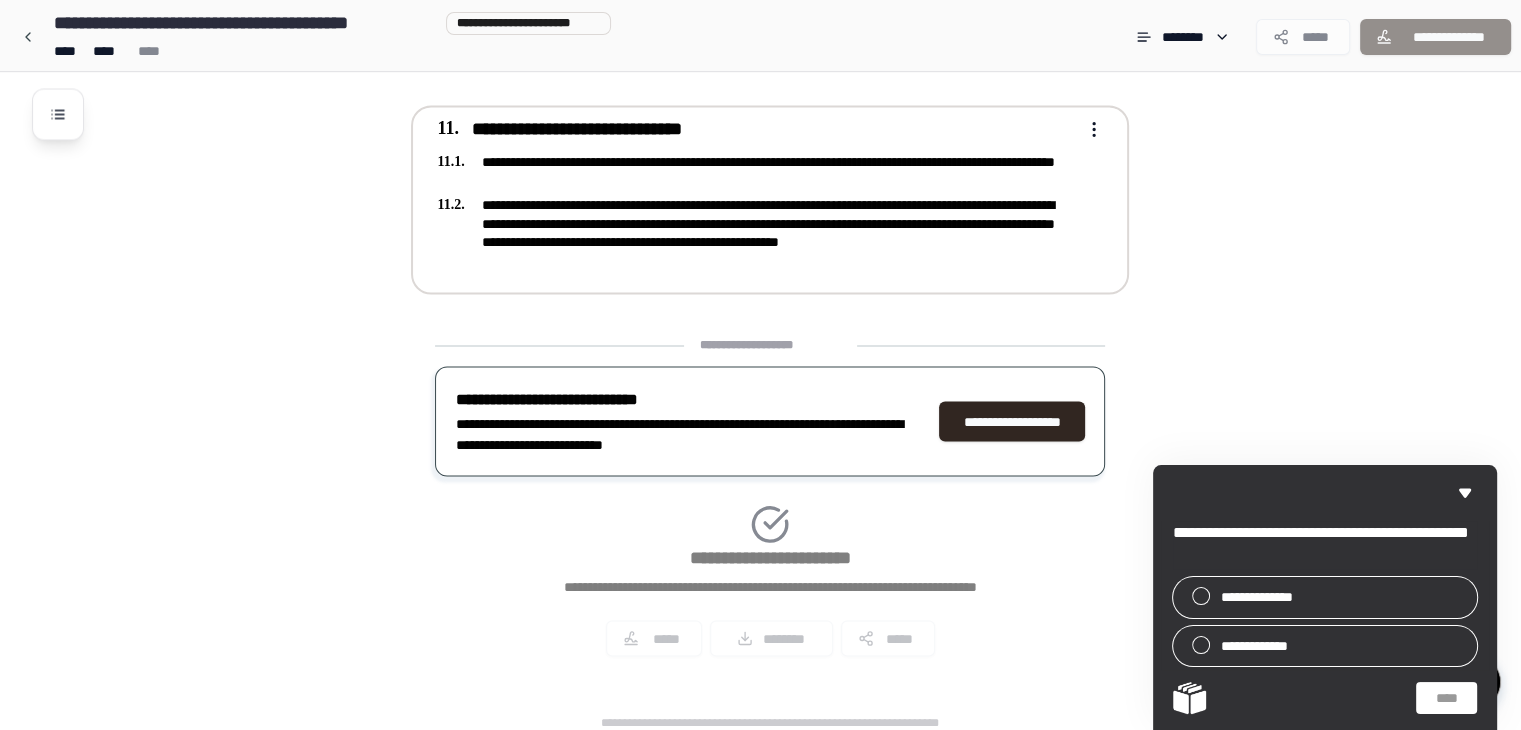 drag, startPoint x: 435, startPoint y: 117, endPoint x: 831, endPoint y: 276, distance: 426.72824 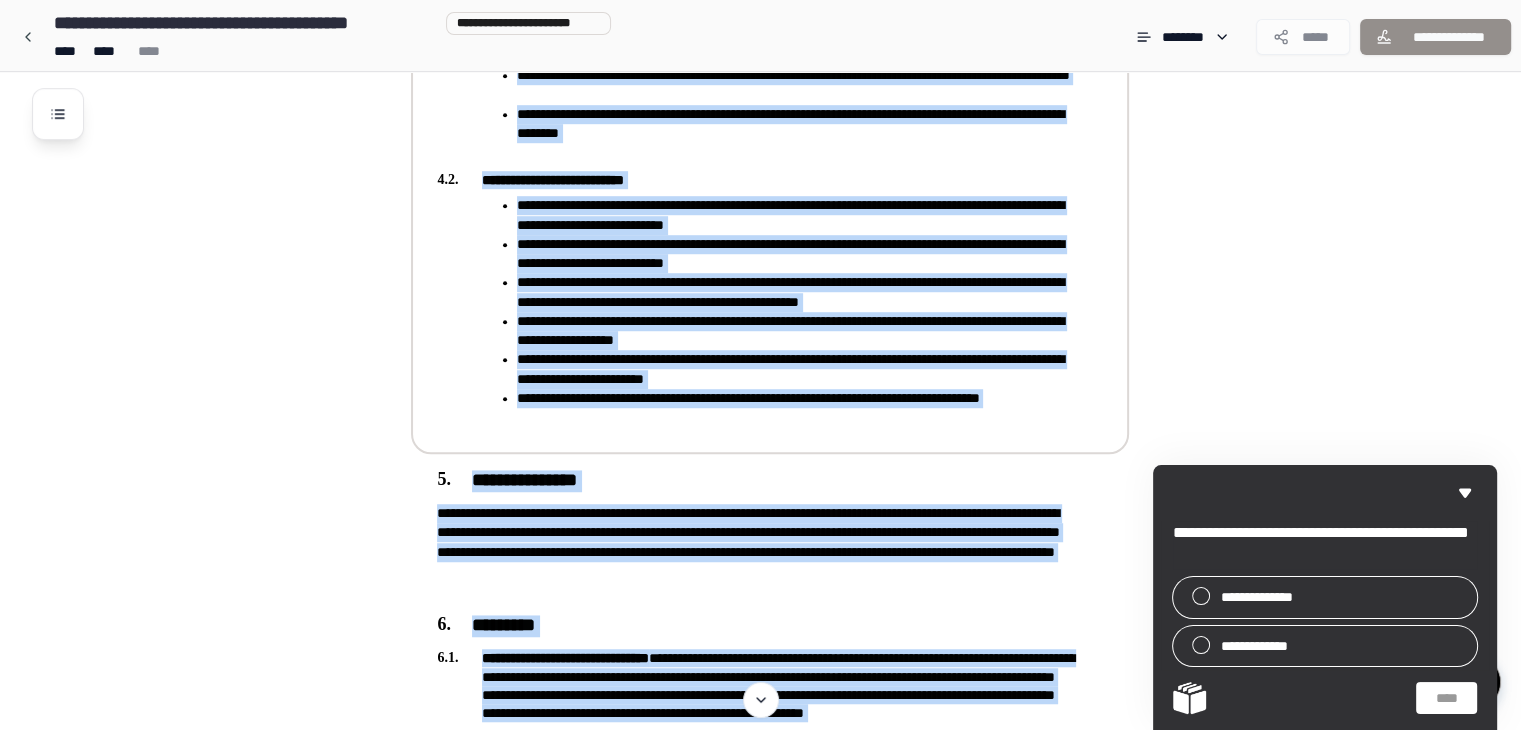 scroll, scrollTop: 1248, scrollLeft: 0, axis: vertical 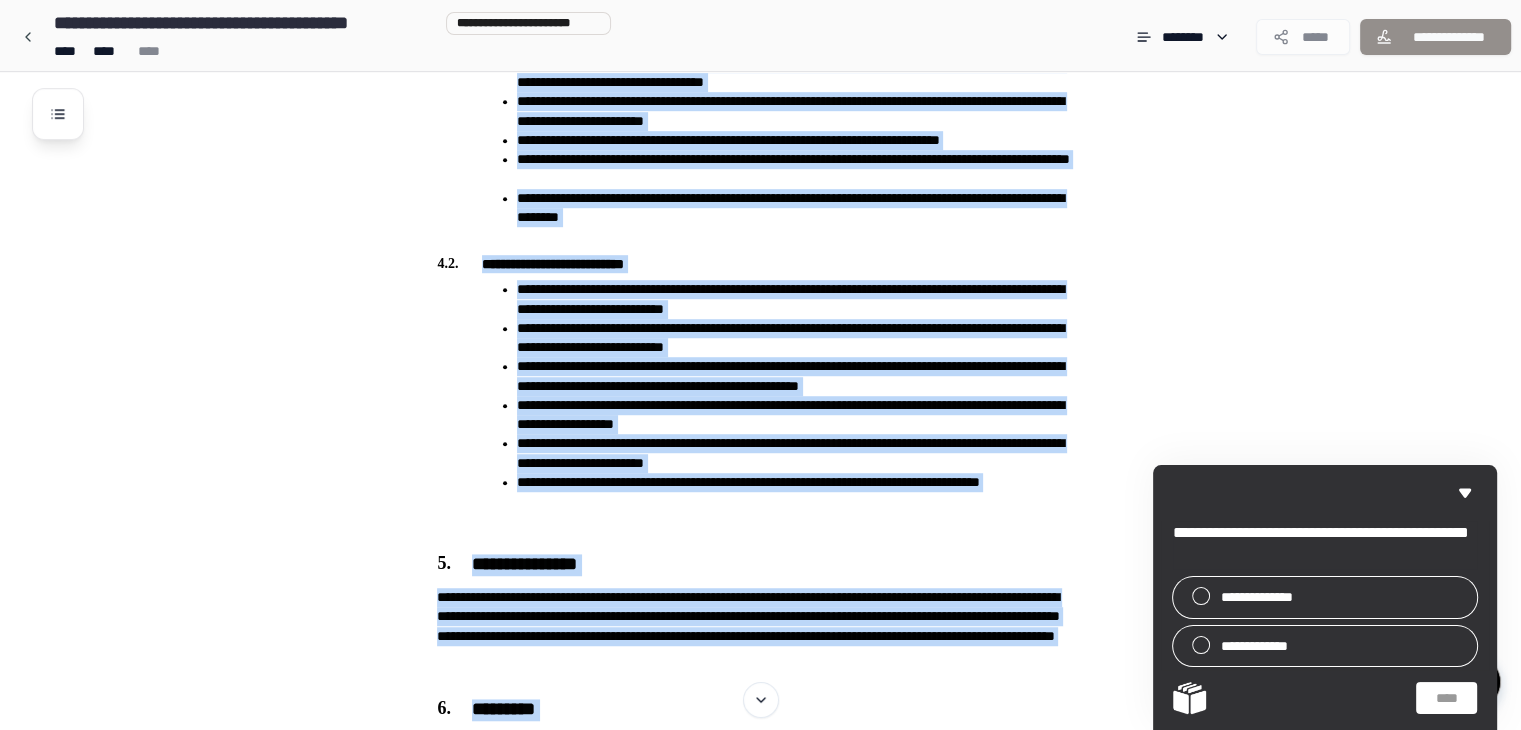 click on "**********" at bounding box center [786, 882] 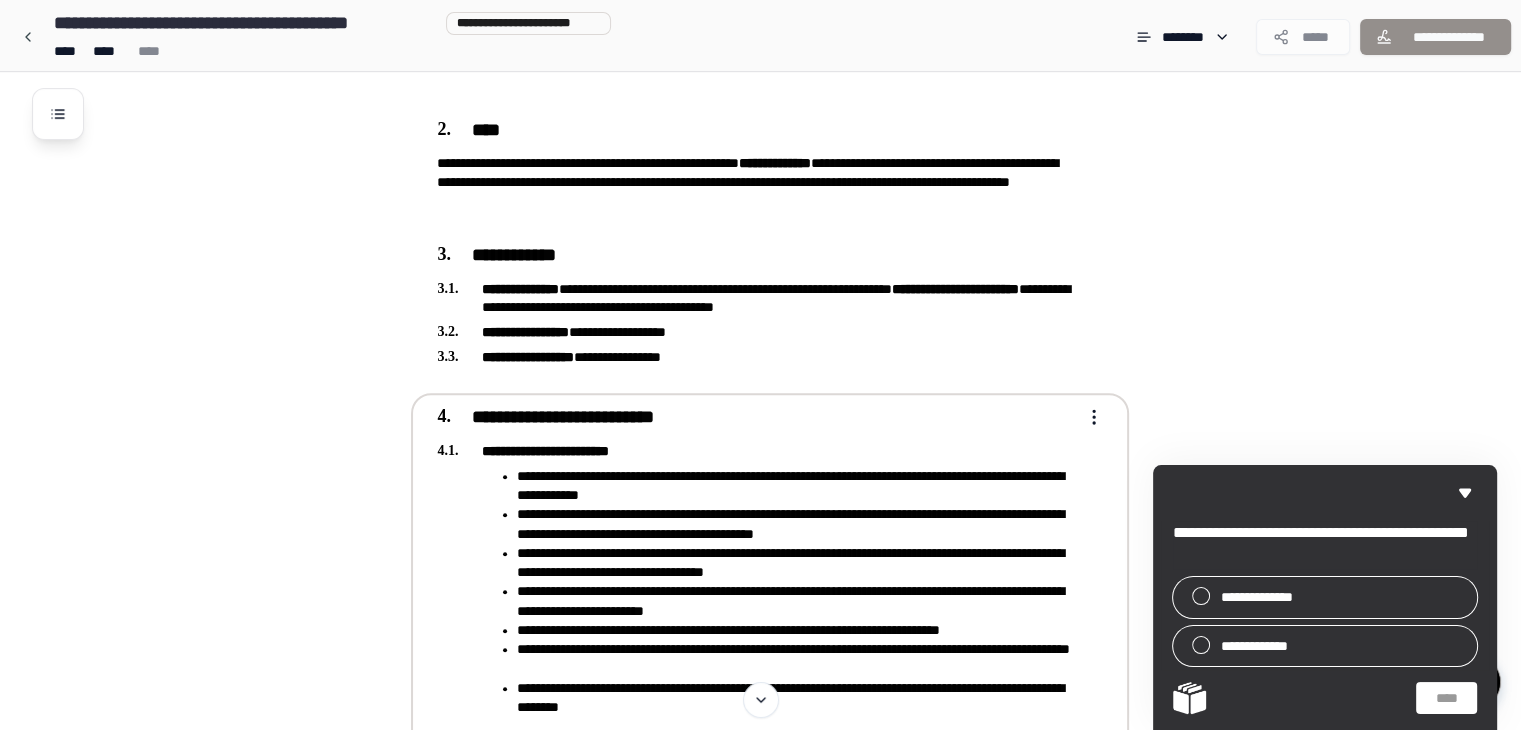 scroll, scrollTop: 748, scrollLeft: 0, axis: vertical 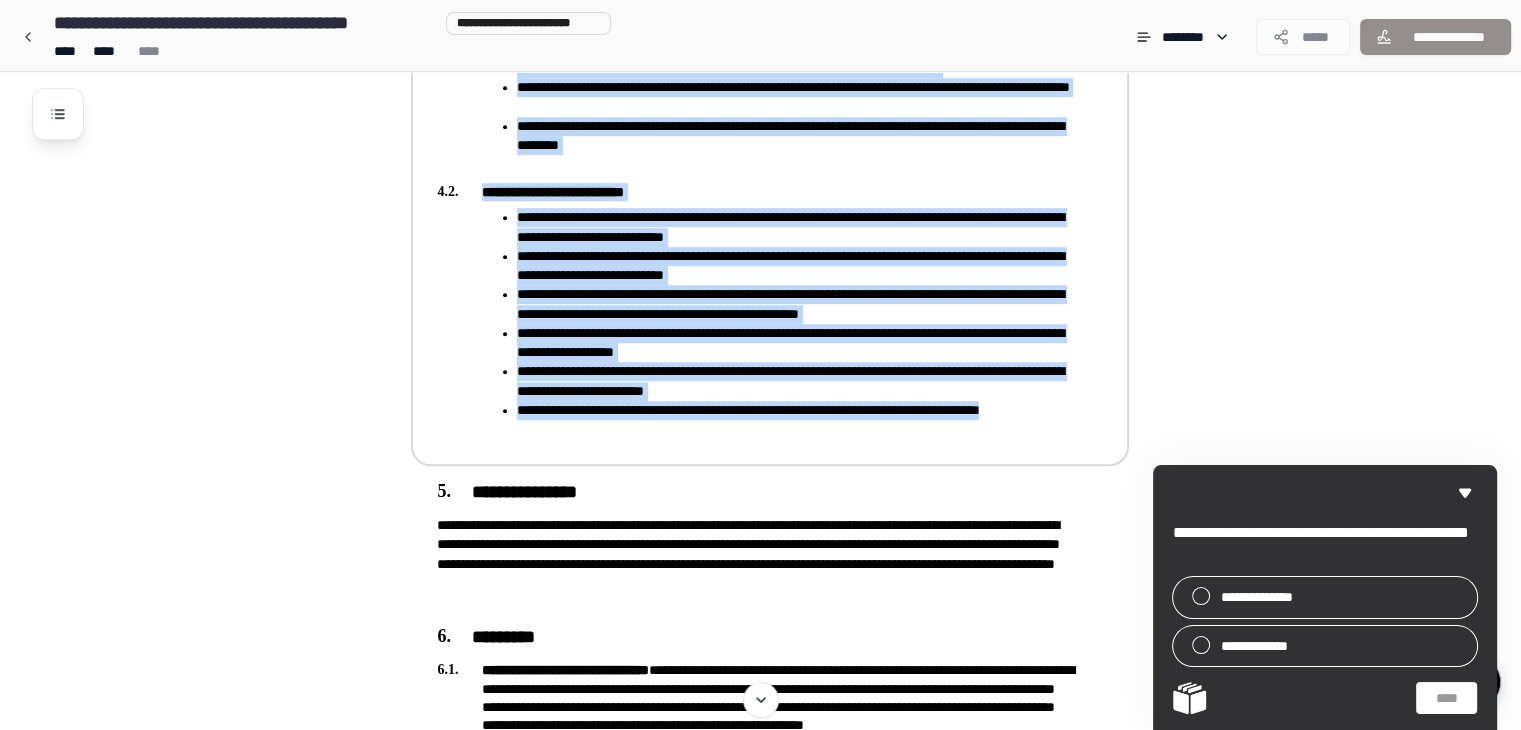 drag, startPoint x: 464, startPoint y: 257, endPoint x: 1083, endPoint y: 415, distance: 638.8466 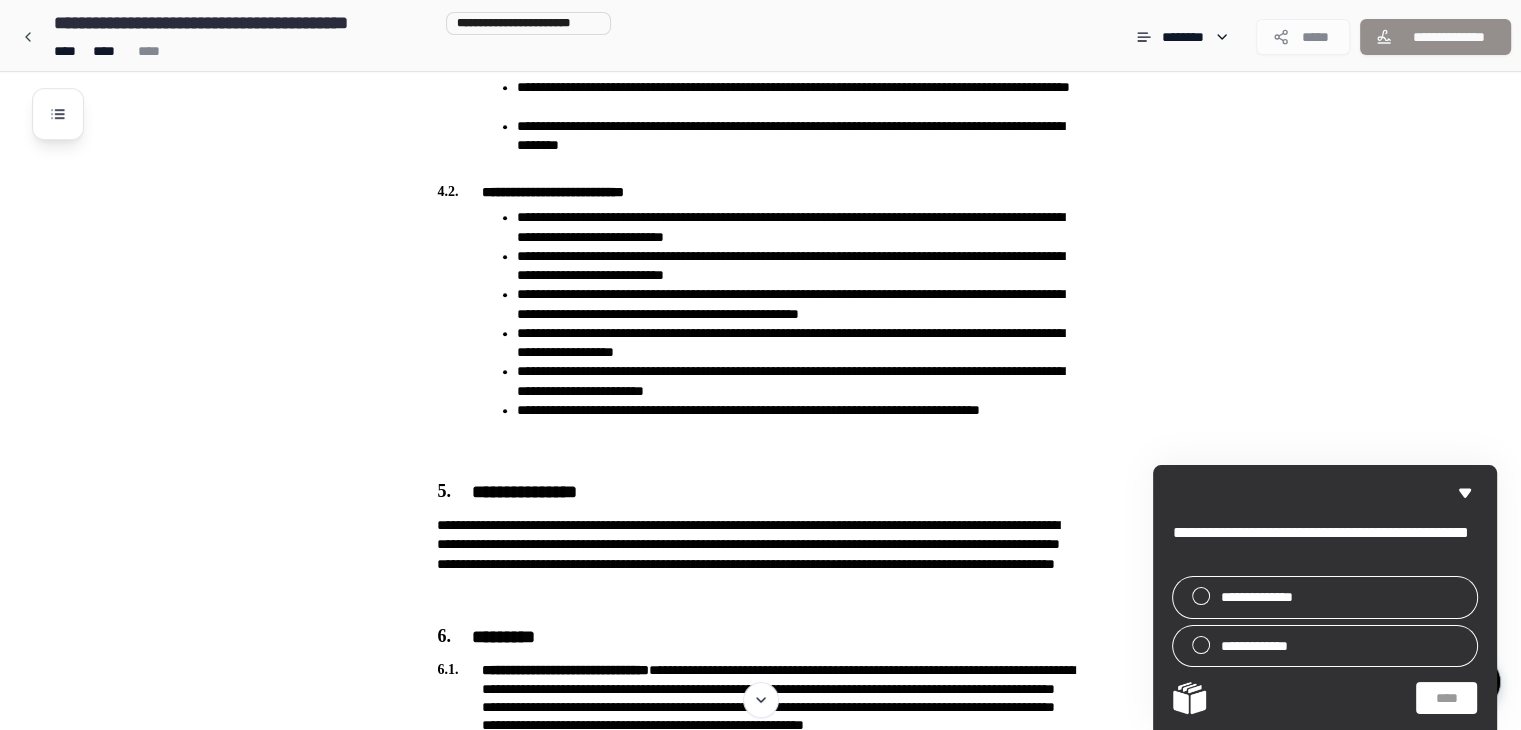 click on "**********" at bounding box center (786, 810) 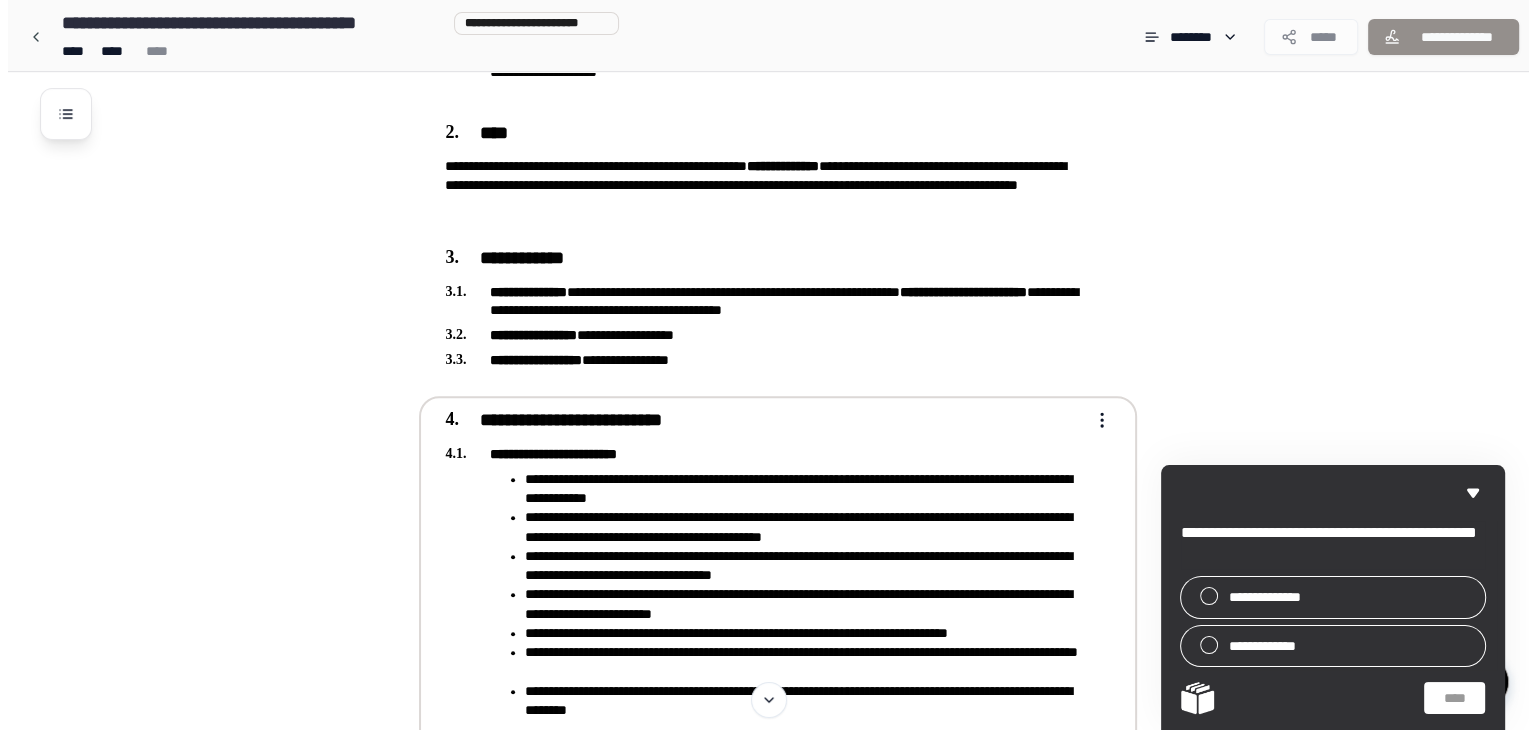scroll, scrollTop: 720, scrollLeft: 0, axis: vertical 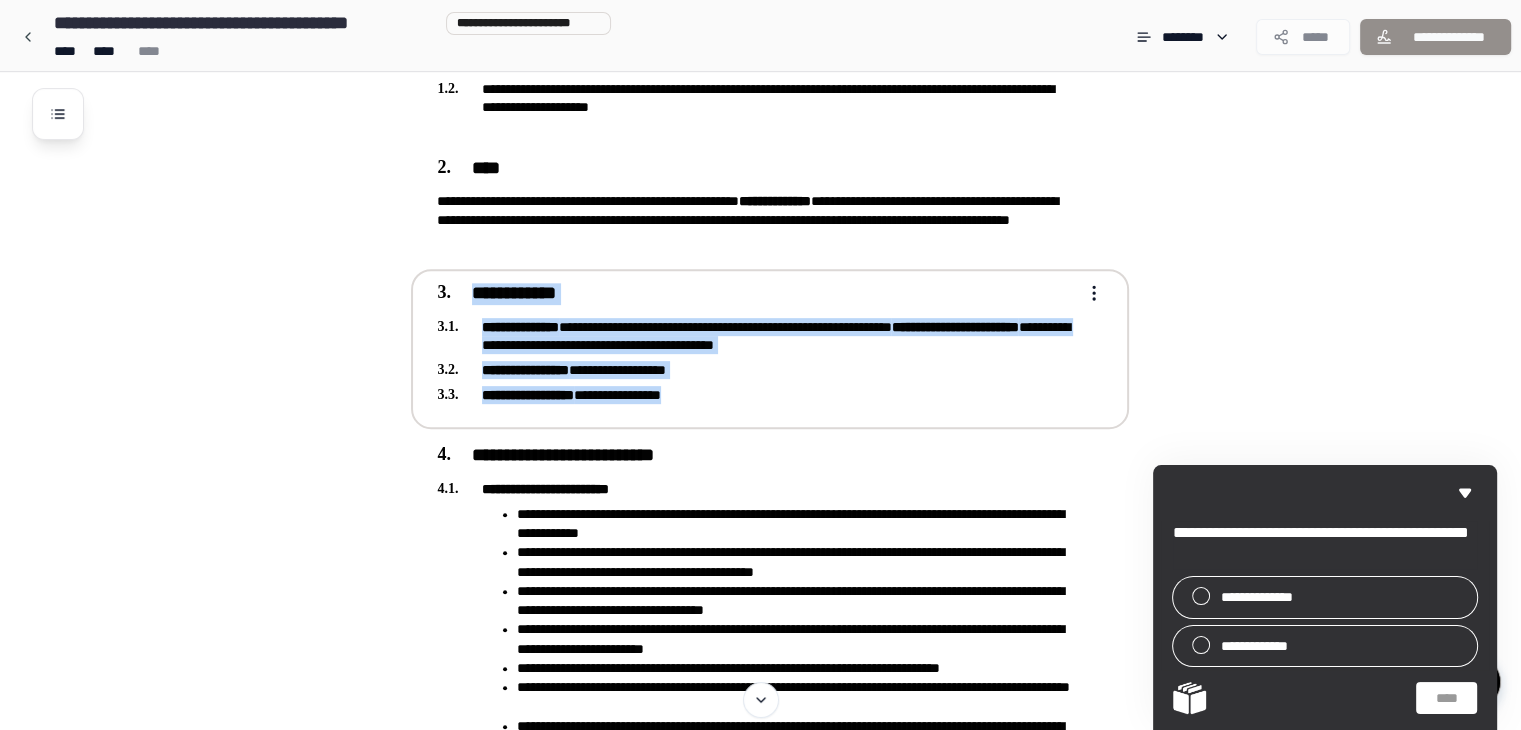 drag, startPoint x: 477, startPoint y: 285, endPoint x: 756, endPoint y: 398, distance: 301.01495 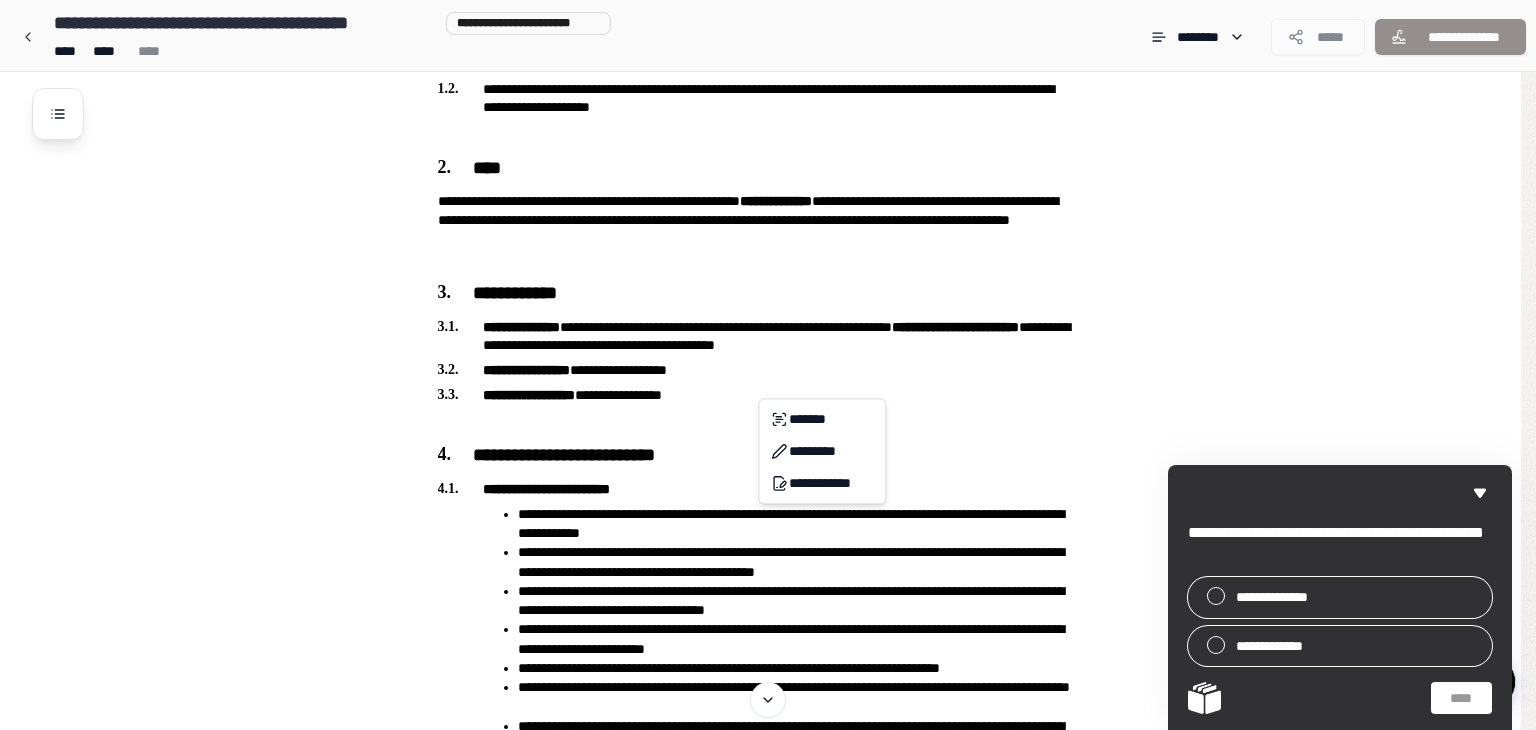 copy on "**********" 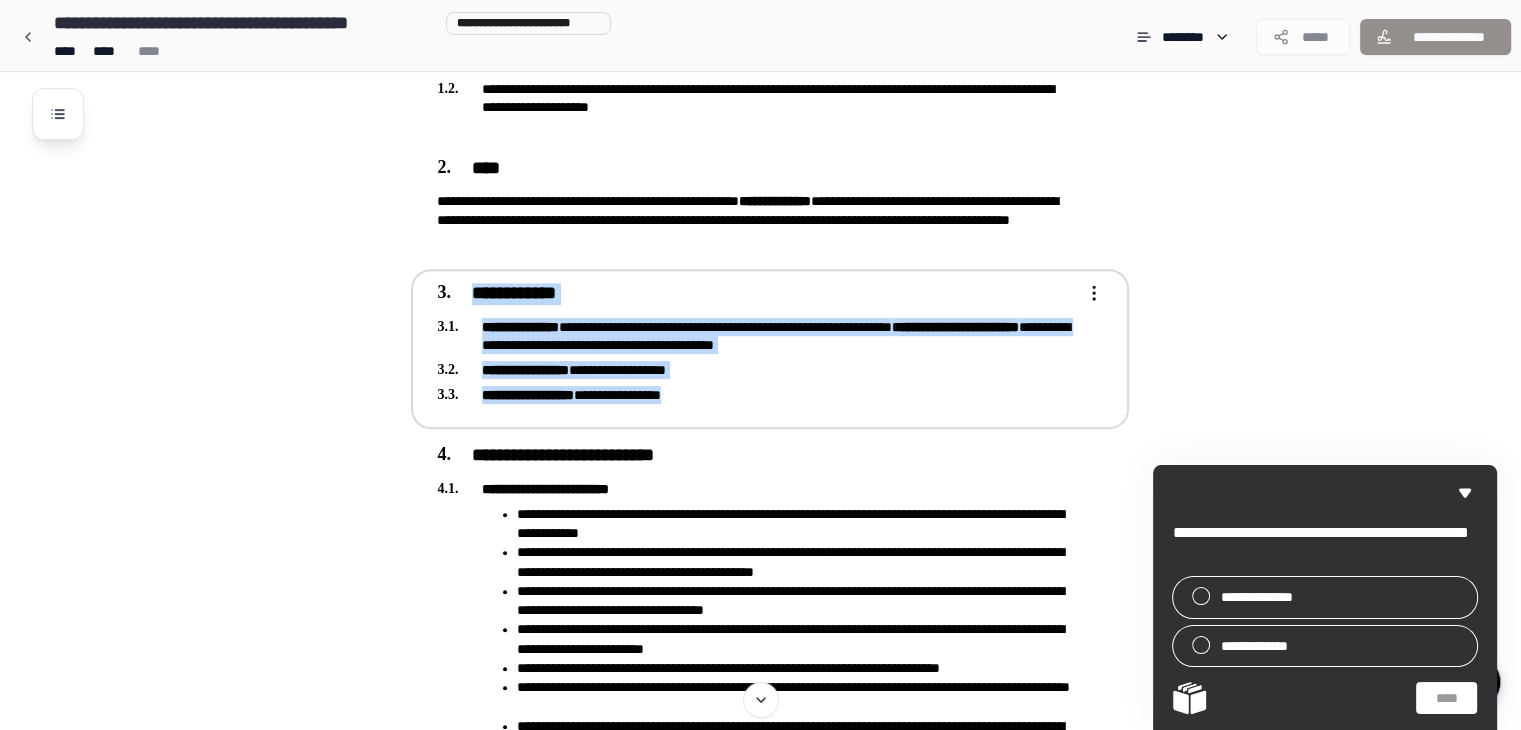 drag, startPoint x: 475, startPoint y: 291, endPoint x: 800, endPoint y: 402, distance: 343.43268 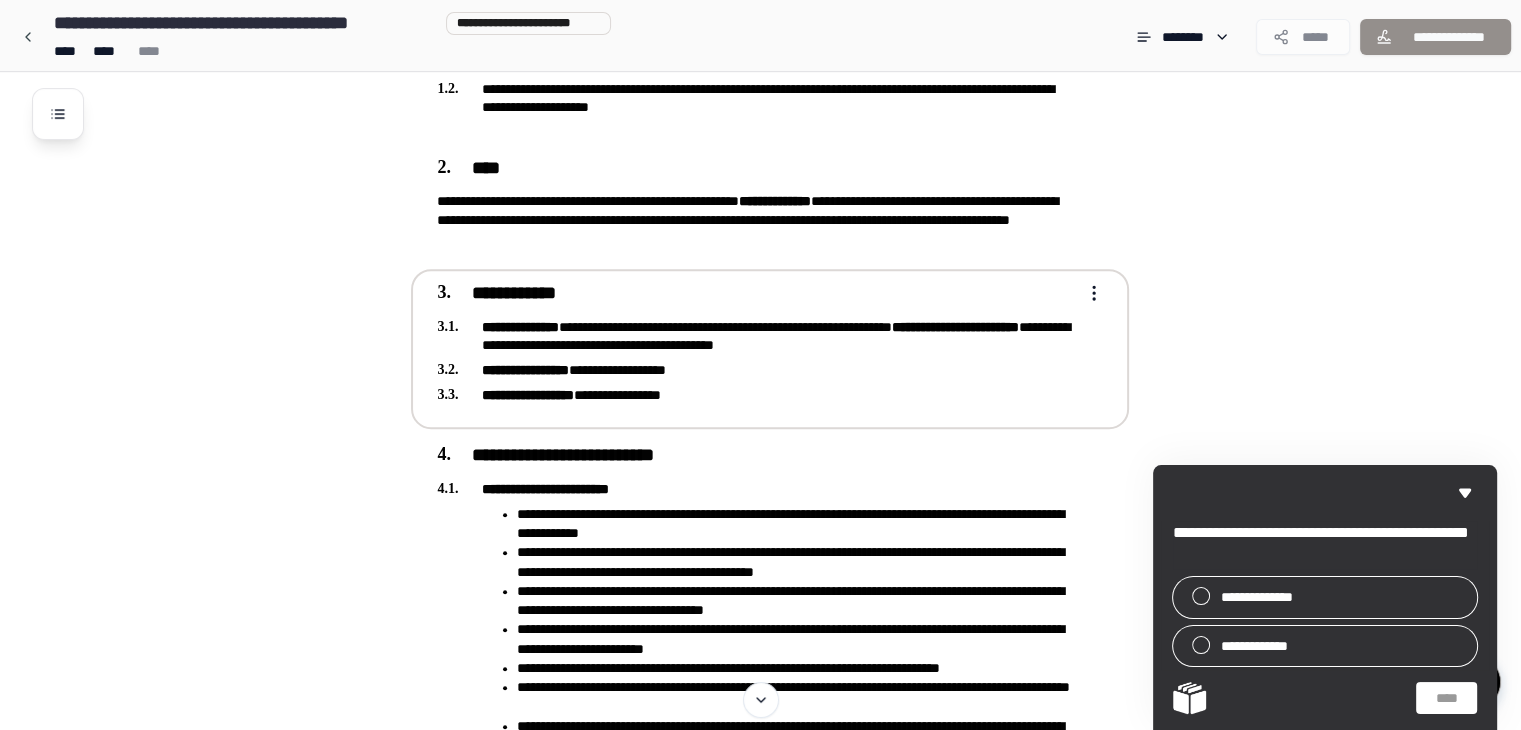 click on "**********" at bounding box center (760, 1369) 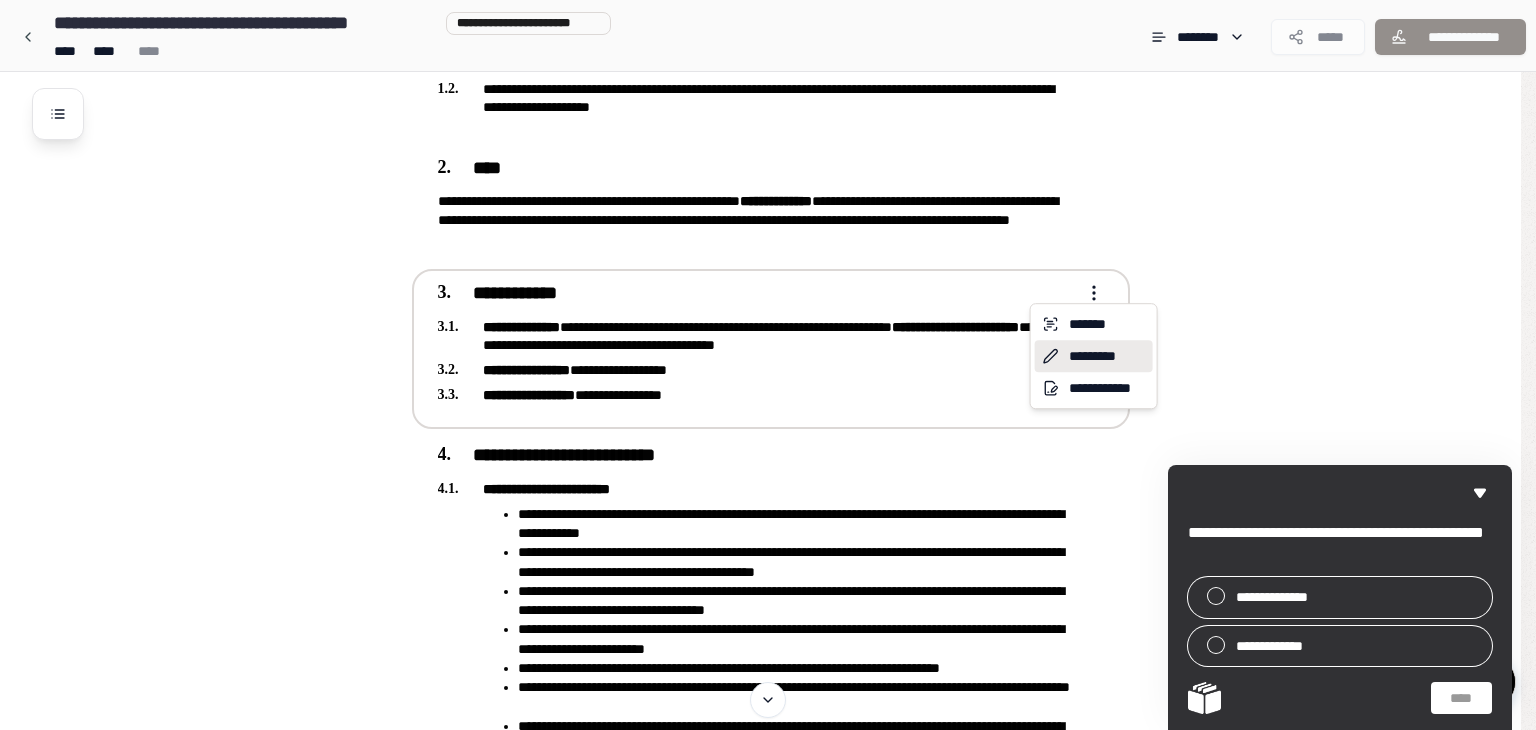 click on "*********" at bounding box center [1094, 356] 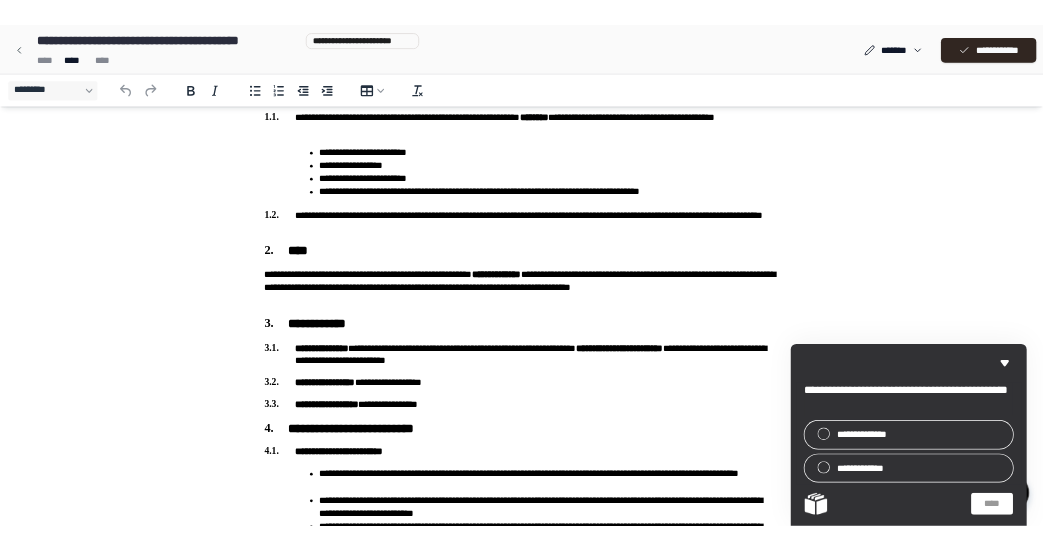scroll, scrollTop: 600, scrollLeft: 0, axis: vertical 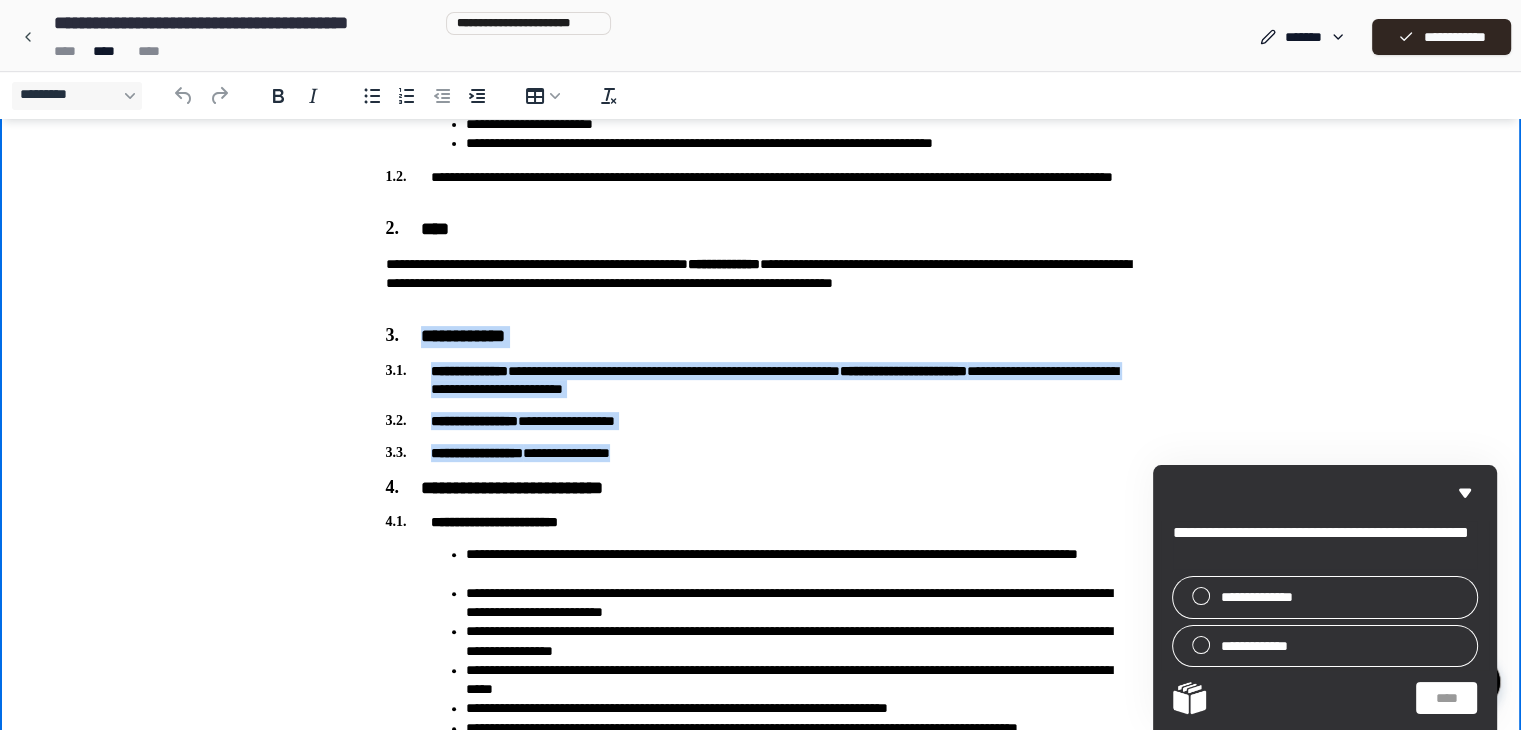drag, startPoint x: 424, startPoint y: 335, endPoint x: 726, endPoint y: 459, distance: 326.4659 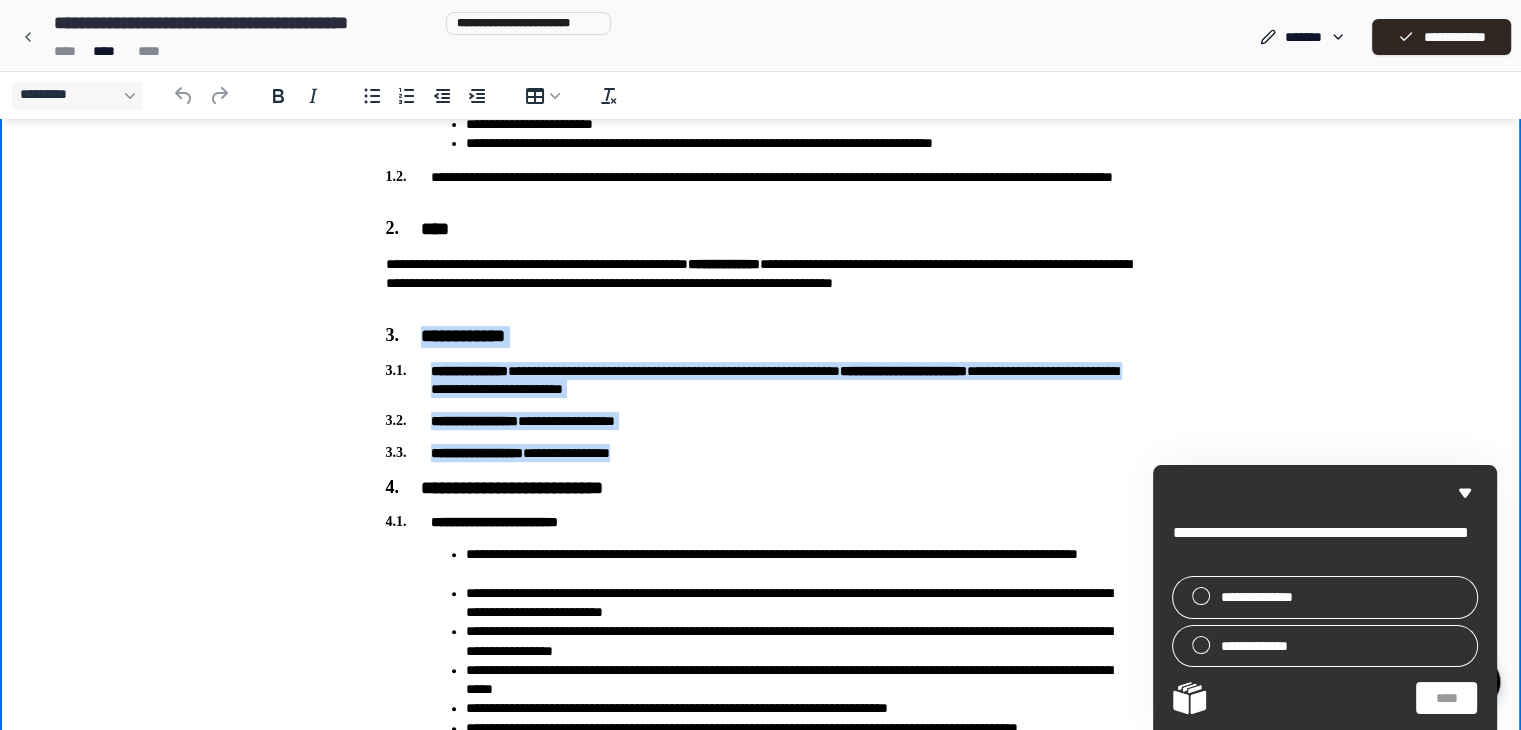 copy on "**********" 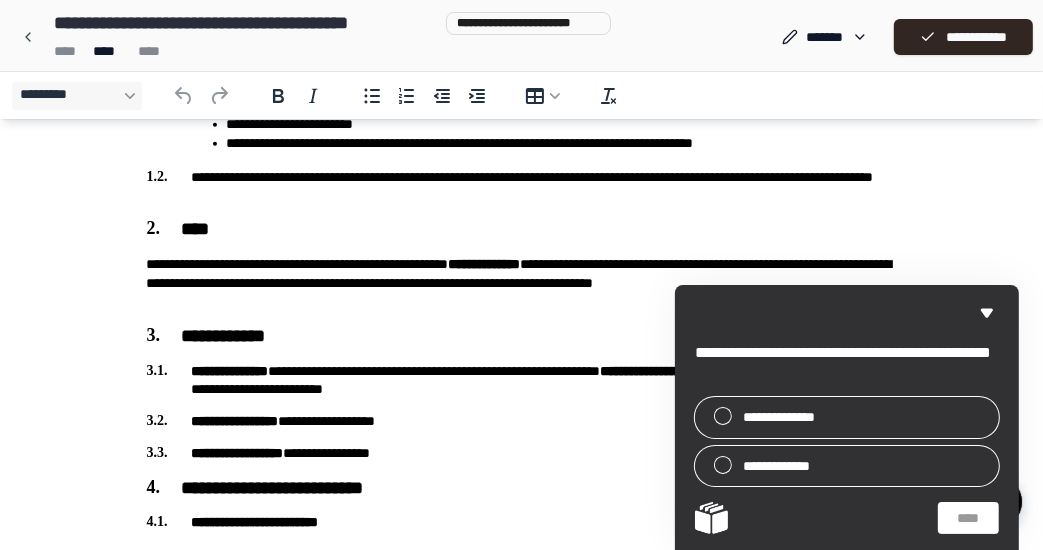 click 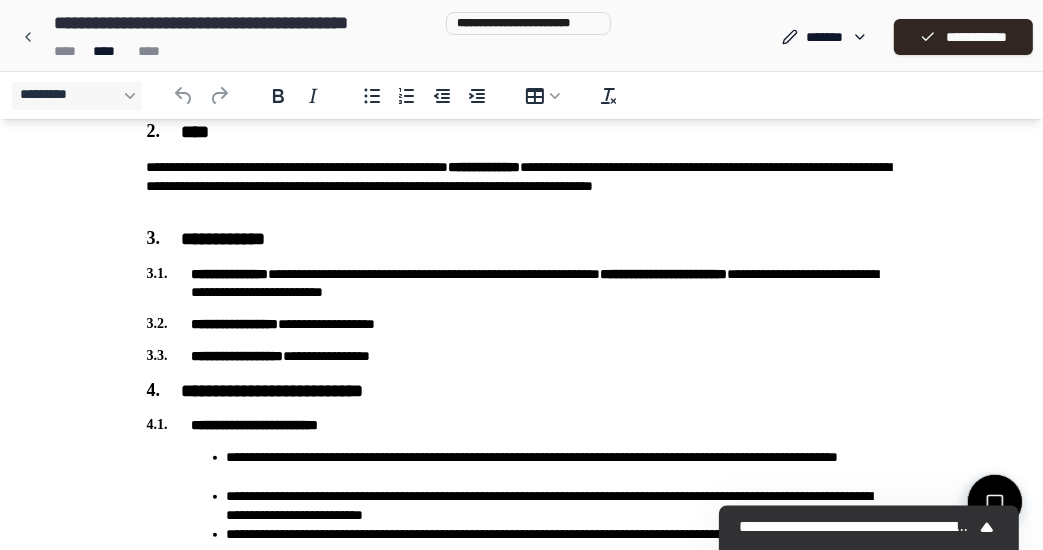 scroll, scrollTop: 700, scrollLeft: 0, axis: vertical 